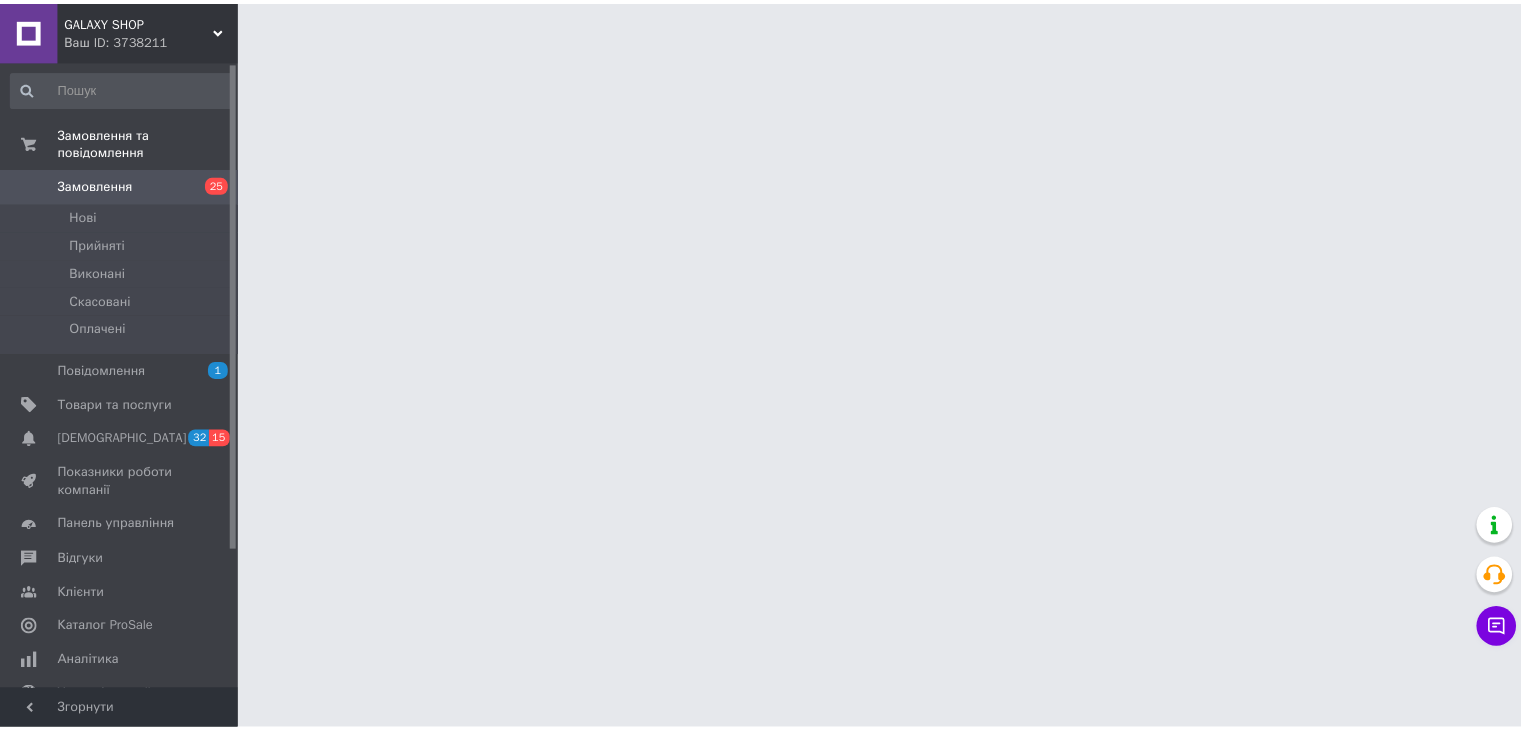 scroll, scrollTop: 0, scrollLeft: 0, axis: both 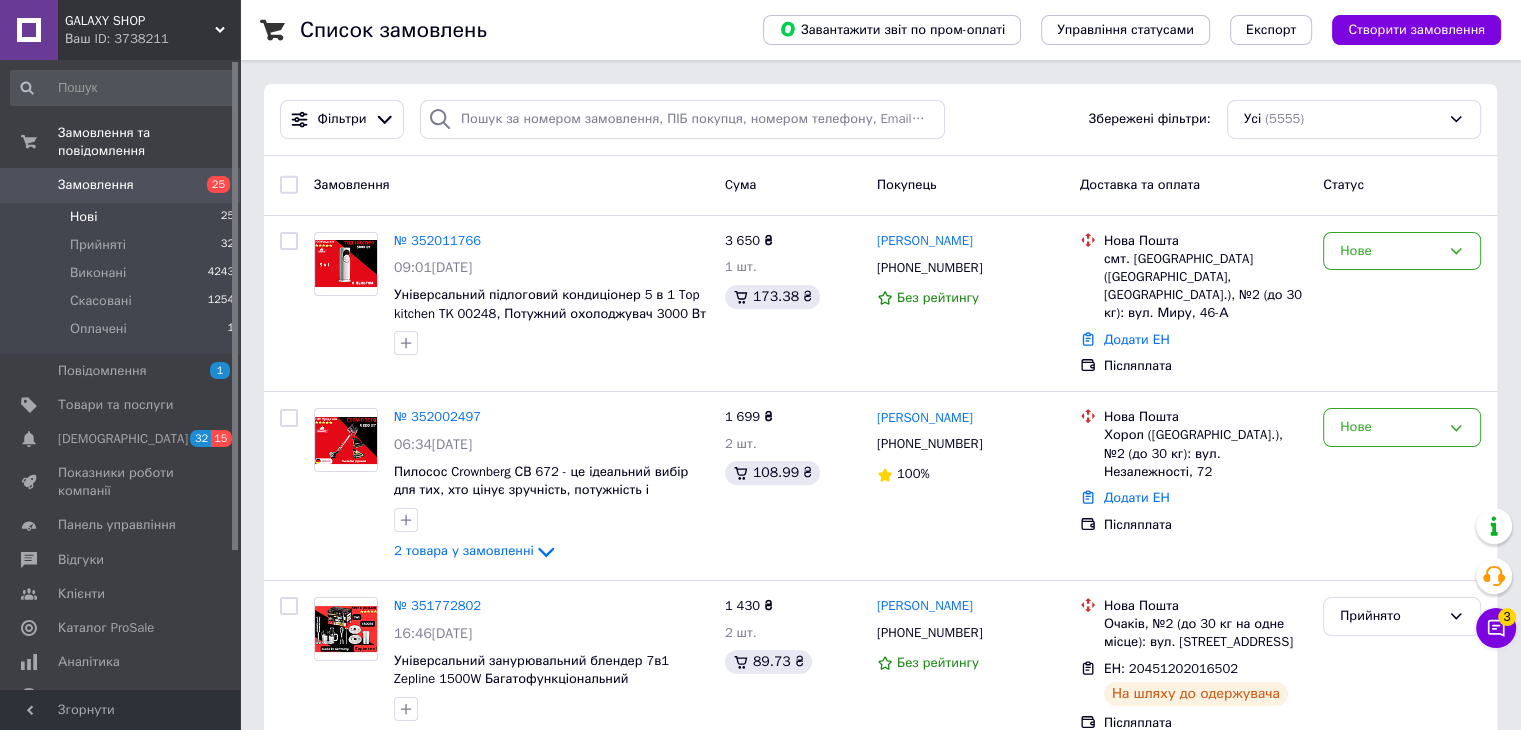 drag, startPoint x: 157, startPoint y: 177, endPoint x: 158, endPoint y: 192, distance: 15.033297 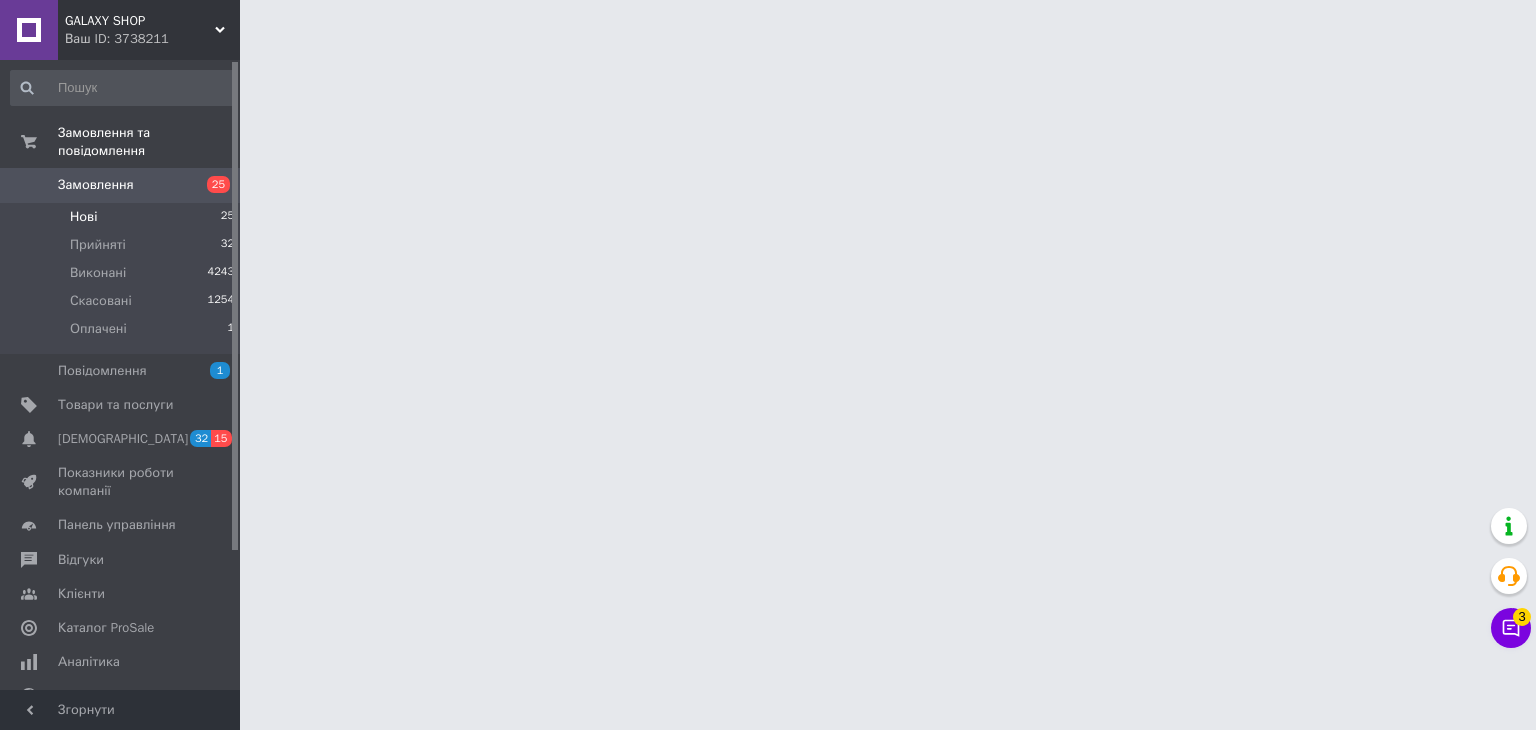 click on "Нові 25" at bounding box center [123, 217] 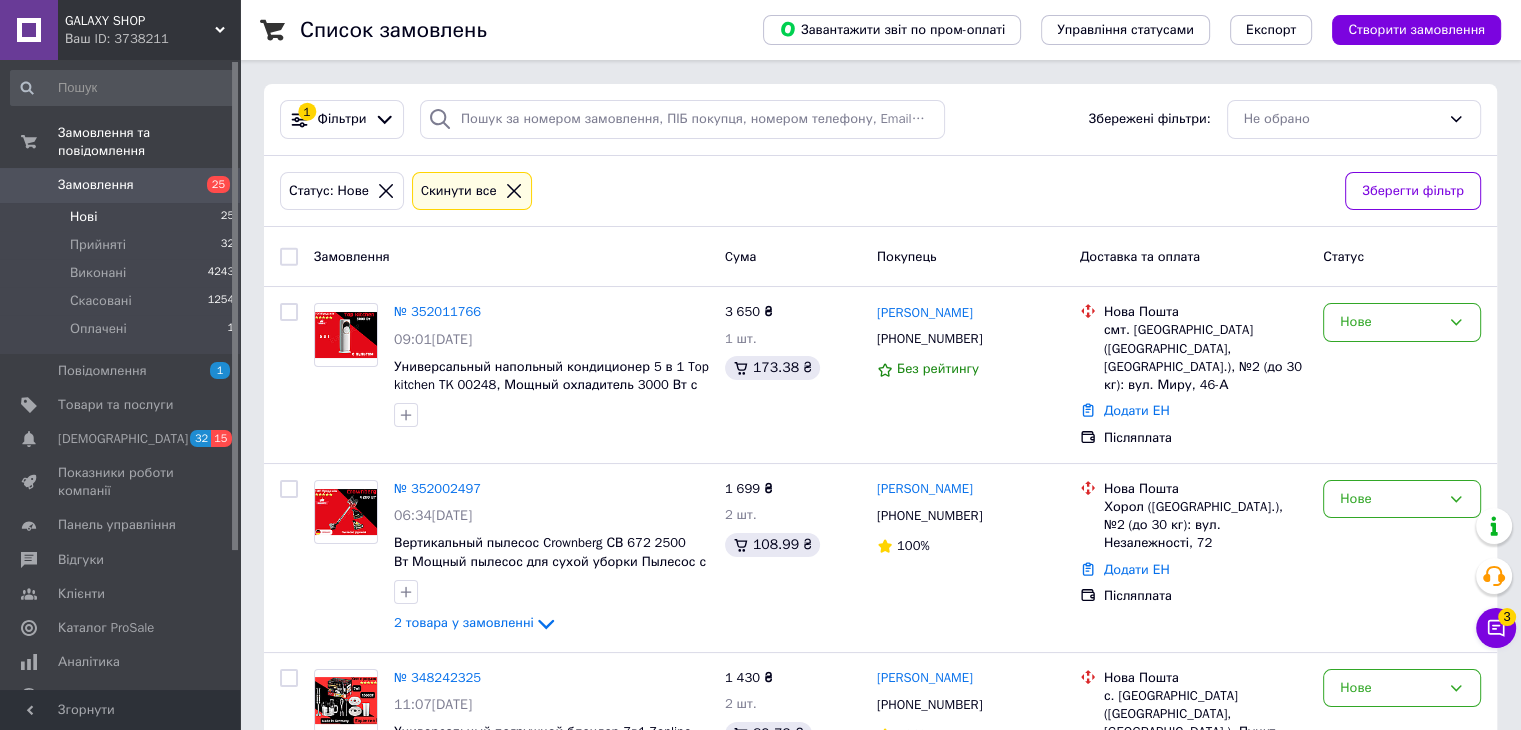 click on "Нові 25" at bounding box center [123, 217] 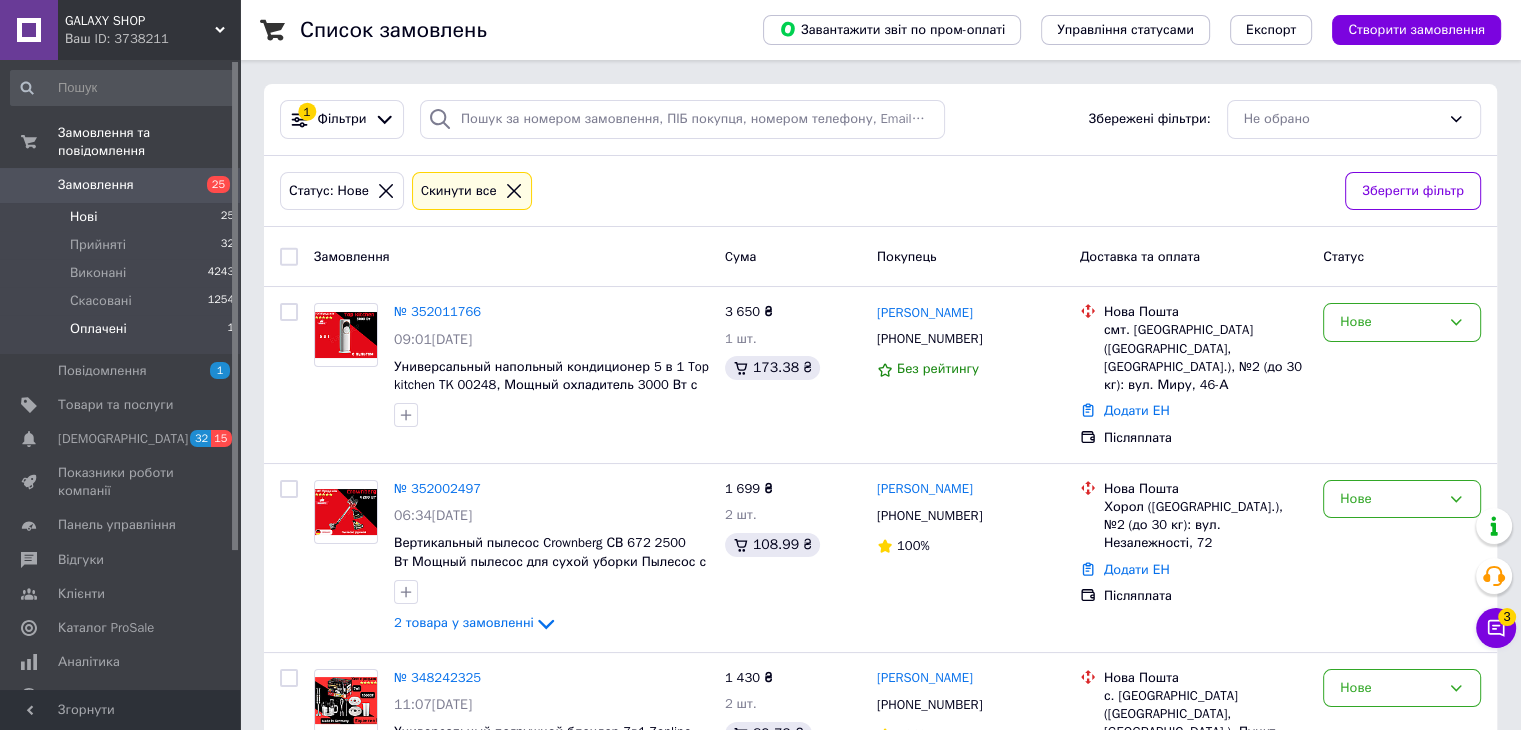 click on "Оплачені 1" at bounding box center [123, 334] 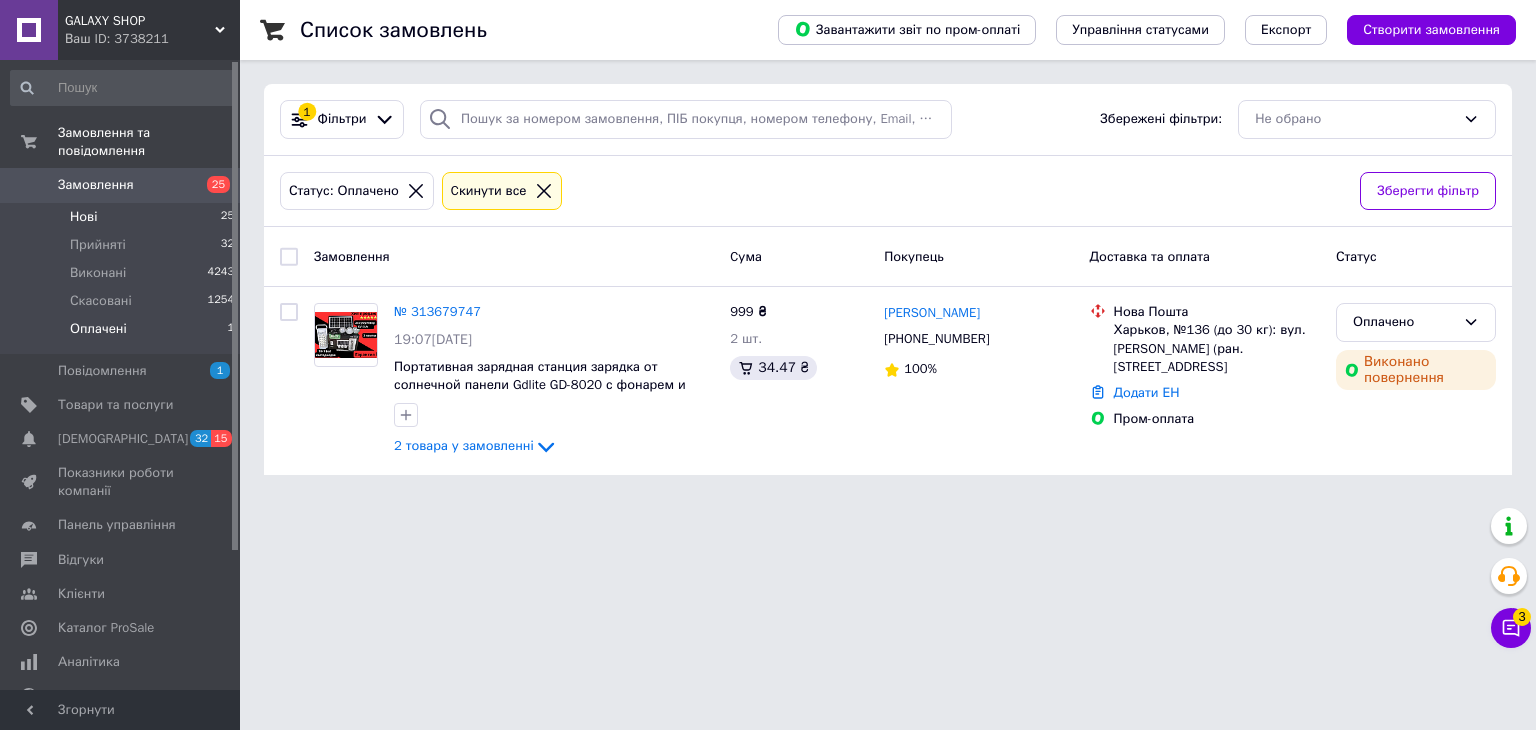 click on "Нові 25" at bounding box center (123, 217) 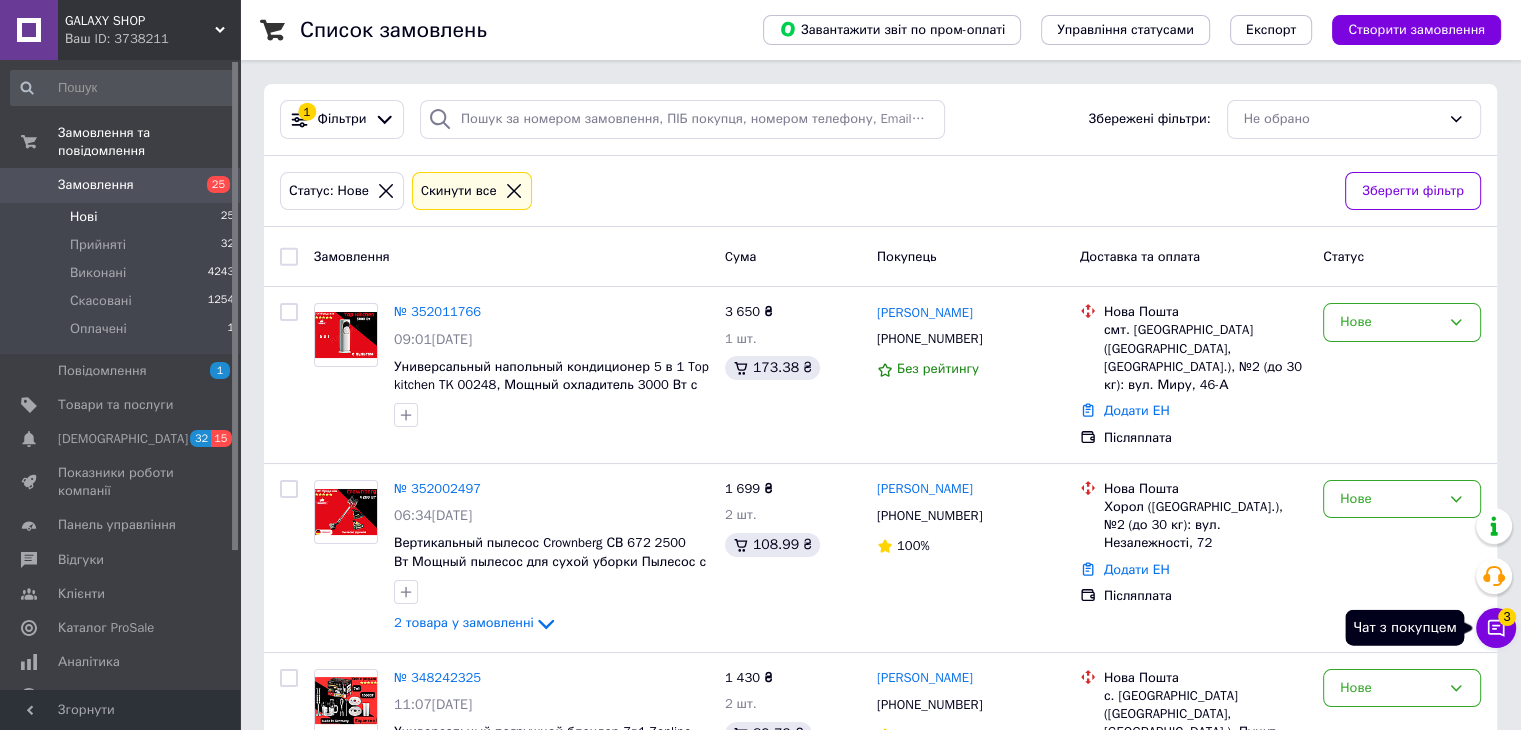 click on "3" at bounding box center [1507, 617] 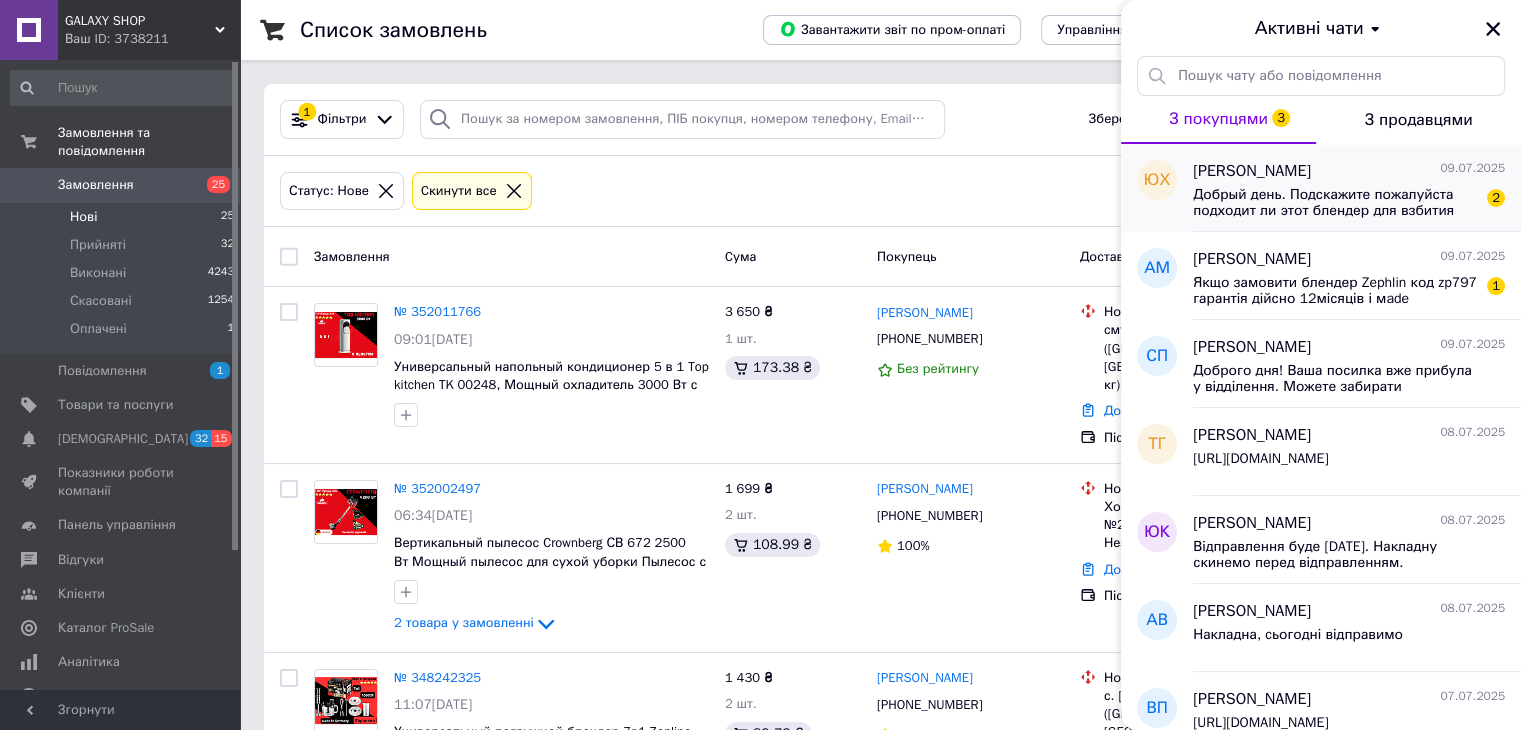 click on "[PERSON_NAME] [DATE] Добрый день. Подскажите пожалуйста подходит ли этот блендер для взбития корнеплодов по типу, морковки, свеклы, корня сельдерея и льда? 2" at bounding box center (1357, 188) 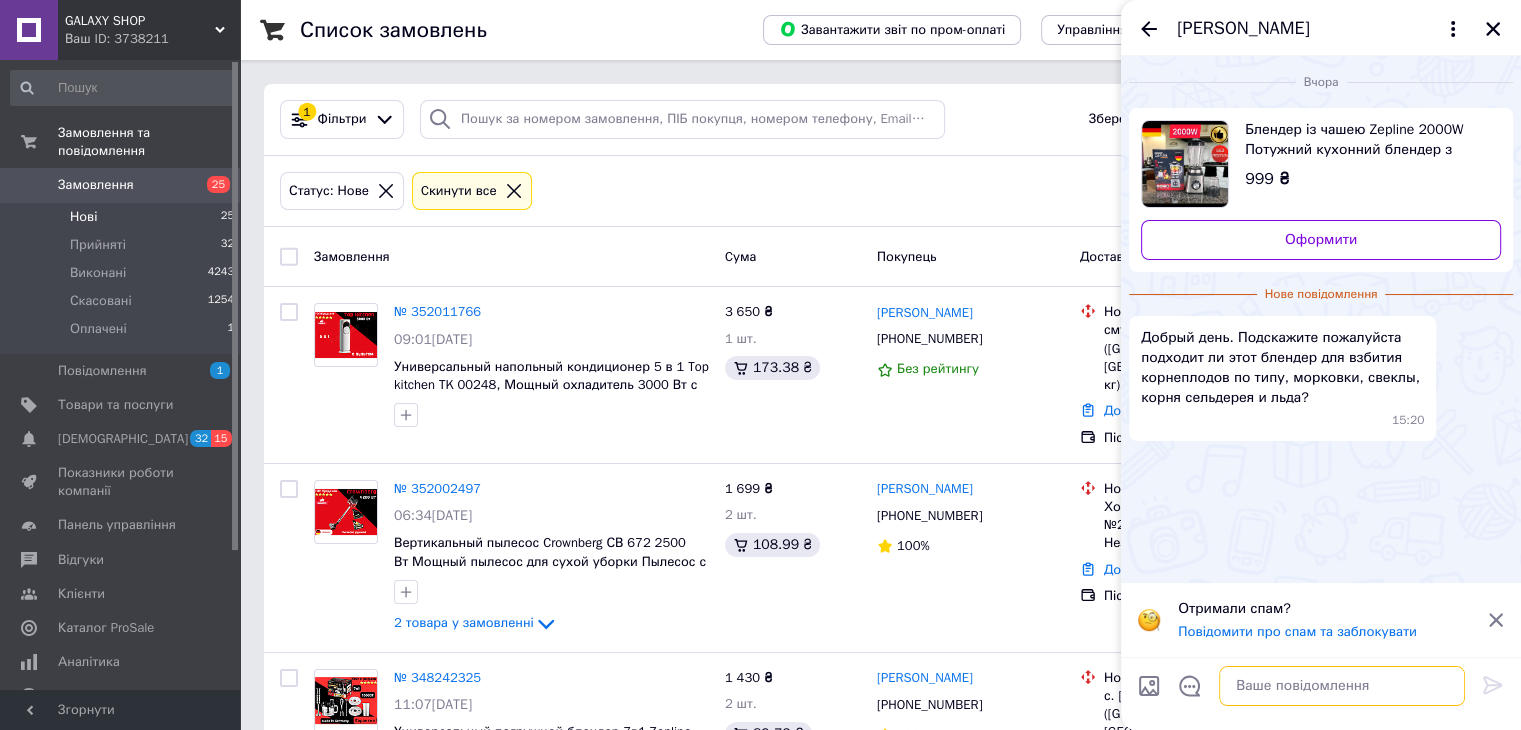 click at bounding box center (1342, 686) 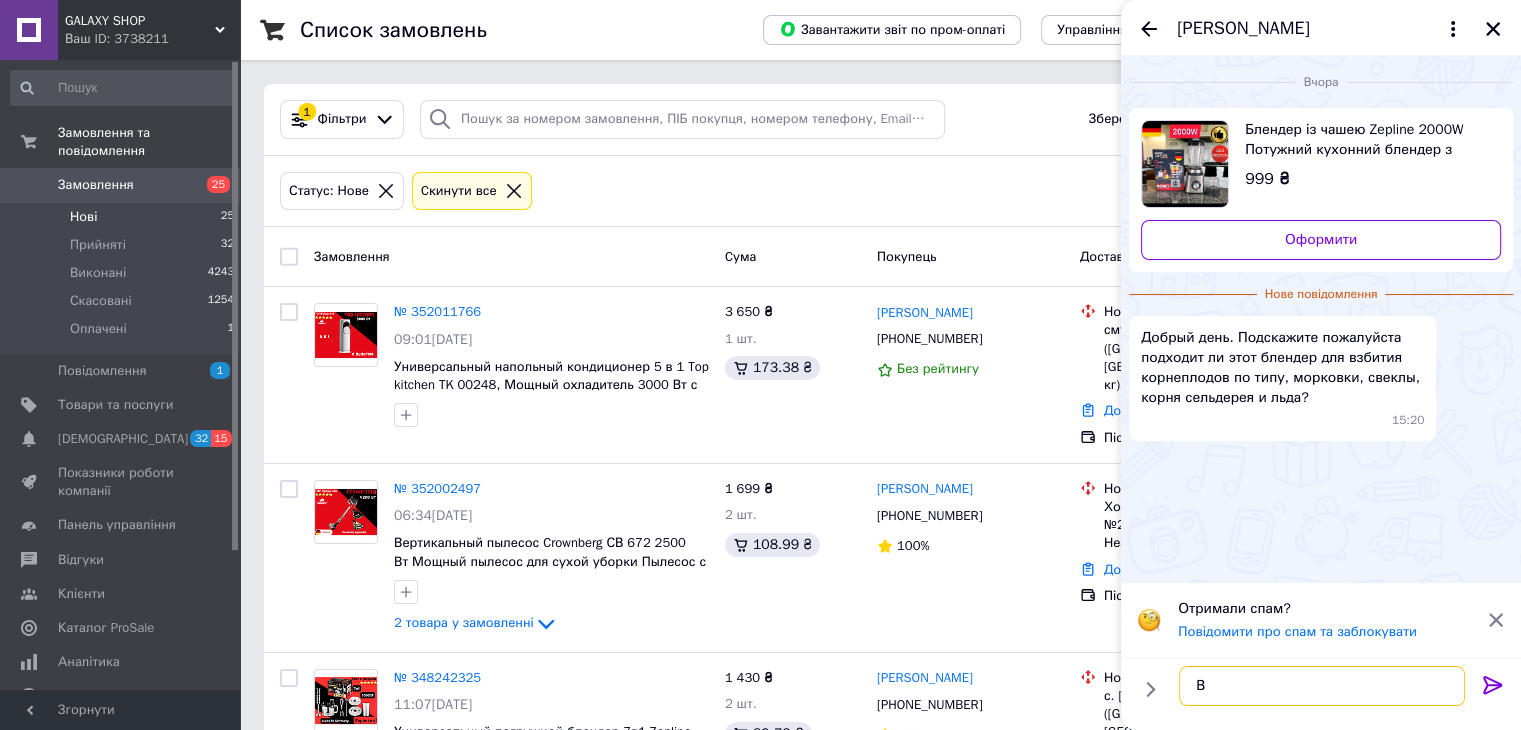 type on "В" 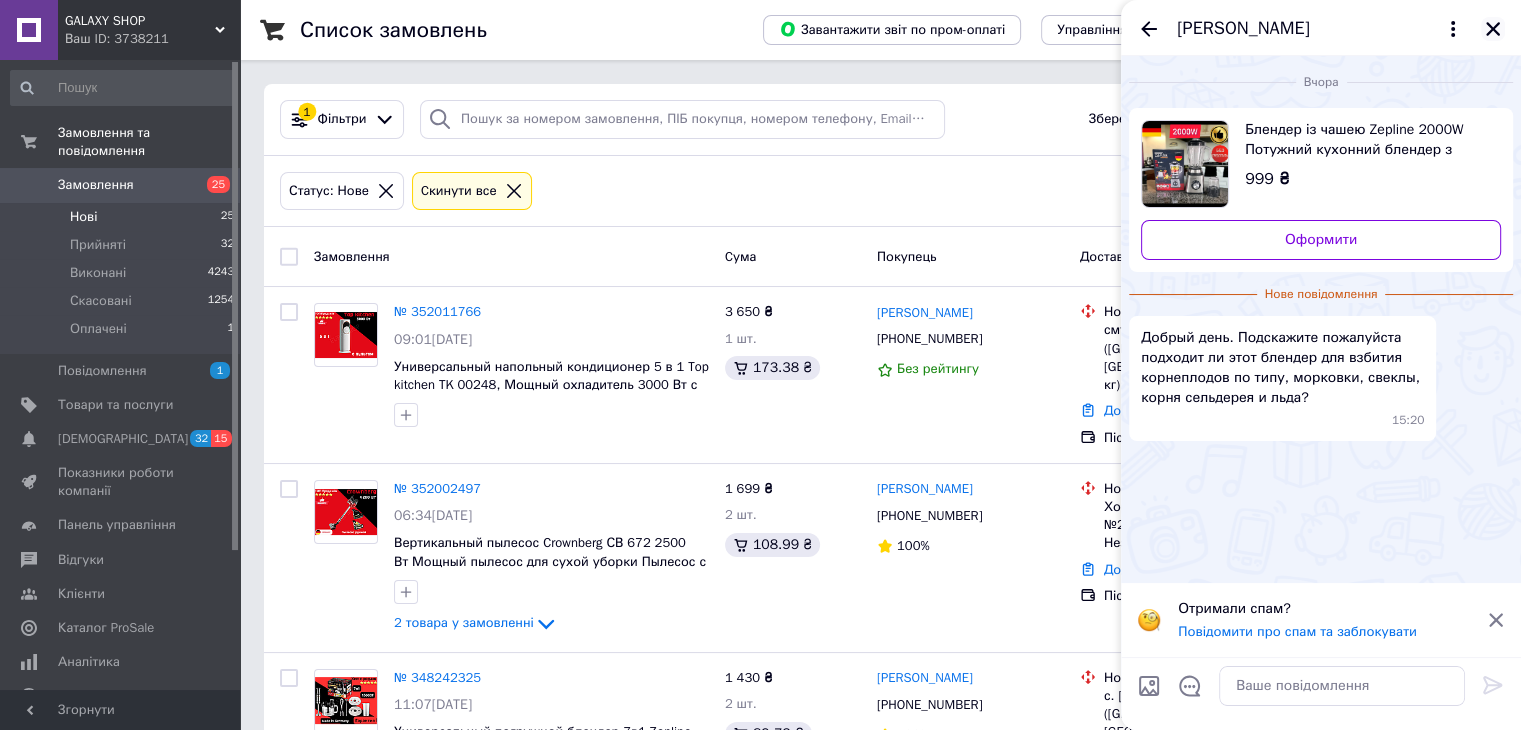 click 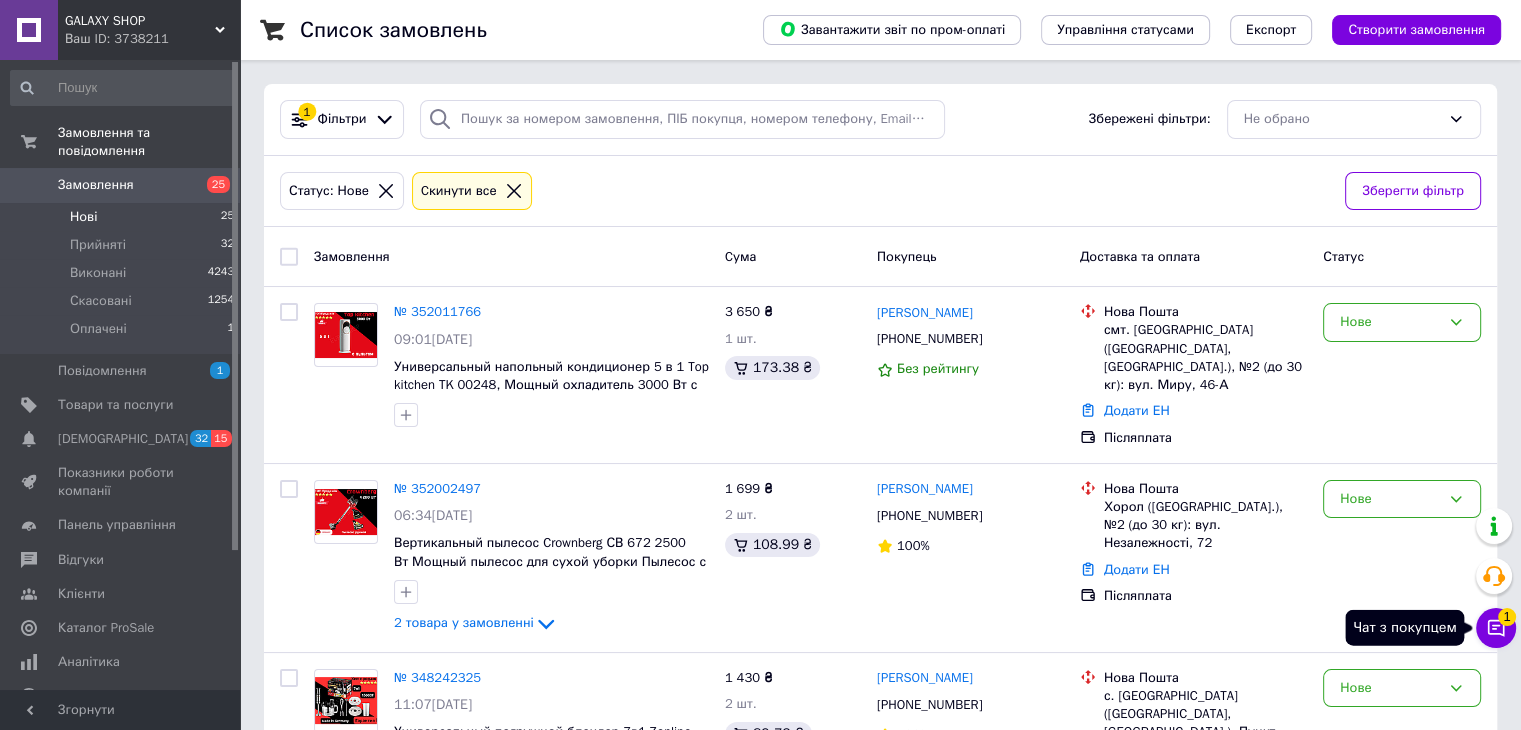 click 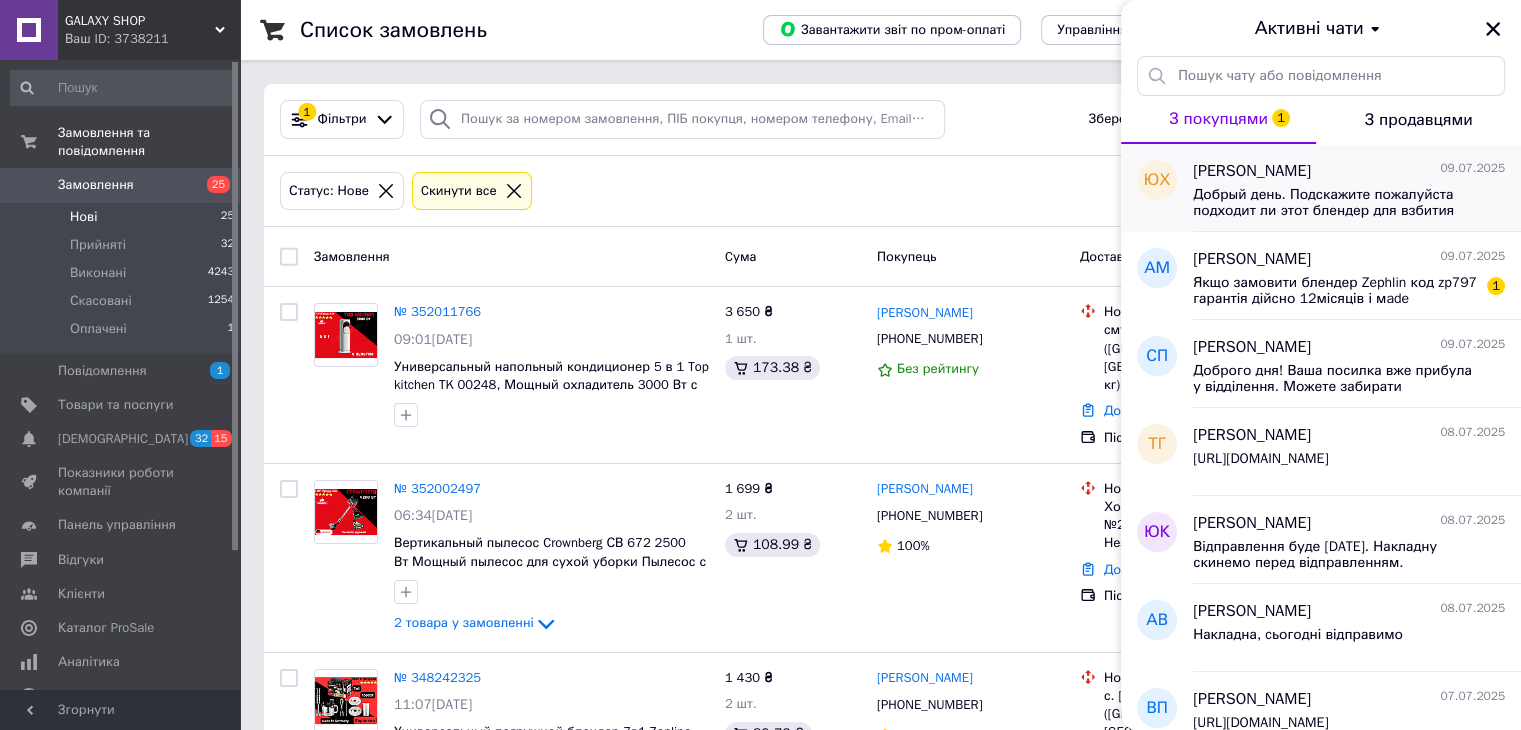 drag, startPoint x: 1287, startPoint y: 169, endPoint x: 1334, endPoint y: 211, distance: 63.03174 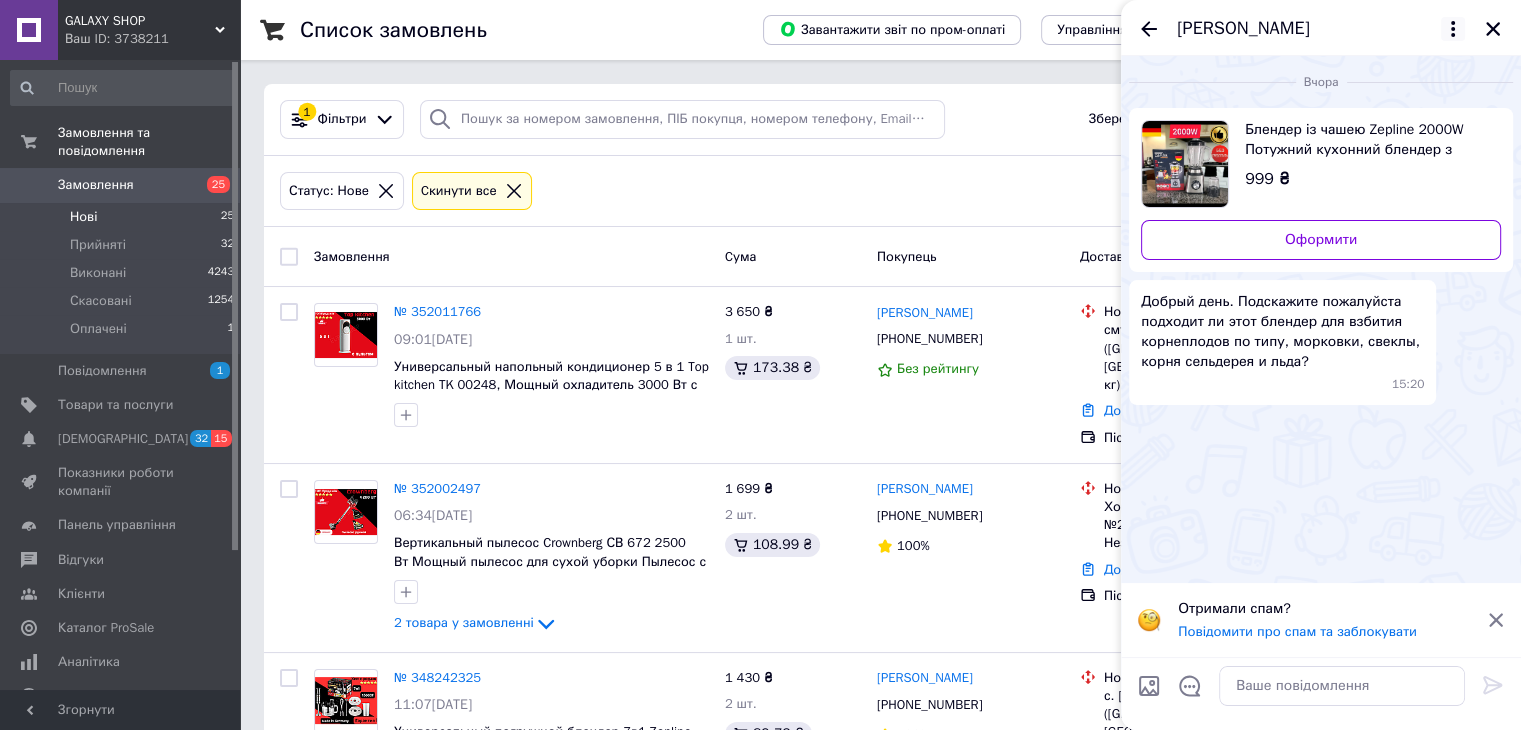click 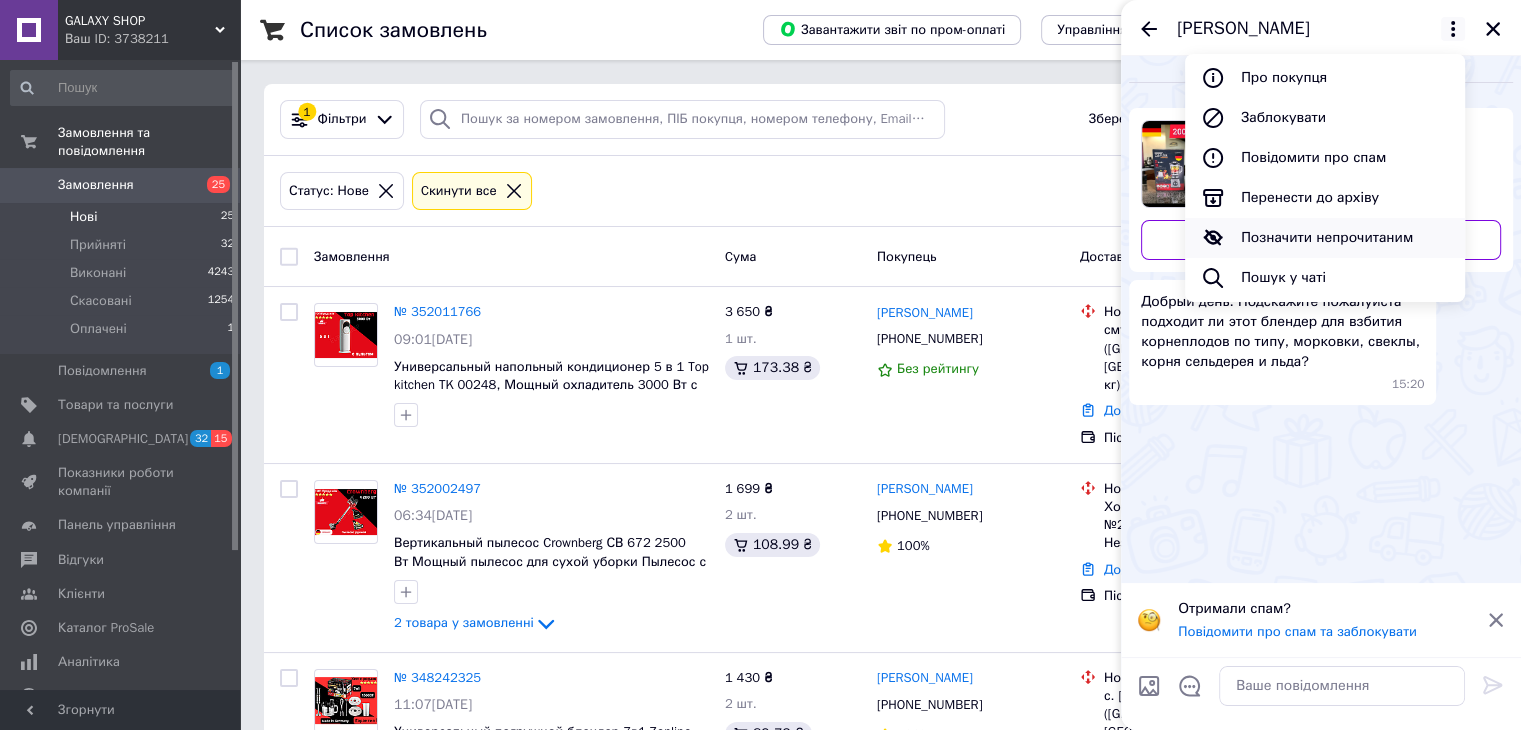 click on "Позначити непрочитаним" at bounding box center [1325, 238] 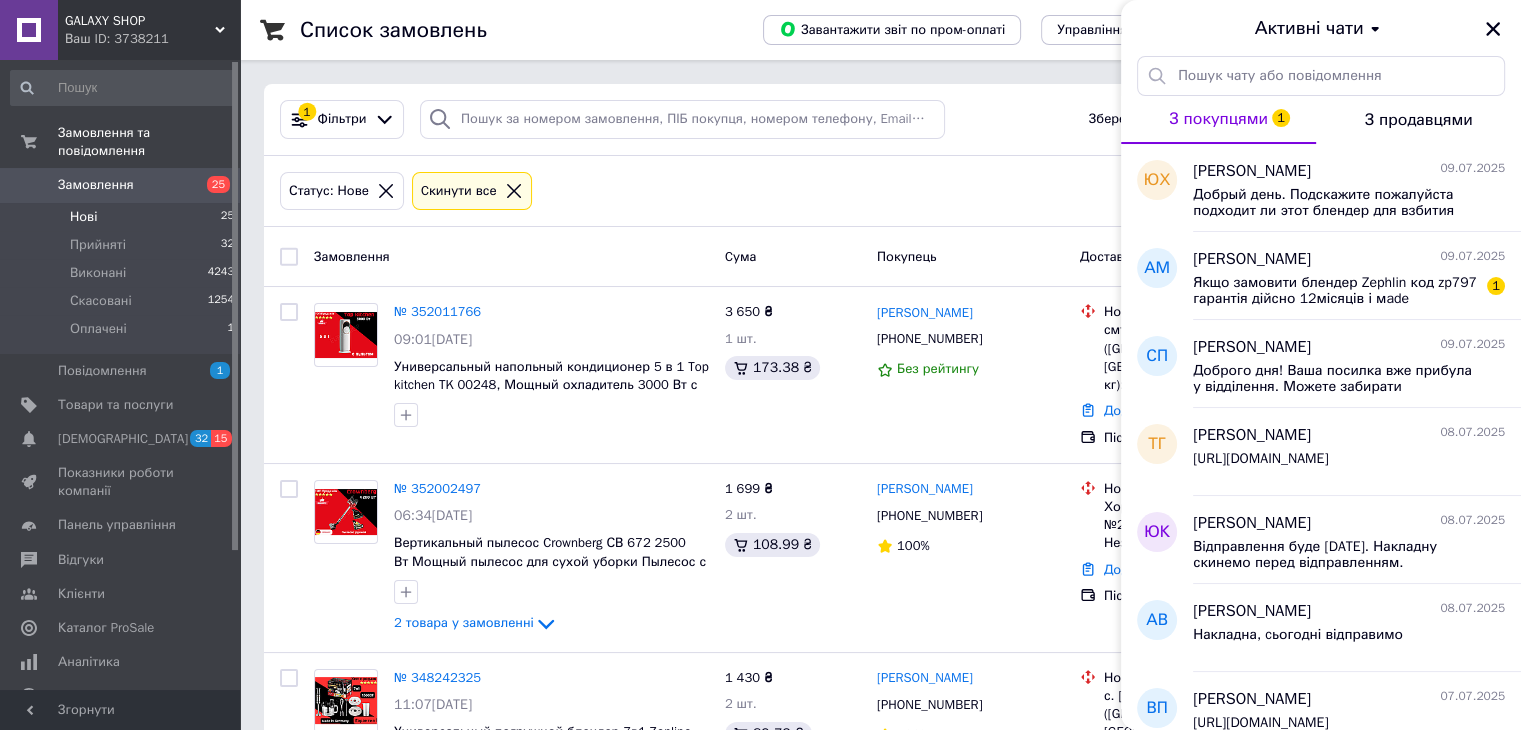 click on "Активні чати" at bounding box center [1321, 28] 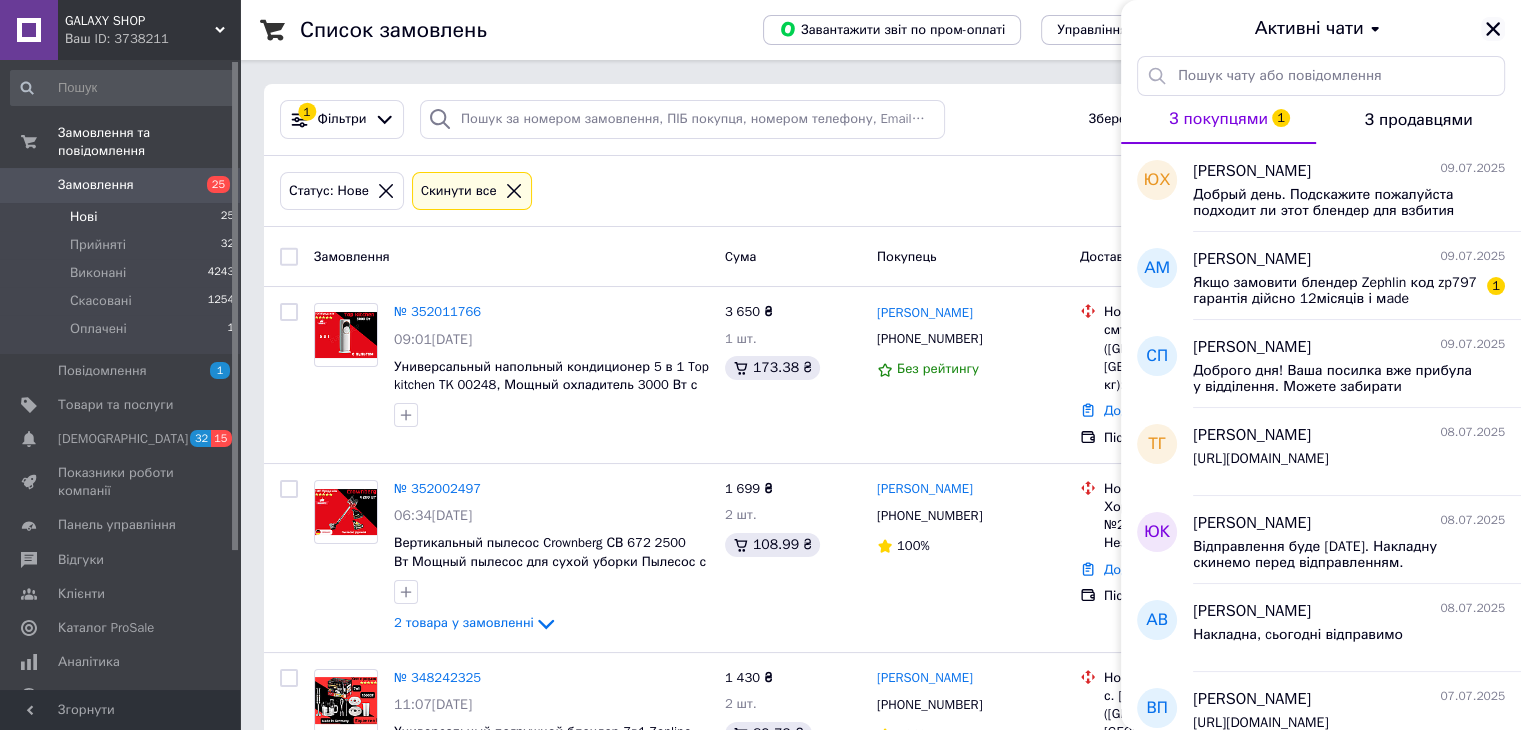 click 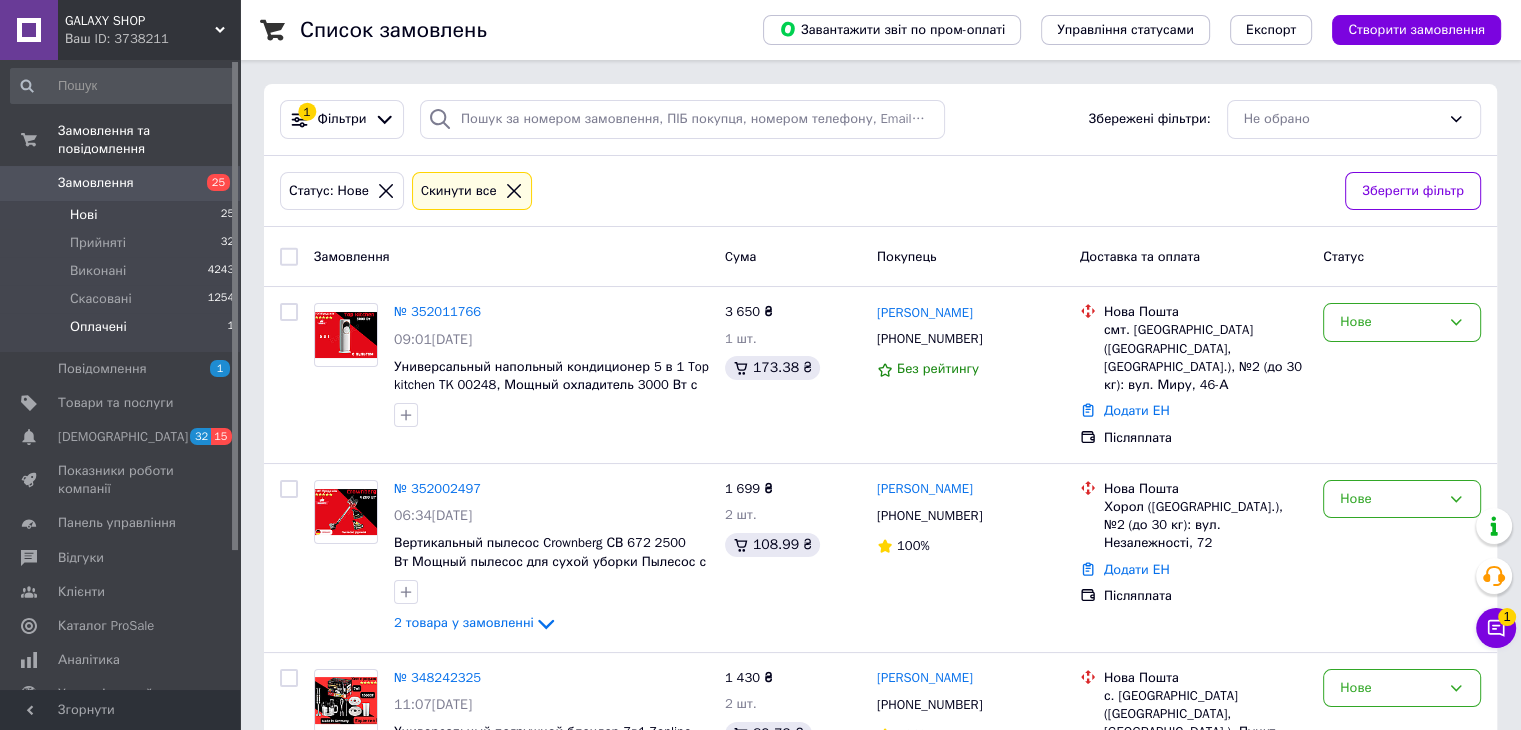 scroll, scrollTop: 0, scrollLeft: 0, axis: both 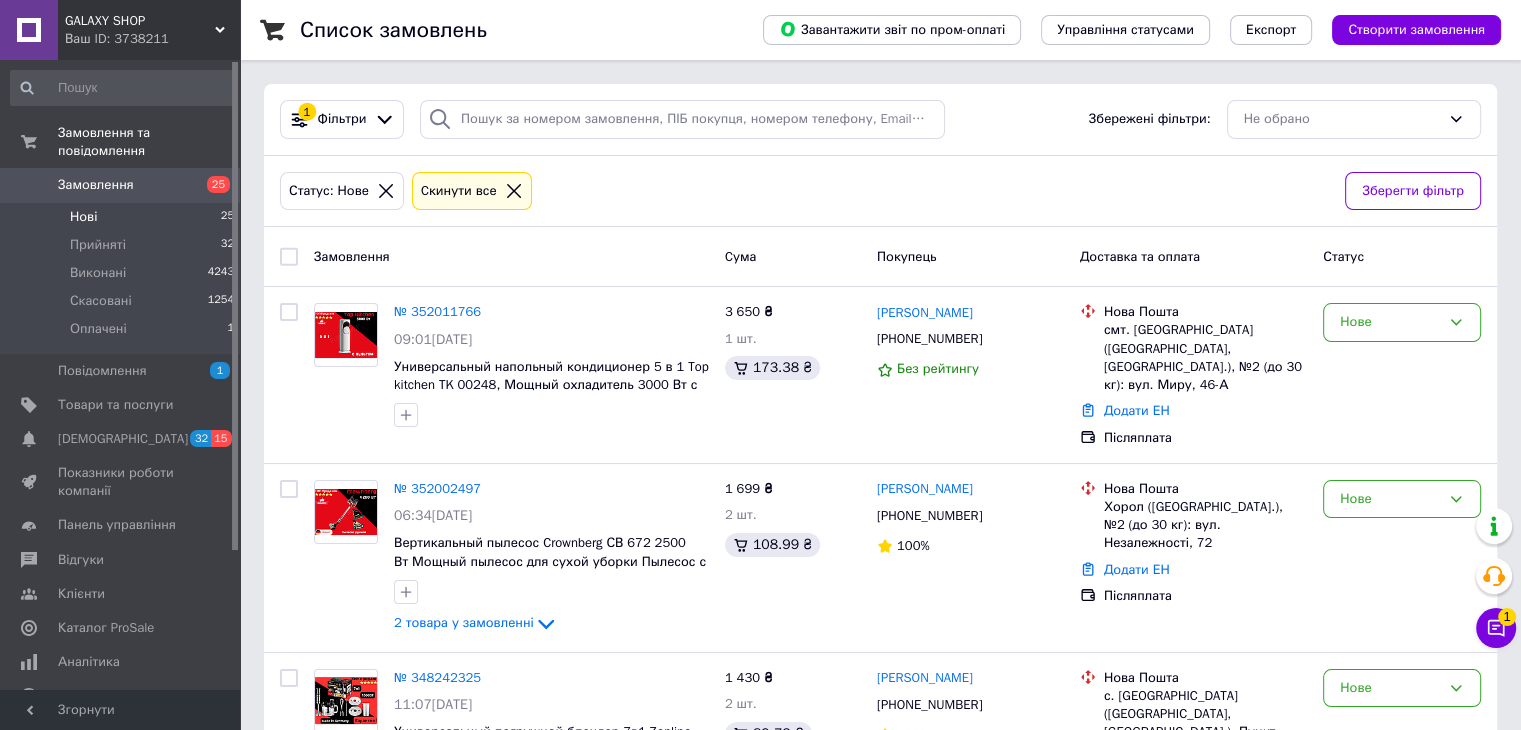 click on "Нові 25" at bounding box center [123, 217] 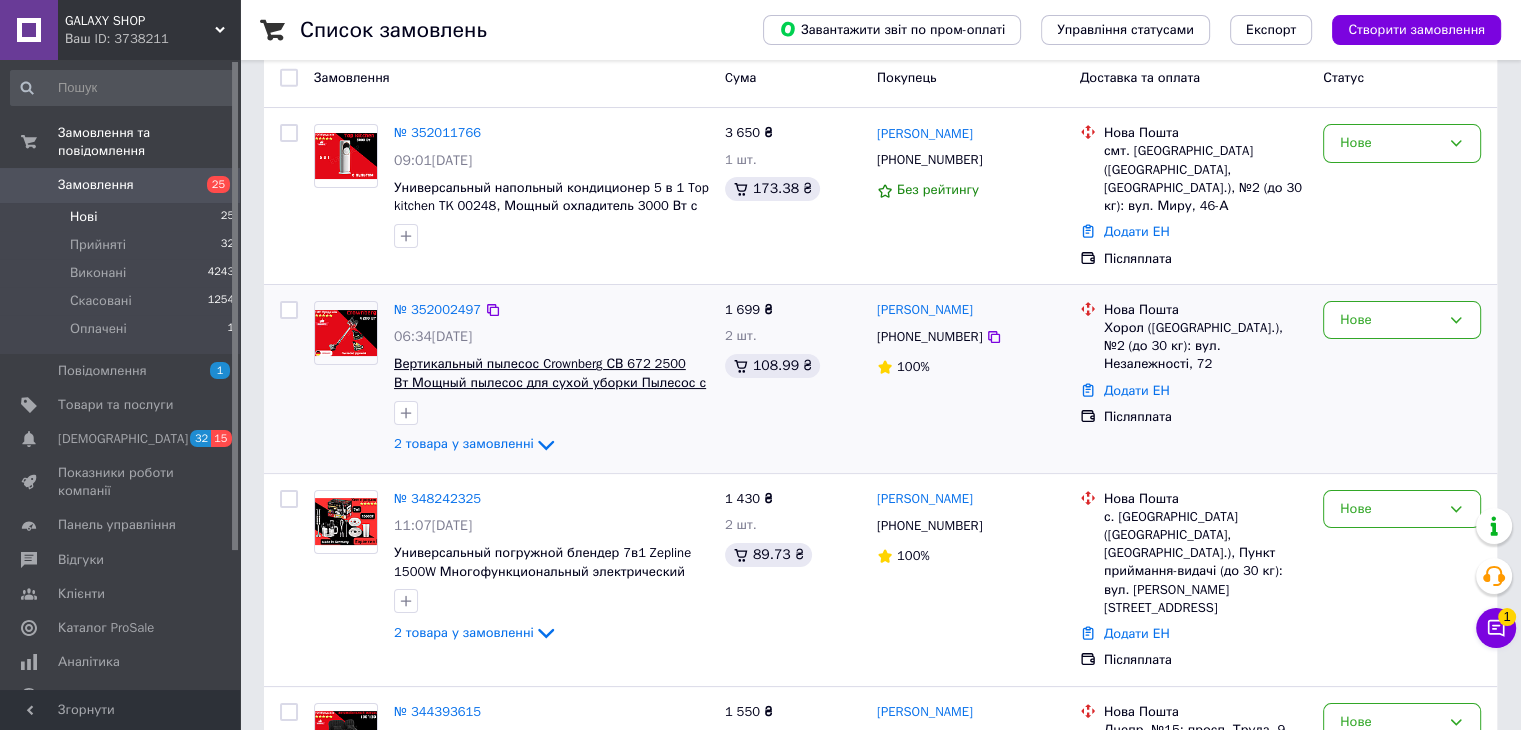 scroll, scrollTop: 100, scrollLeft: 0, axis: vertical 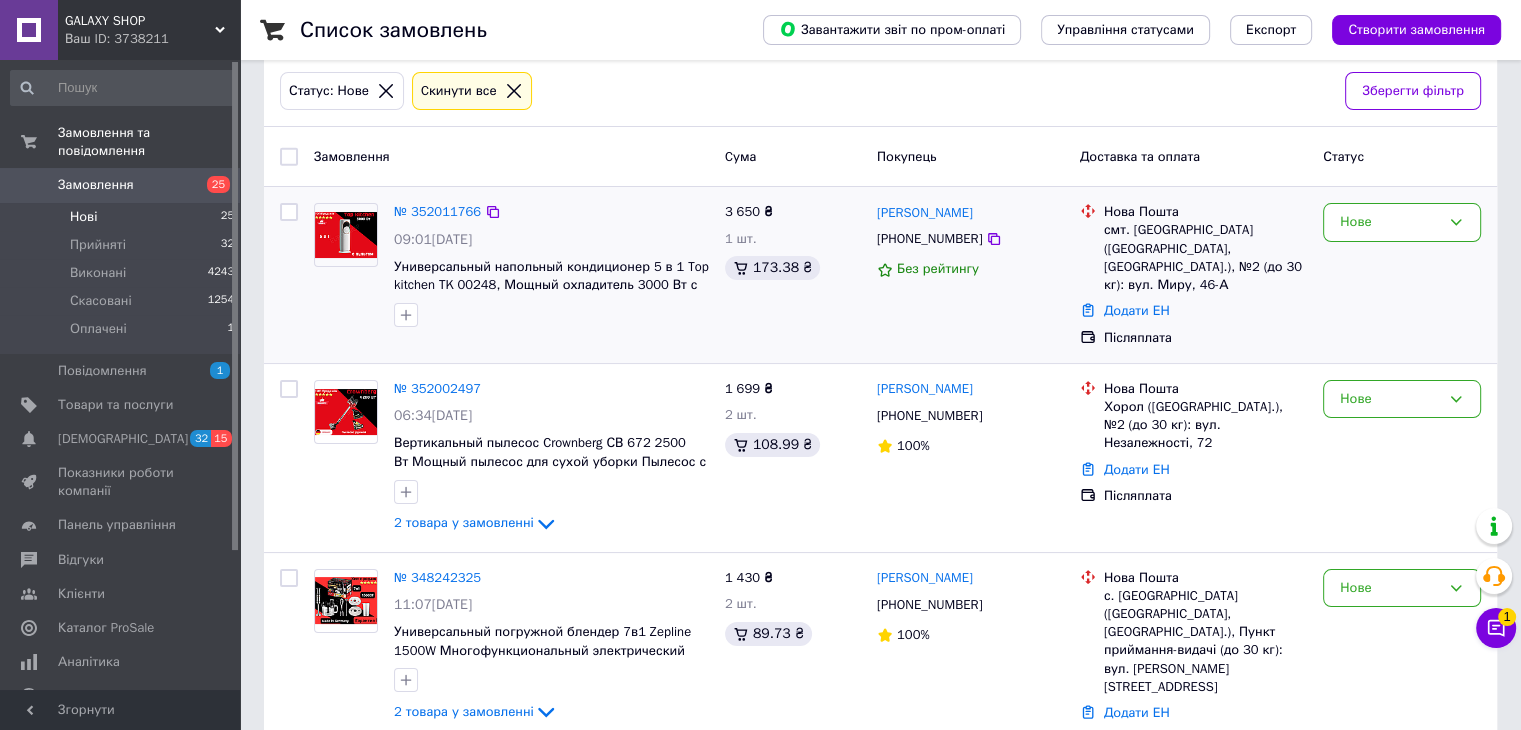 click on "№ 352011766 09:01[DATE] Универсальный напольный кондиционер 5 в 1 Top kitchen TK 00248, Мощный охладитель 3000 Вт с пультом для дома" at bounding box center (551, 265) 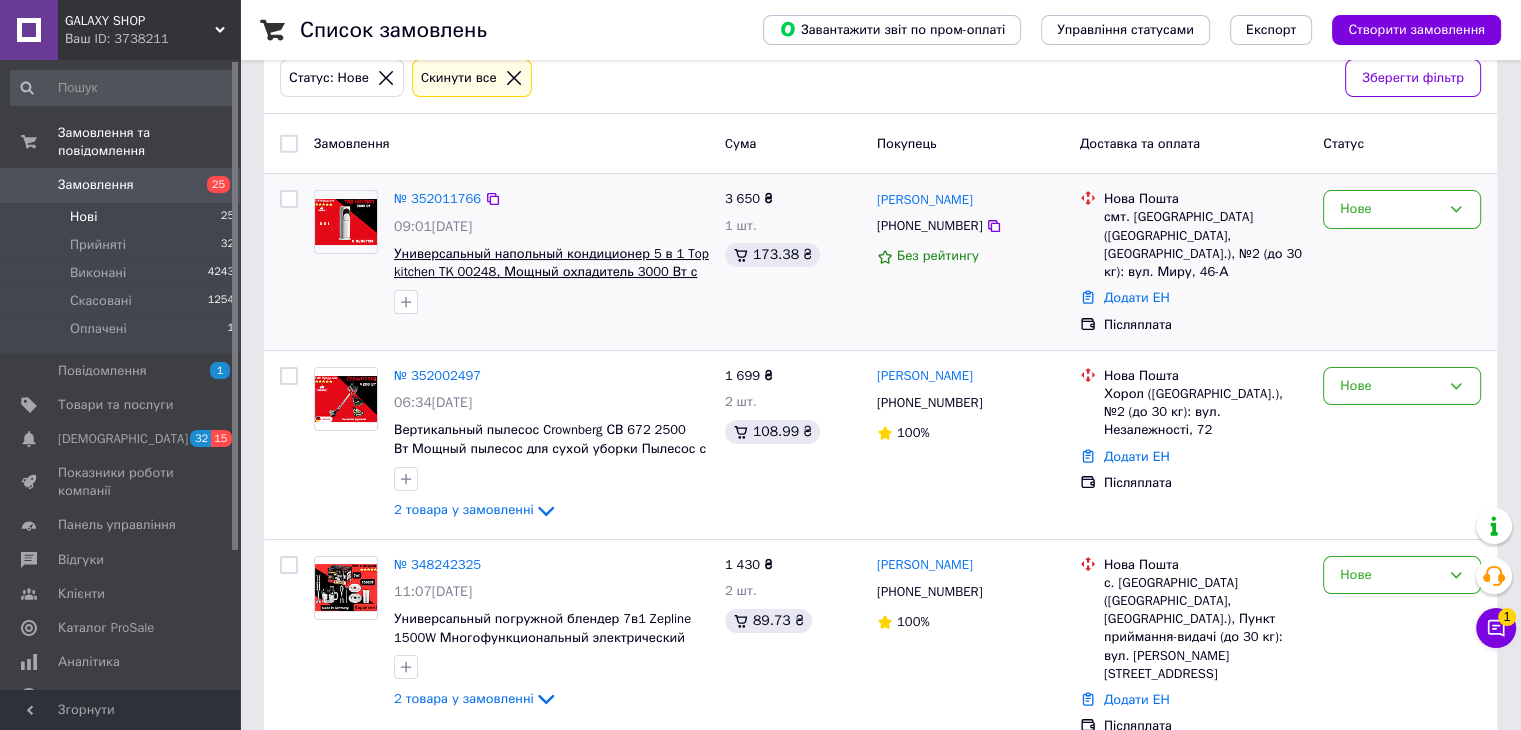 scroll, scrollTop: 100, scrollLeft: 0, axis: vertical 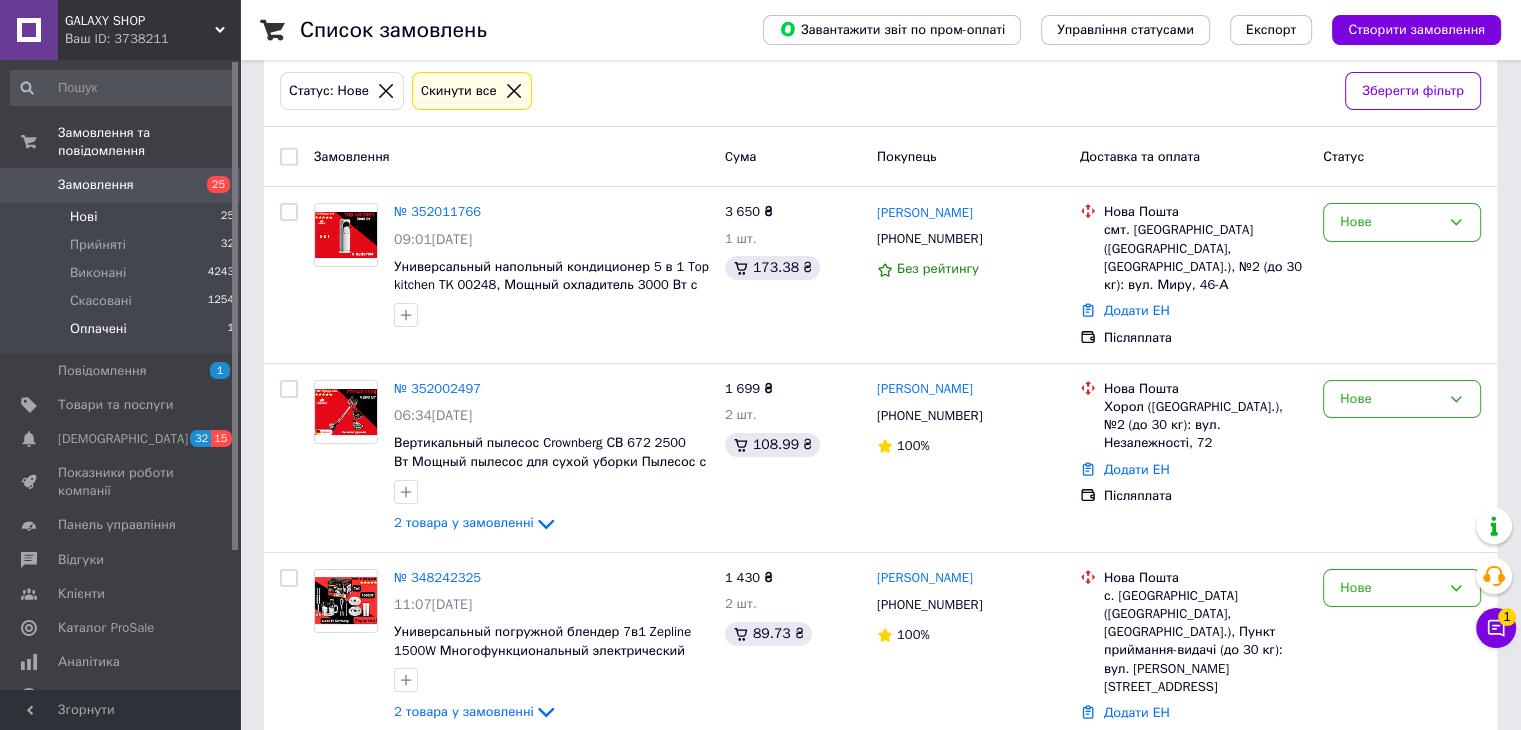 click on "Оплачені" at bounding box center (98, 329) 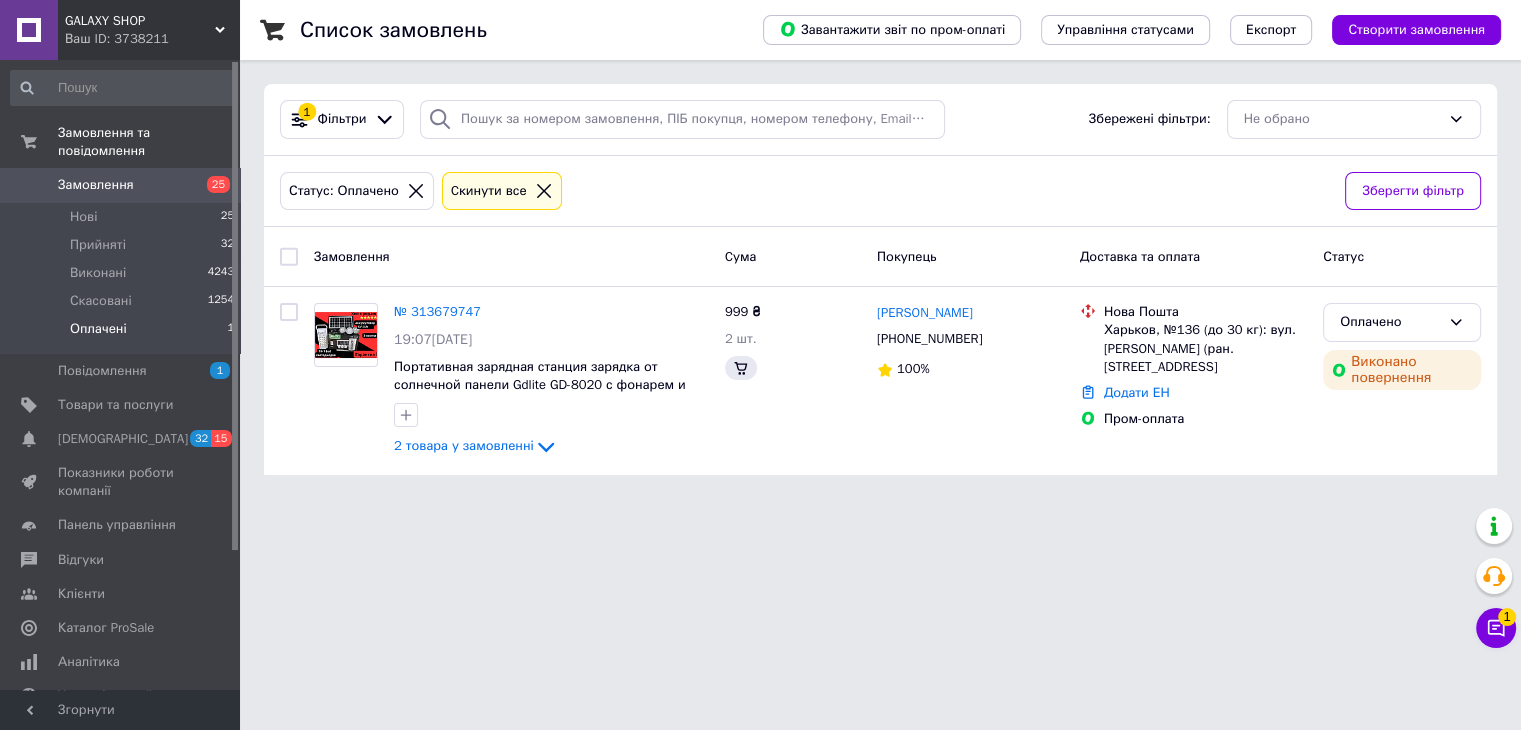 scroll, scrollTop: 0, scrollLeft: 0, axis: both 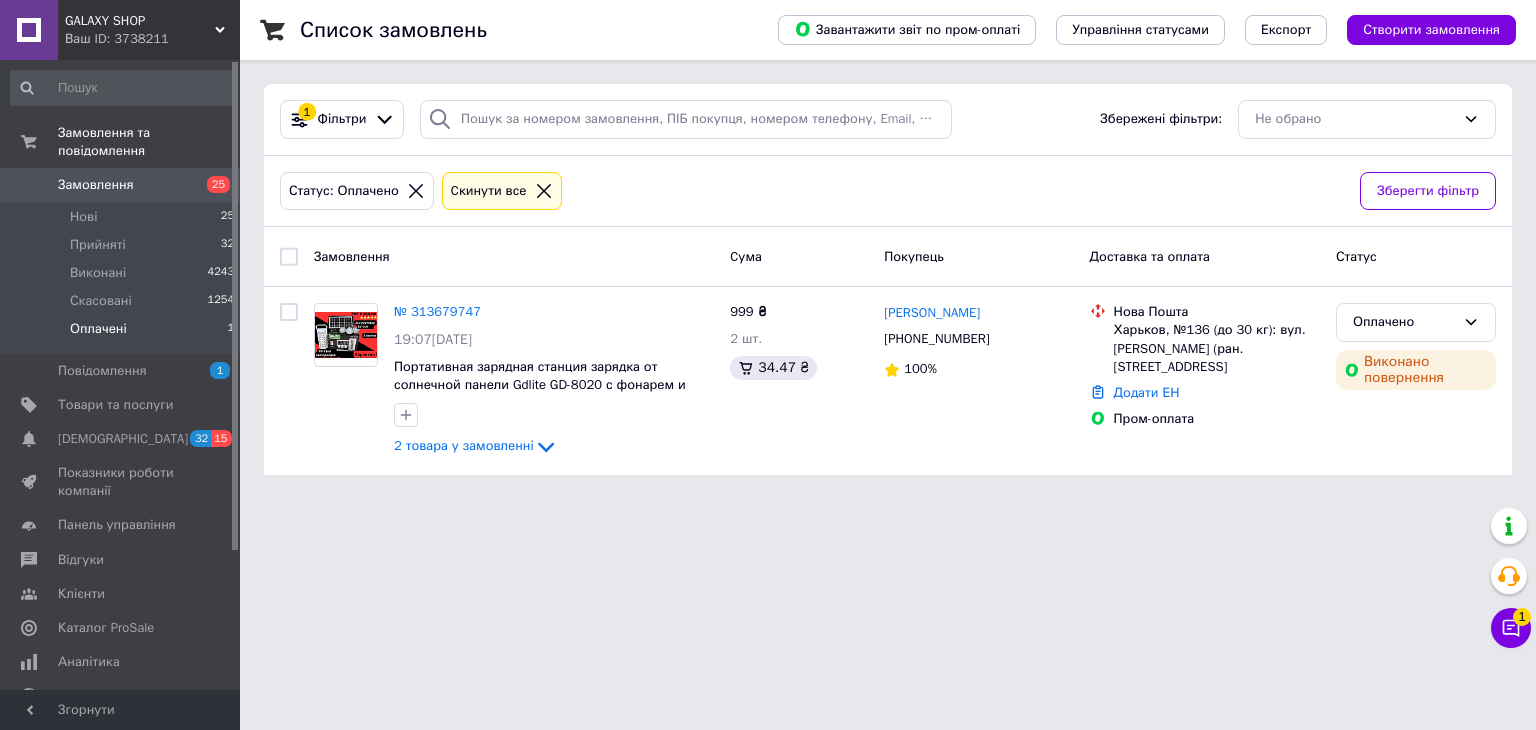 click on "Оплачені 1" at bounding box center [123, 334] 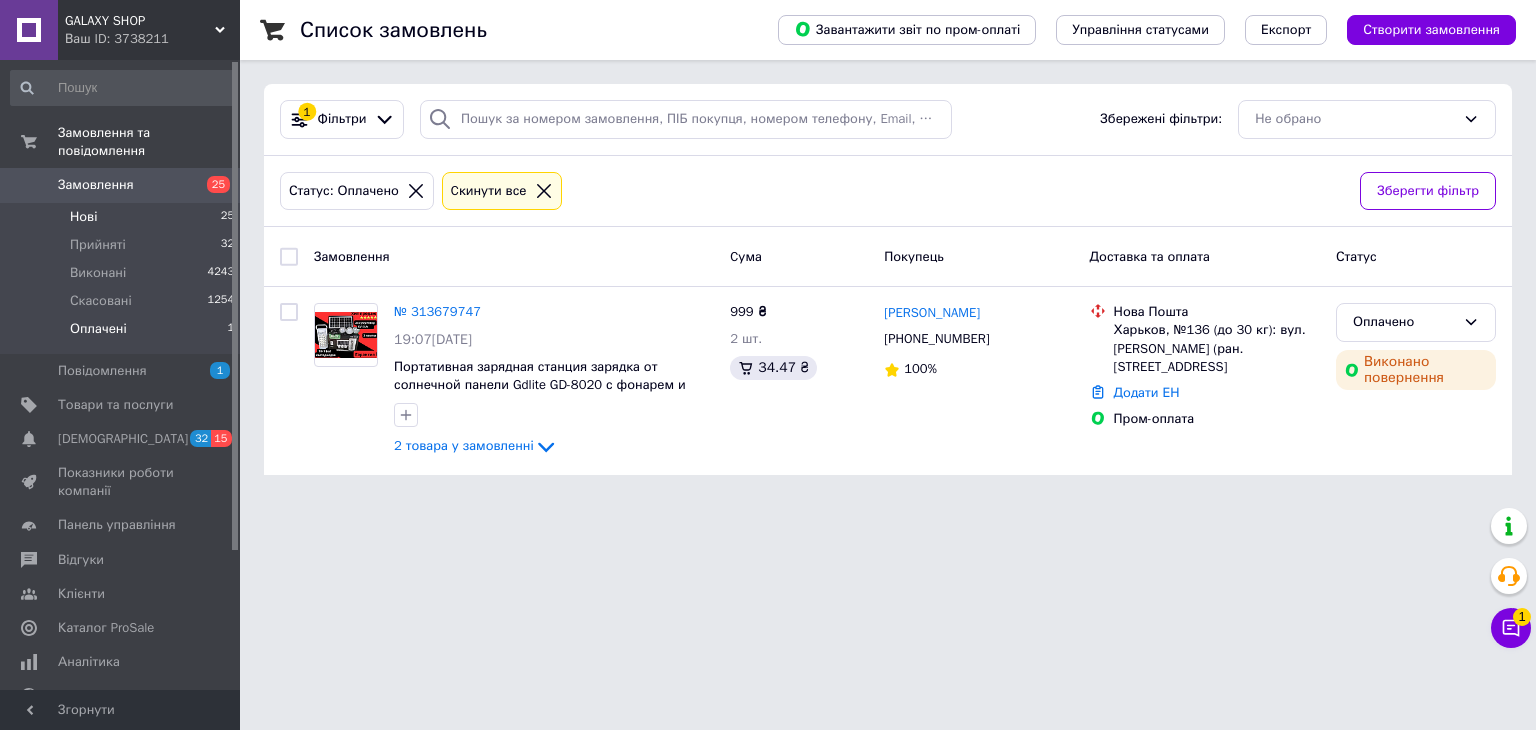 click on "Нові 25" at bounding box center [123, 217] 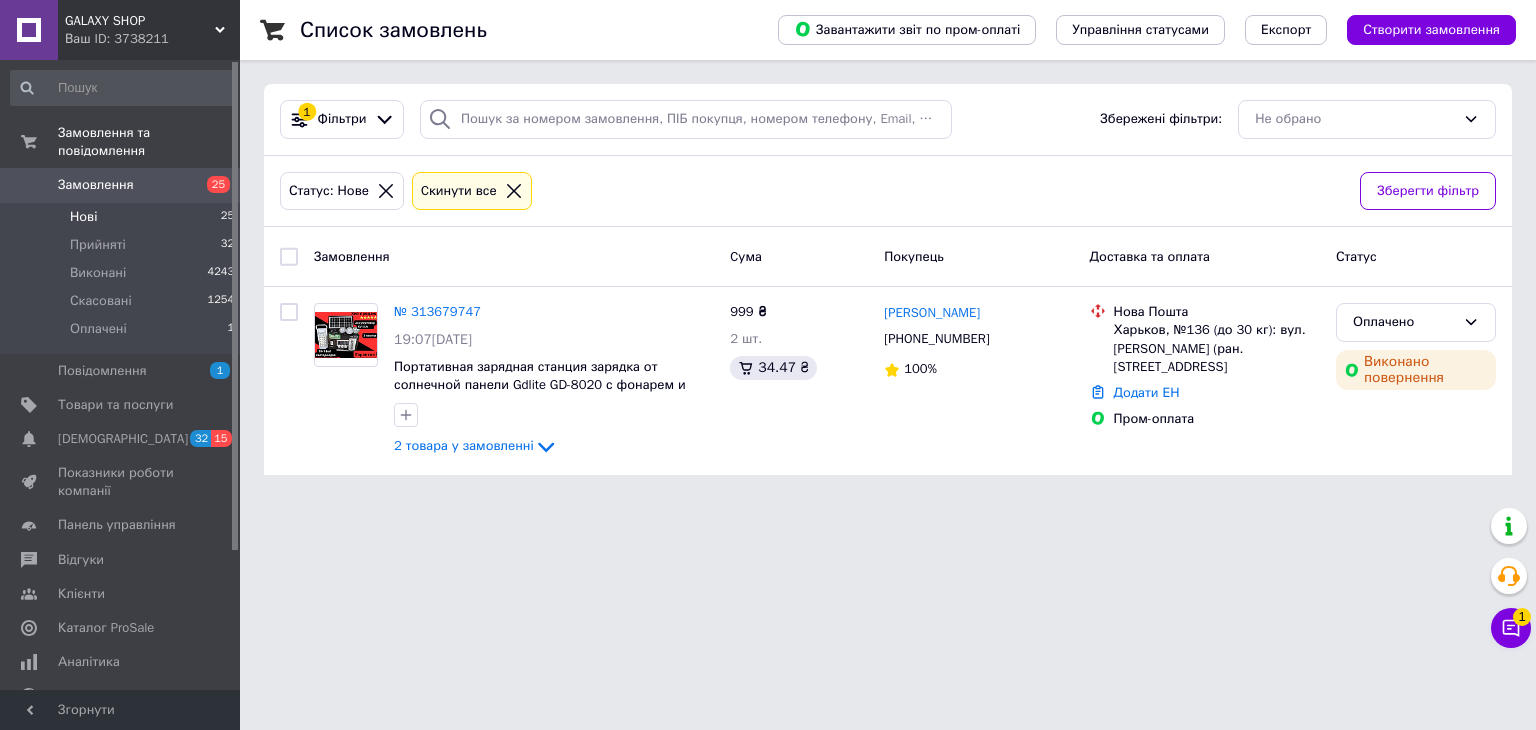 click on "Нові 25" at bounding box center (123, 217) 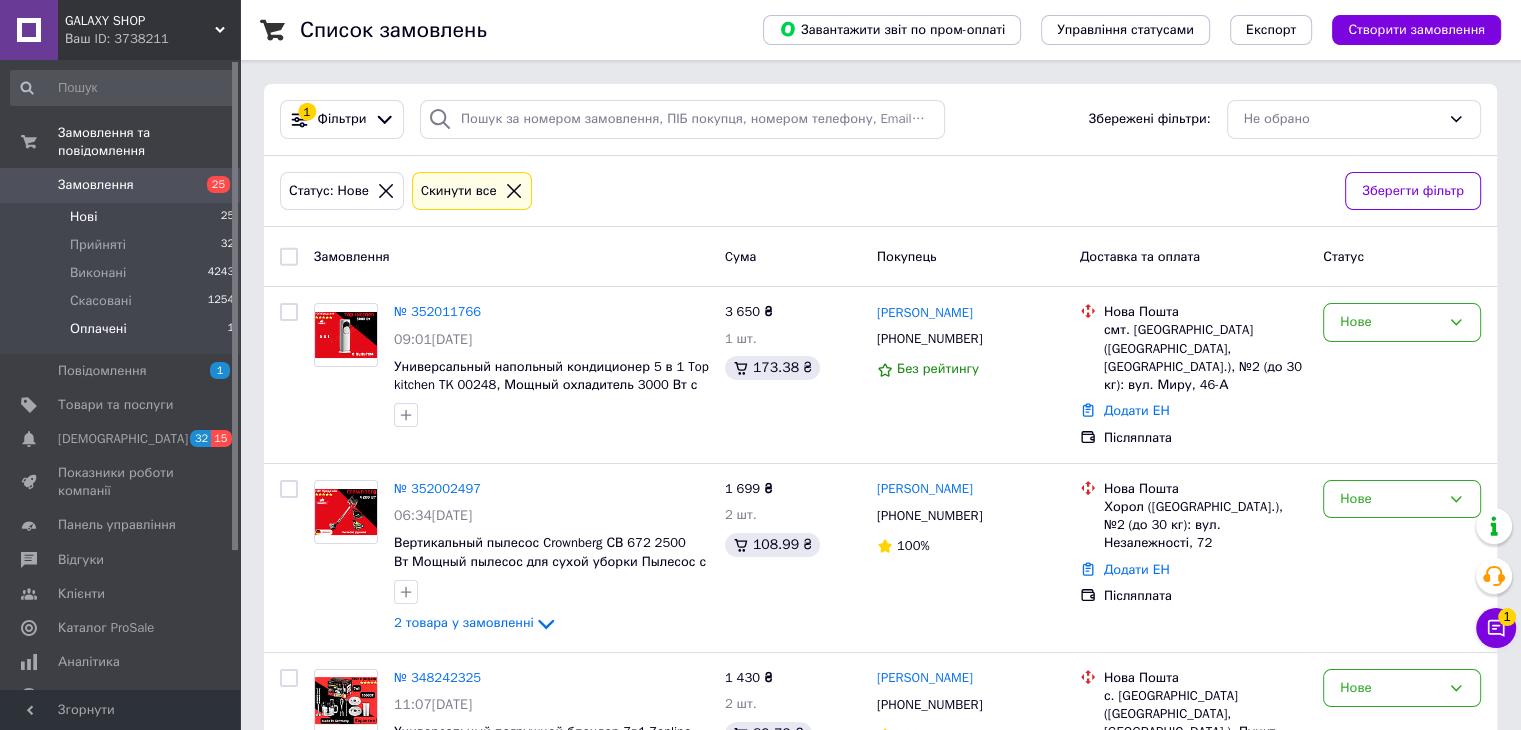 click on "Оплачені 1" at bounding box center (123, 334) 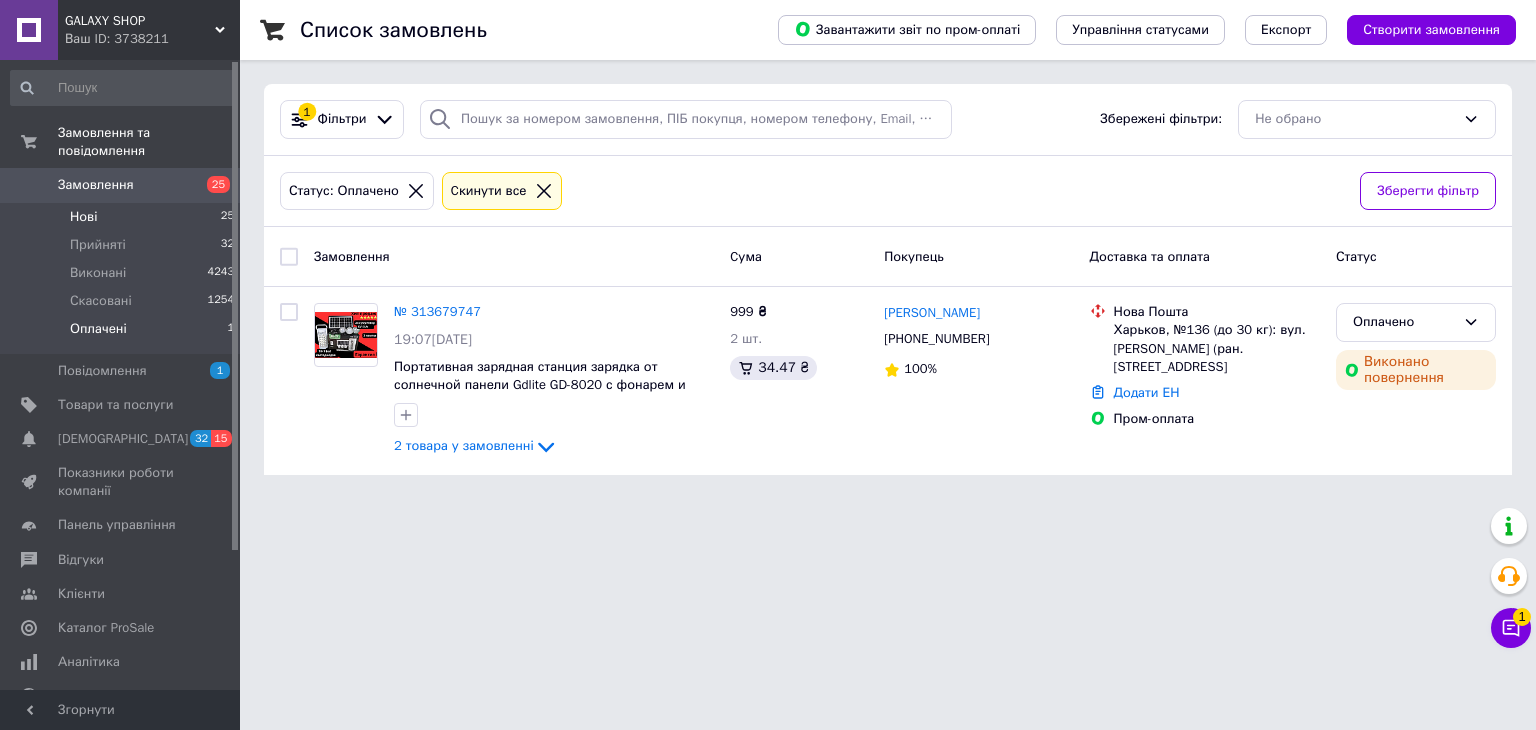 click on "Нові 25" at bounding box center (123, 217) 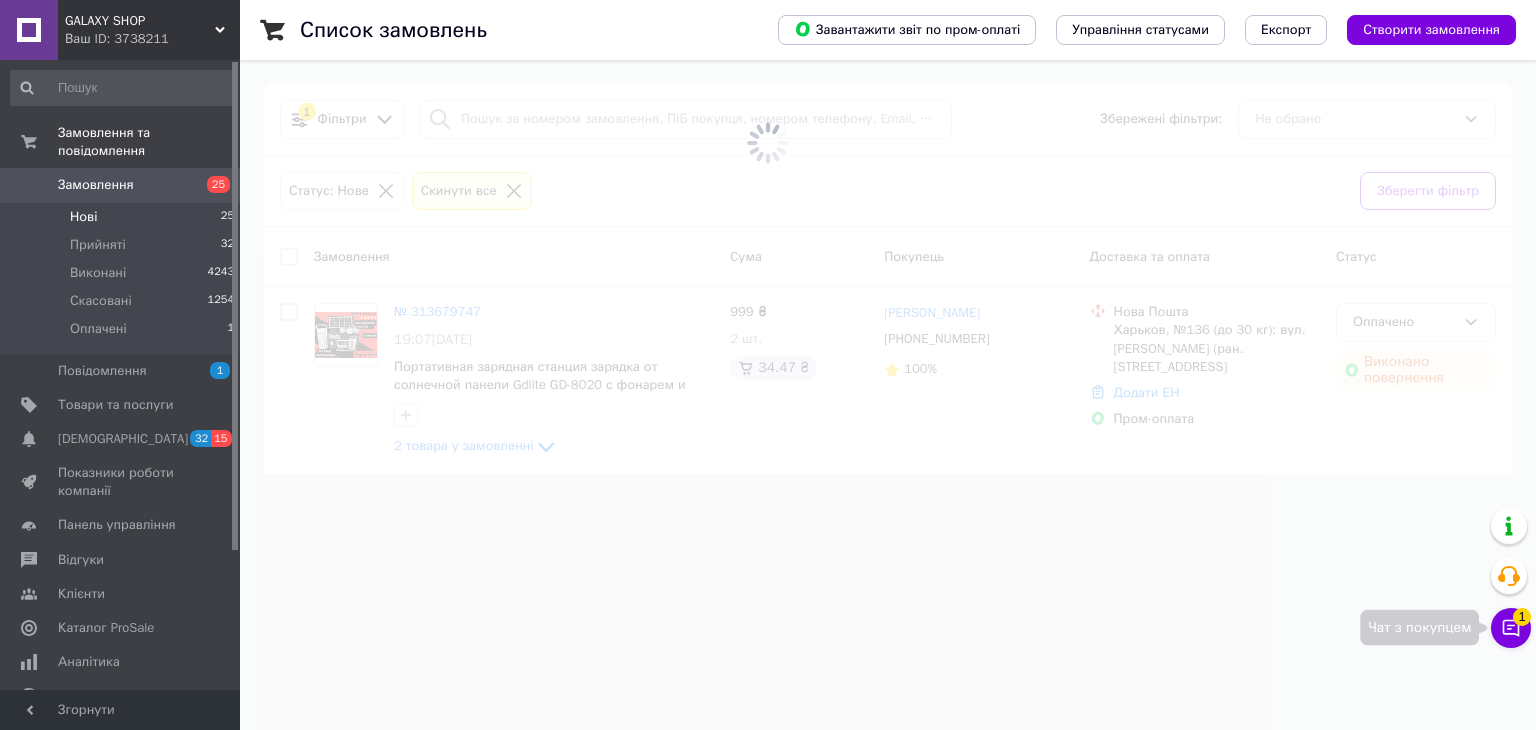click on "1" at bounding box center (1522, 617) 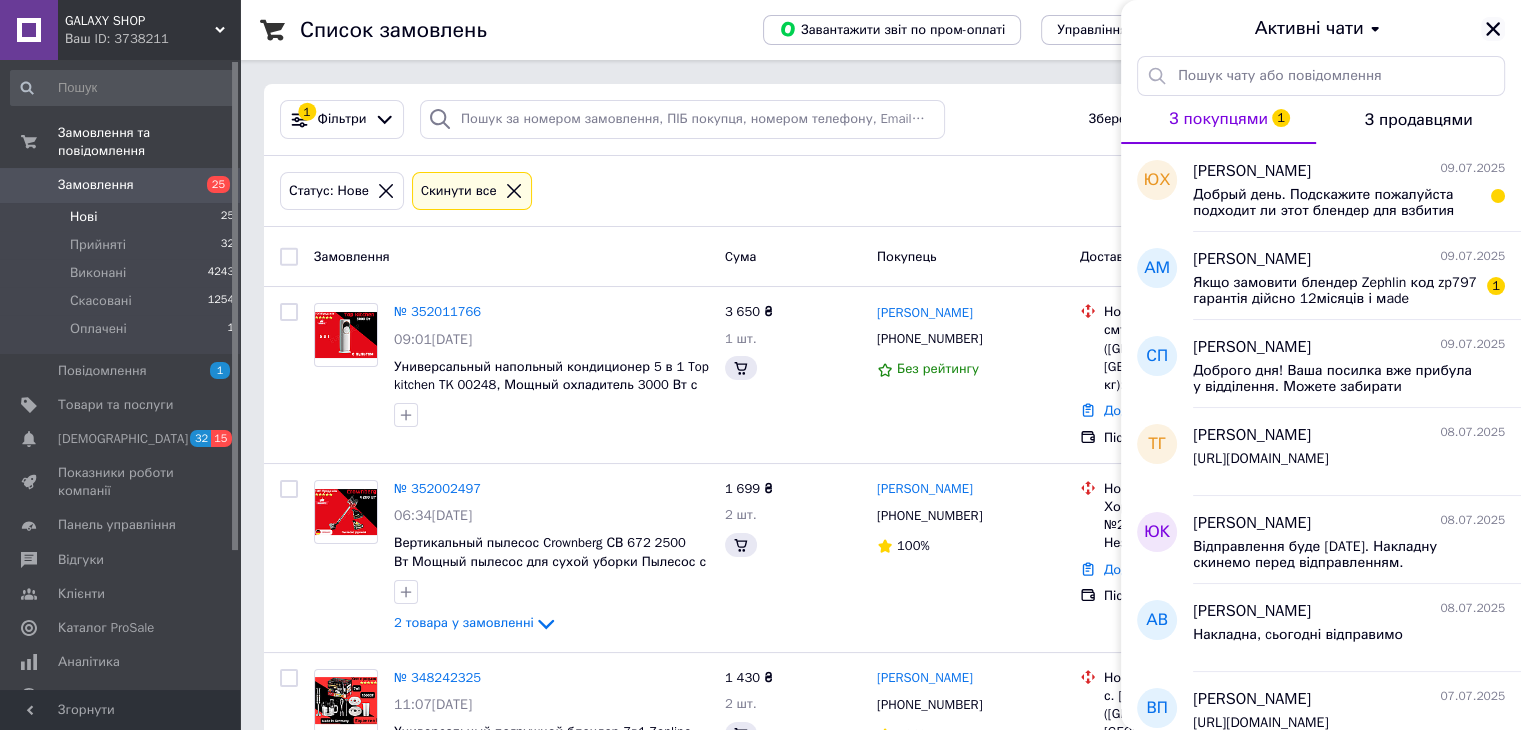 click 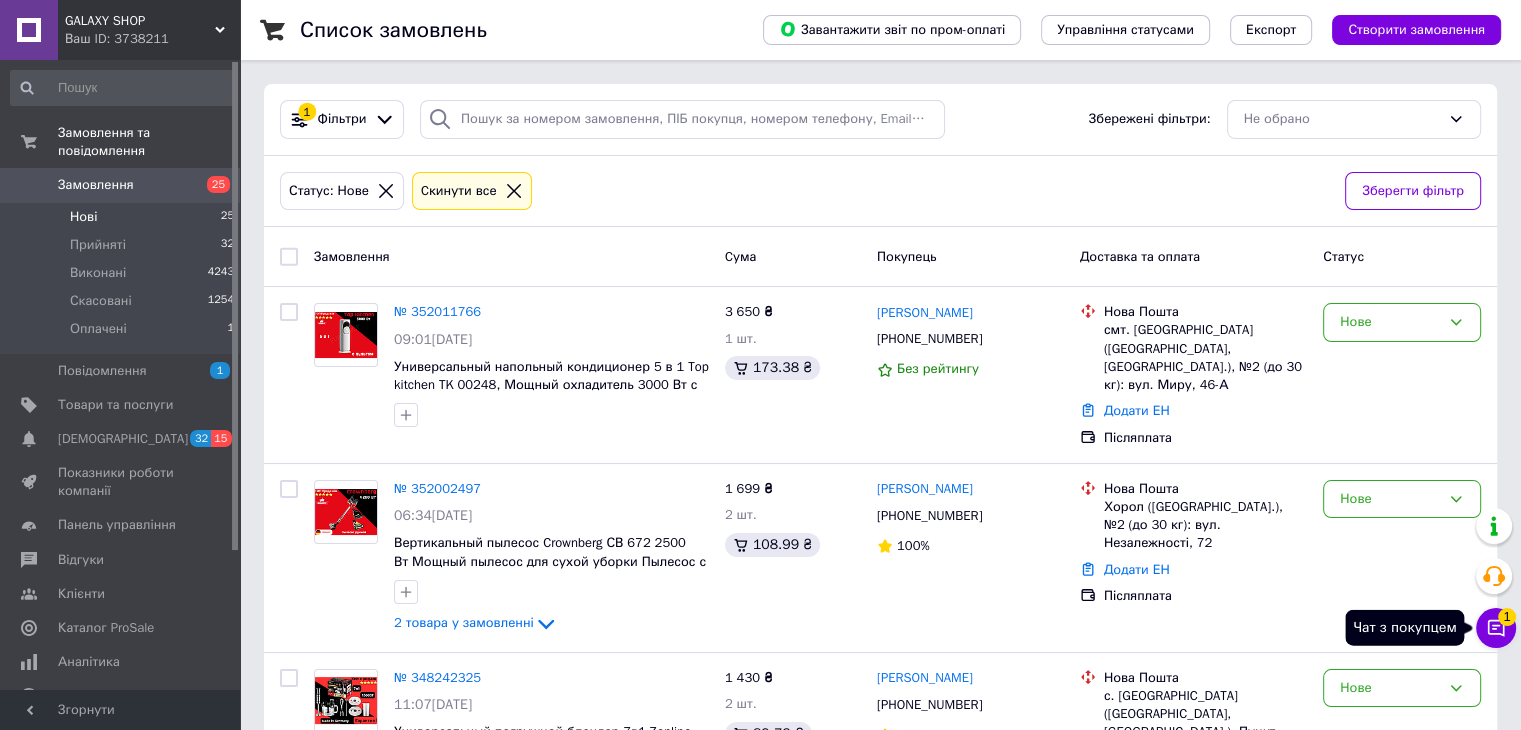 click 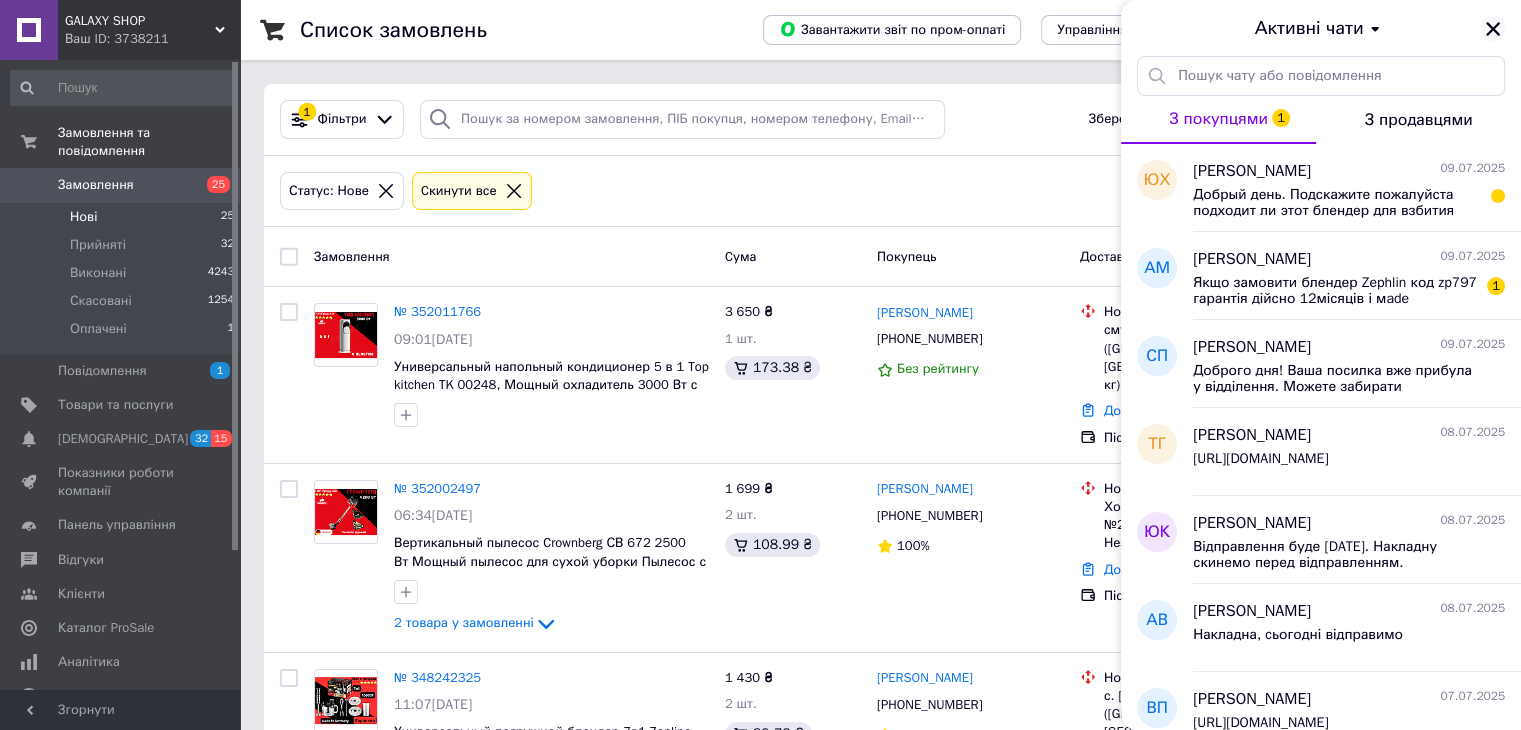 click 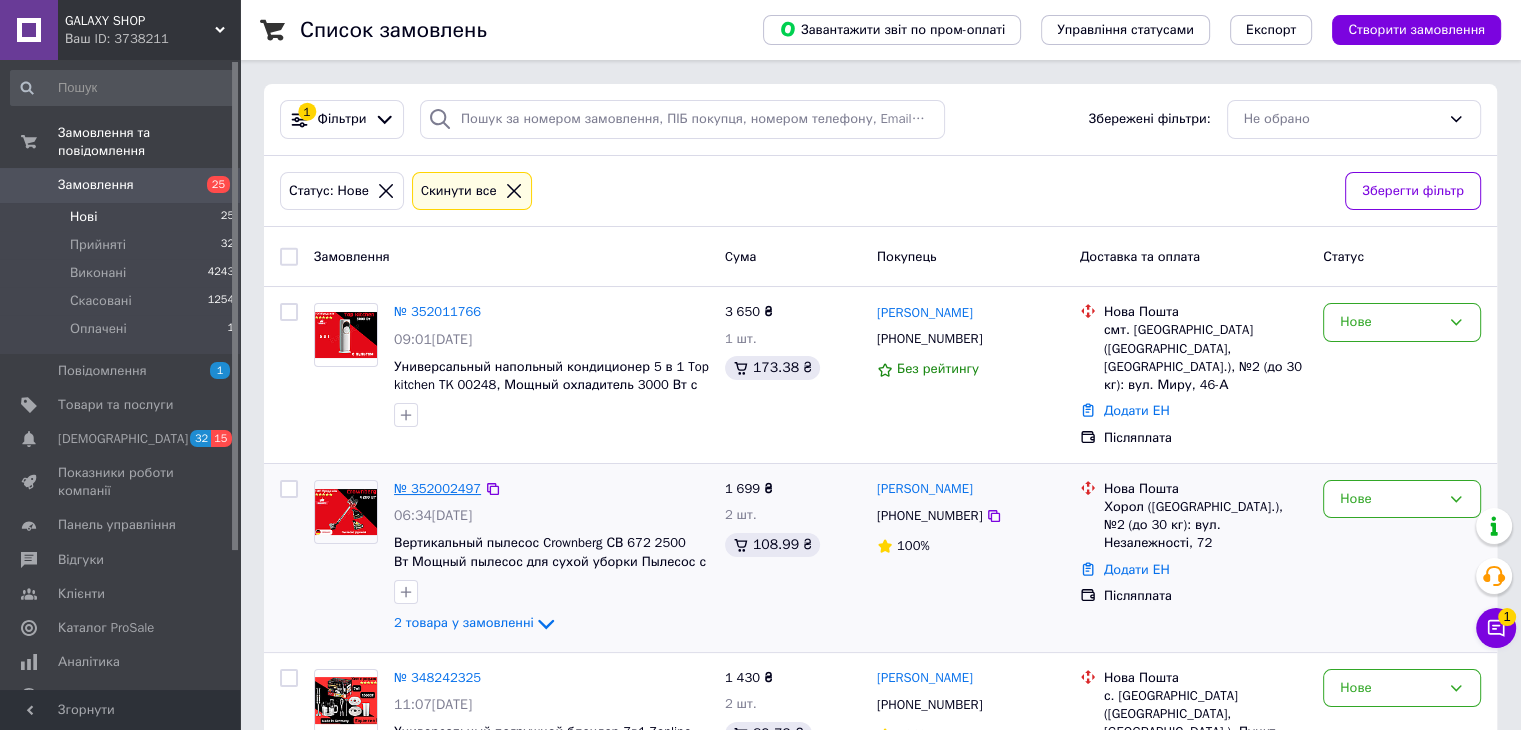 click on "№ 352002497" at bounding box center [437, 488] 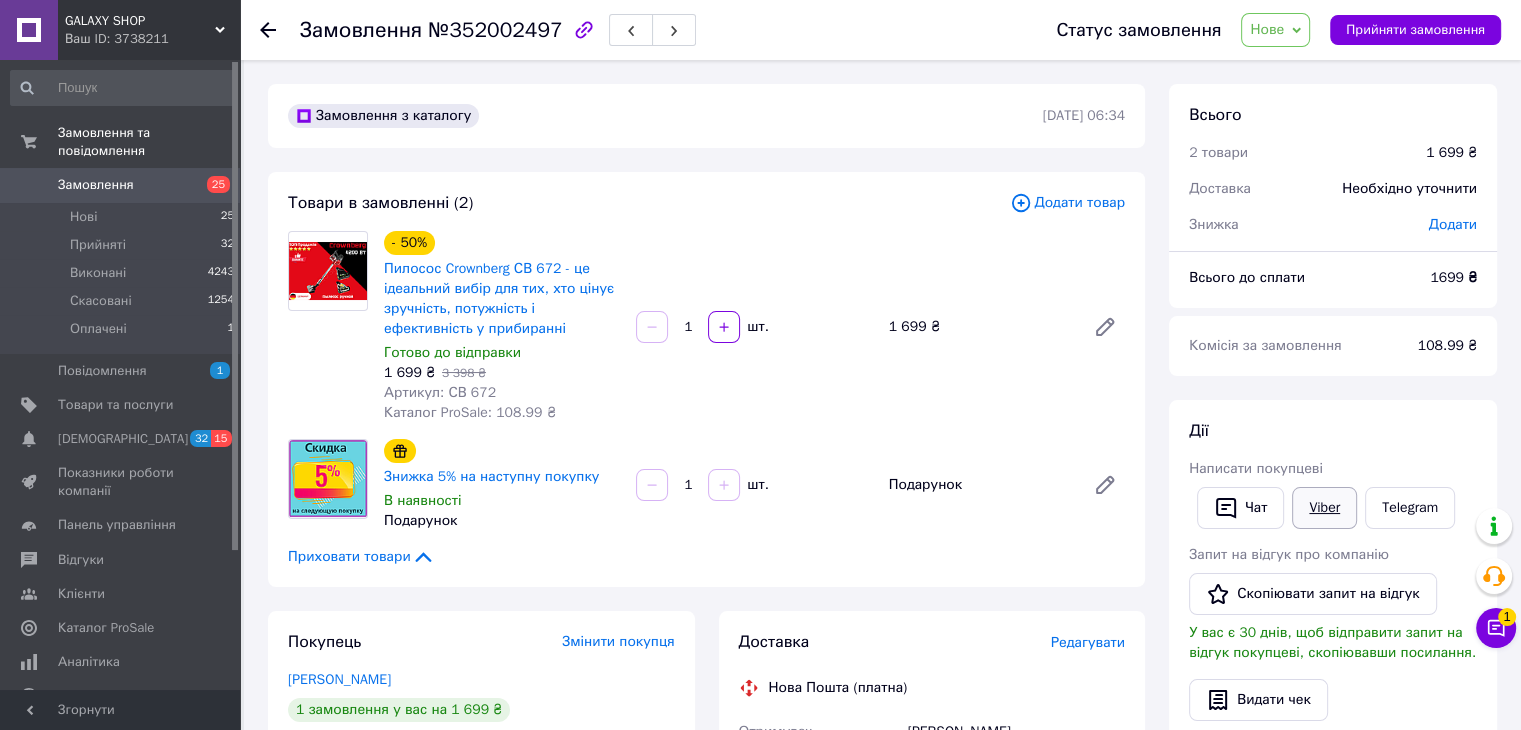 click on "Viber" at bounding box center [1324, 508] 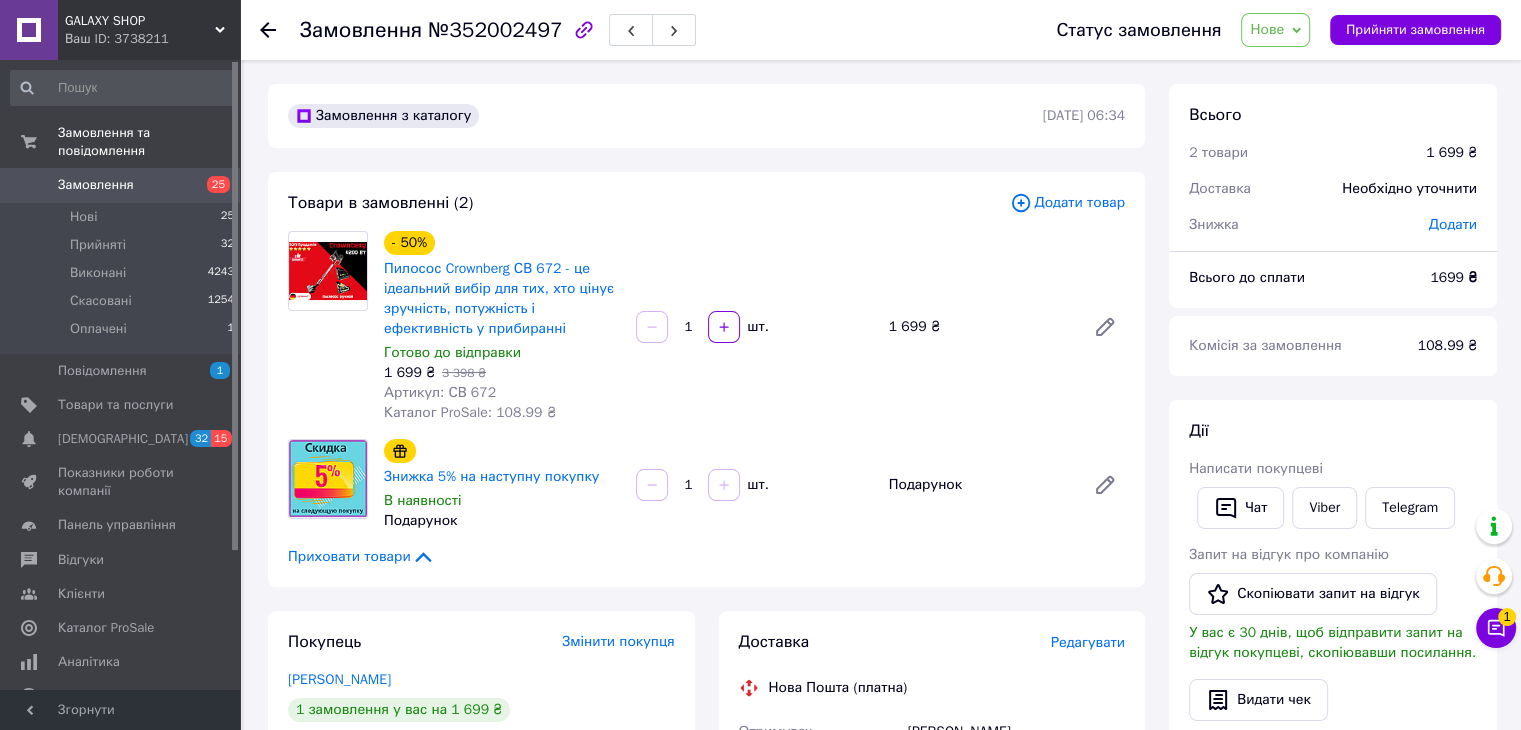 click on "Замовлення №352002497 Статус замовлення Нове Прийнято Виконано Скасовано Оплачено Прийняти замовлення Замовлення з каталогу [DATE] 06:34 Товари в замовленні (2) Додати товар - 50% Пилосос Crownberg СВ 672 - це ідеальний вибір для тих, хто цінує зручність, потужність і ефективність у прибиранні Готово до відправки 1 699 ₴   3 398 ₴ Артикул: СВ 672 Каталог ProSale: 108.99 ₴  1   шт. 1 699 ₴ Знижка 5% на наступну покупку В наявності Подарунок 1   шт. Подарунок Приховати товари Покупець Змінити покупця [PERSON_NAME] 1 замовлення у вас на 1 699 ₴ 100%   успішних покупок Додати відгук Додати" at bounding box center [882, 769] 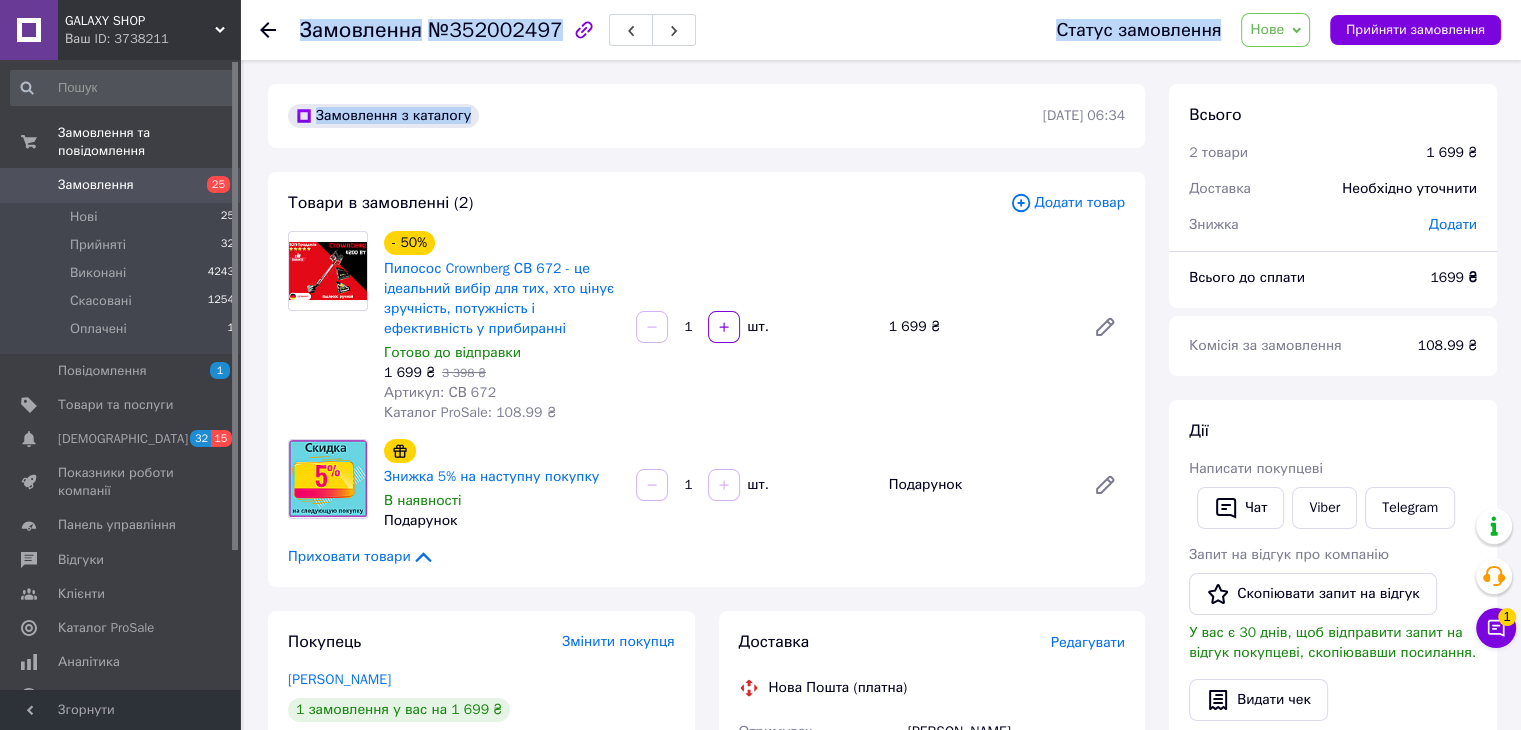 click on "GALAXY SHOP Ваш ID: 3738211 Сайт GALAXY SHOP Кабінет покупця Перевірити стан системи Сторінка на порталі Довідка Вийти Замовлення та повідомлення Замовлення 25 Нові 25 Прийняті 32 Виконані 4243 Скасовані 1254 Оплачені 1 Повідомлення 1 Товари та послуги Сповіщення 32 15 Показники роботи компанії Панель управління Відгуки Клієнти Каталог ProSale Аналітика Управління сайтом Гаманець компанії [PERSON_NAME] Тарифи та рахунки Prom мікс 1000 (3 місяці) Згорнути
Замовлення №352002497 Статус замовлення [GEOGRAPHIC_DATA]" at bounding box center (760, 739) 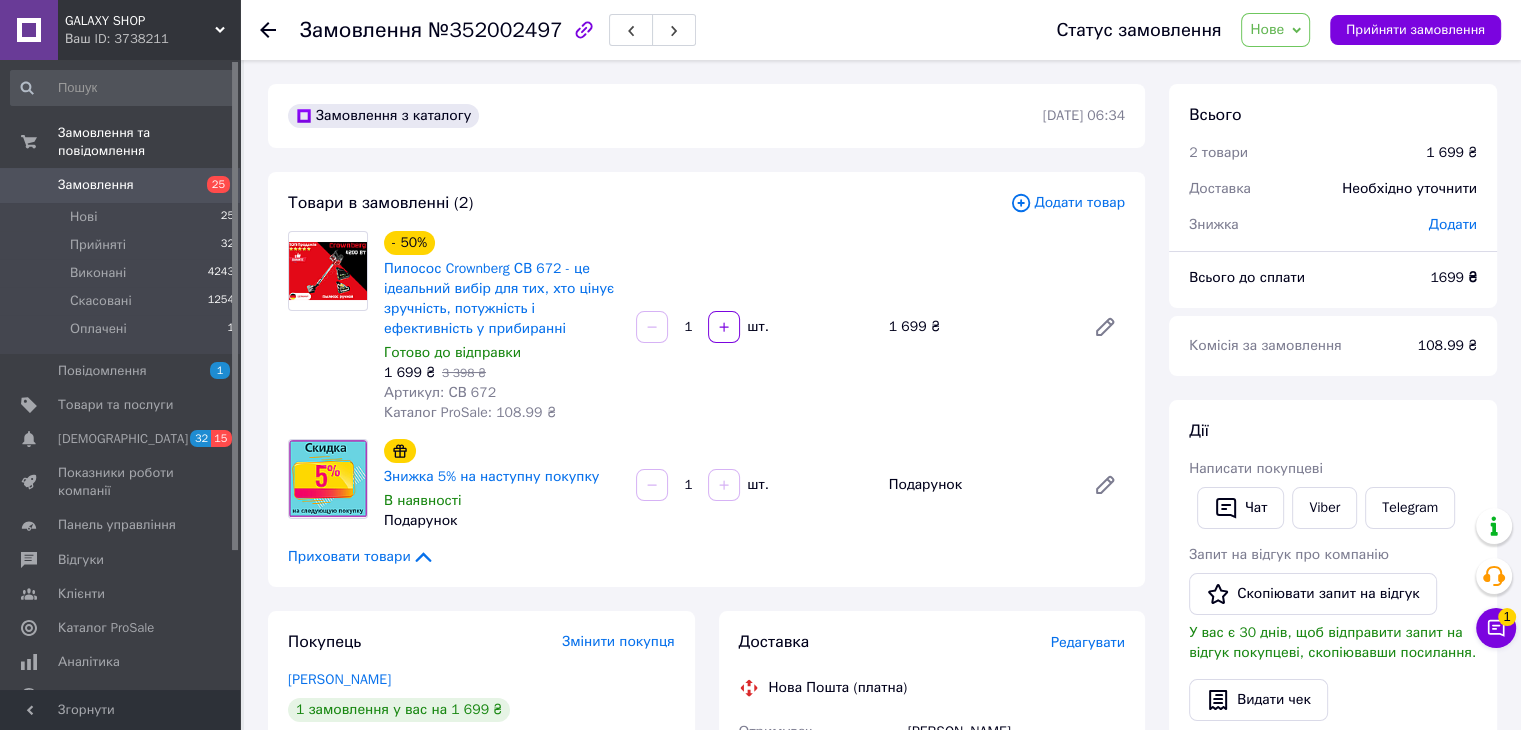 click on "- 50% Пилосос Crownberg СВ 672 - це ідеальний вибір для тих, хто цінує зручність, потужність і ефективність у прибиранні Готово до відправки 1 699 ₴   3 398 ₴ Артикул: СВ 672 Каталог ProSale: 108.99 ₴  1   шт. 1 699 ₴" at bounding box center [754, 327] 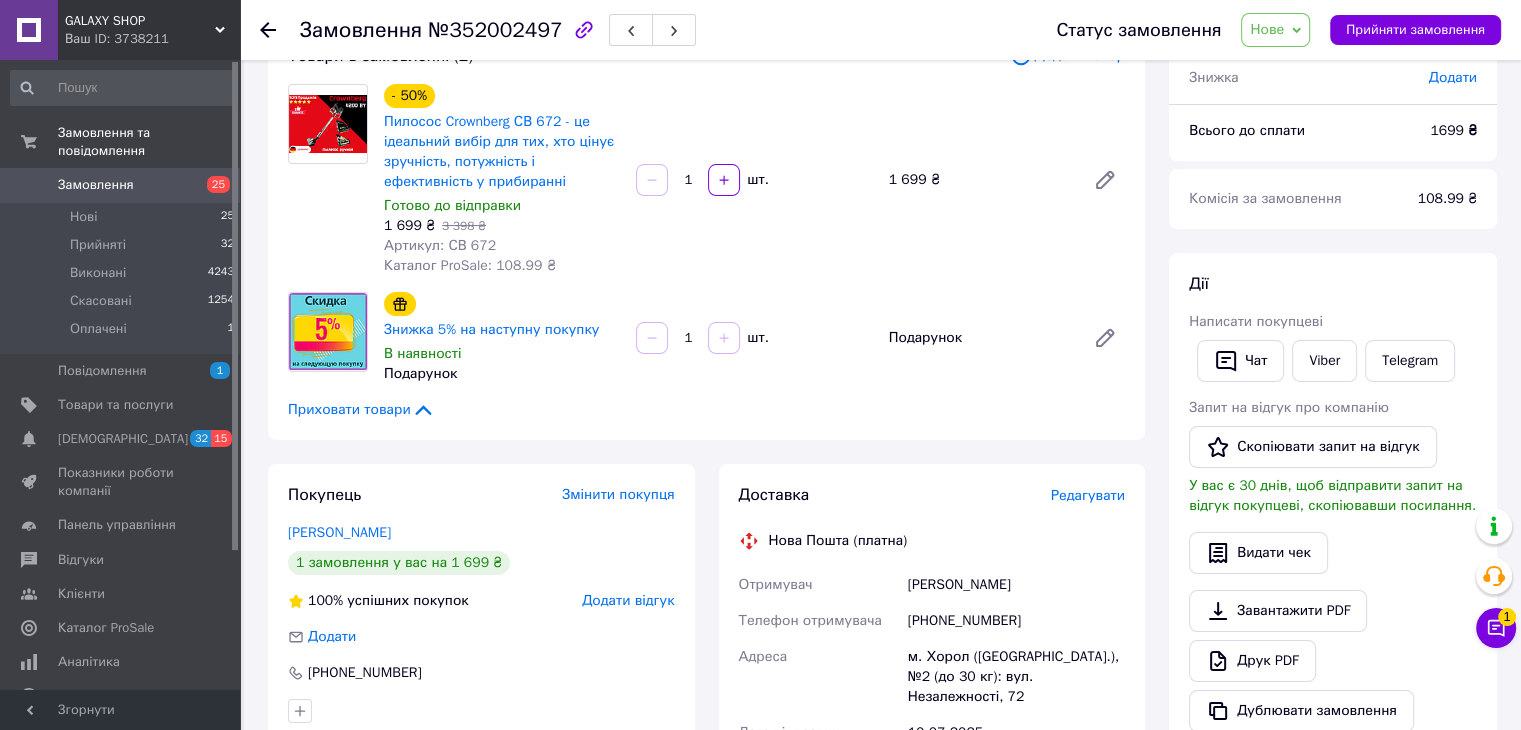 scroll, scrollTop: 300, scrollLeft: 0, axis: vertical 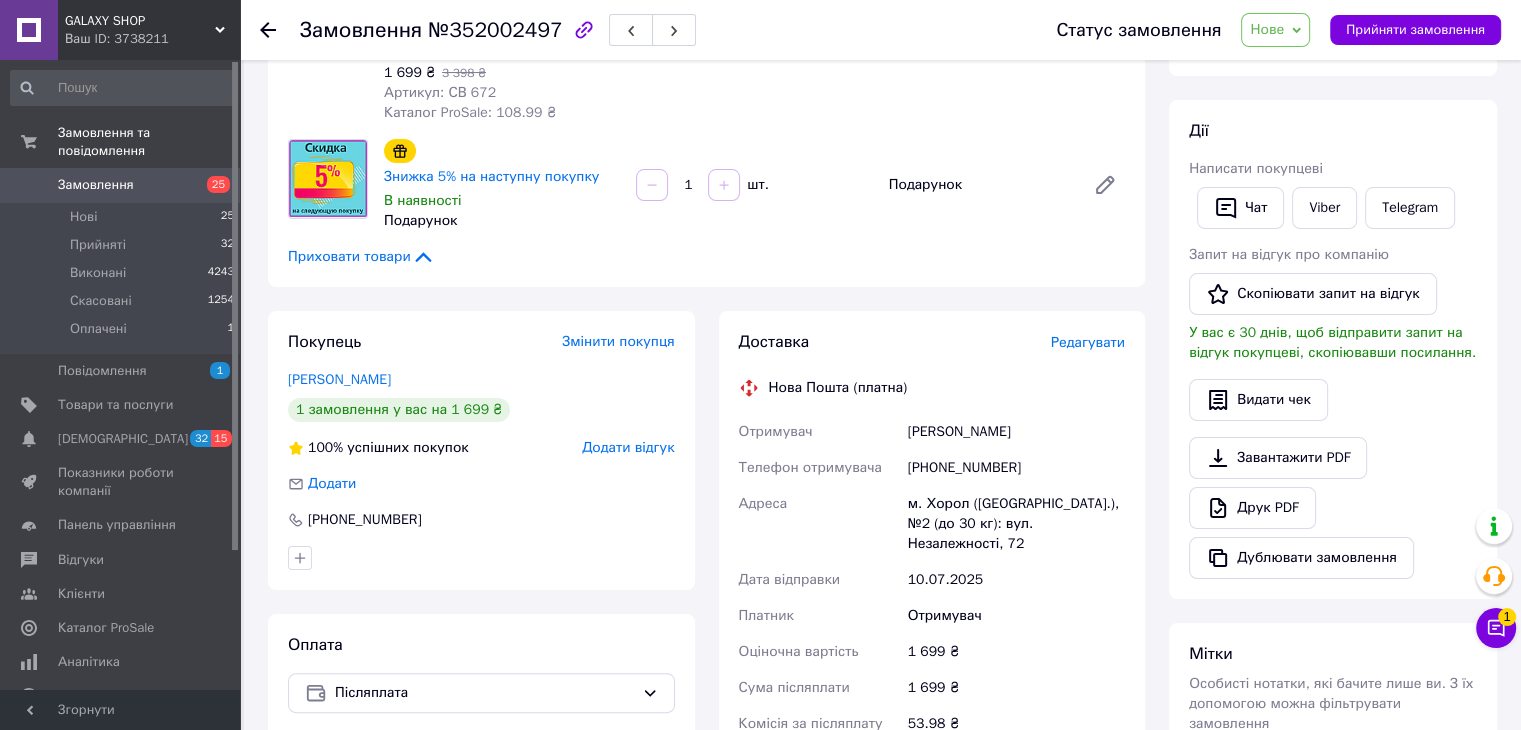 click on "[PHONE_NUMBER]" at bounding box center (1016, 468) 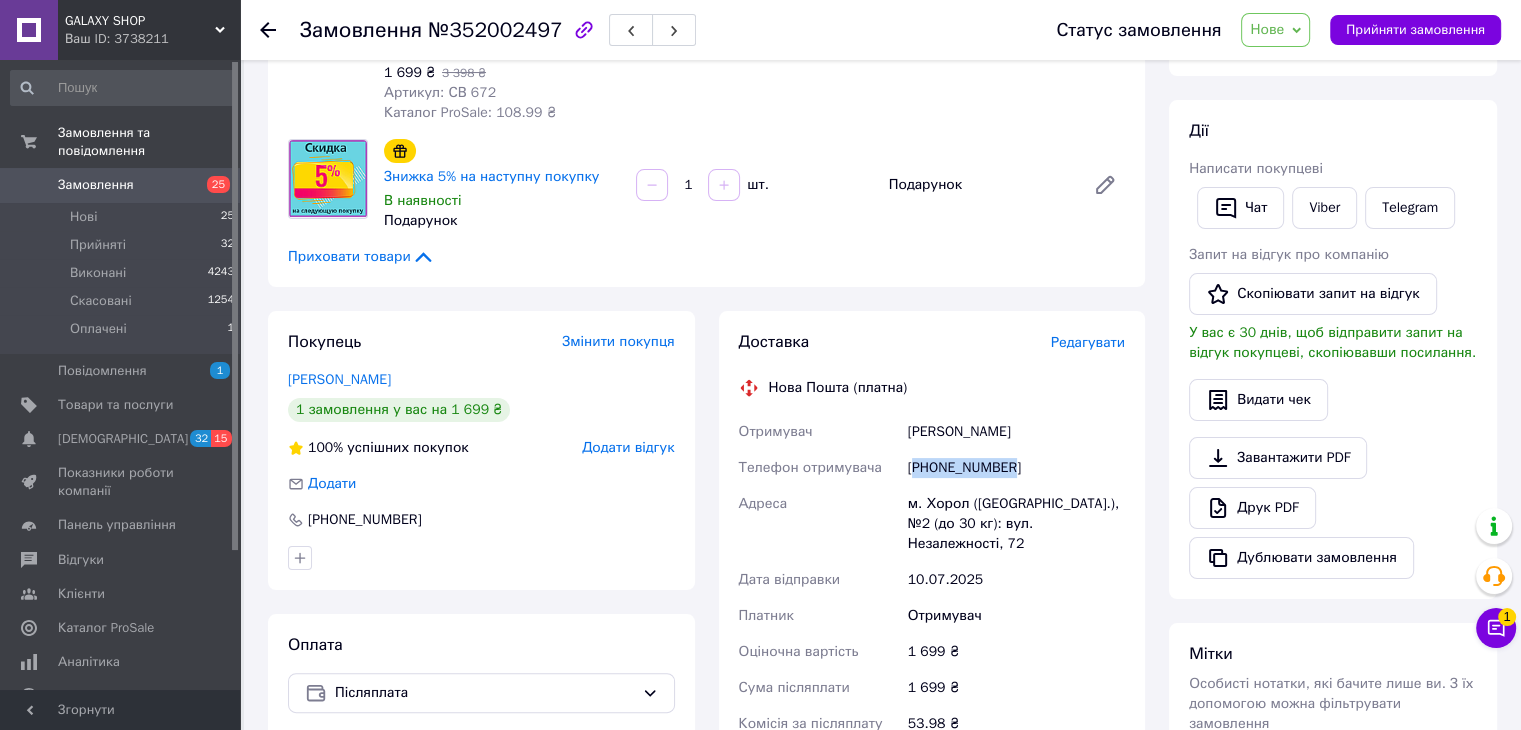 click on "[PHONE_NUMBER]" at bounding box center (1016, 468) 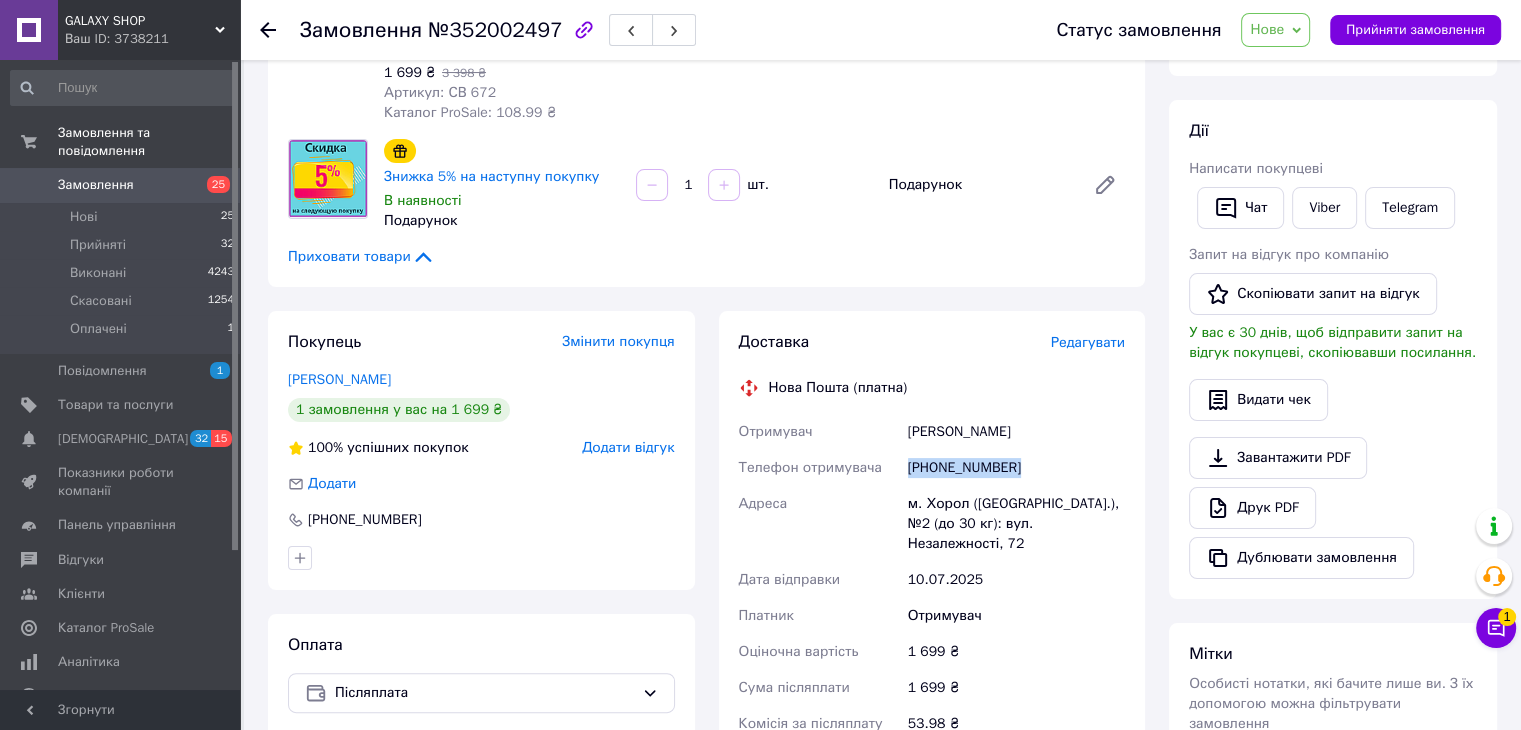 click on "[PHONE_NUMBER]" at bounding box center [1016, 468] 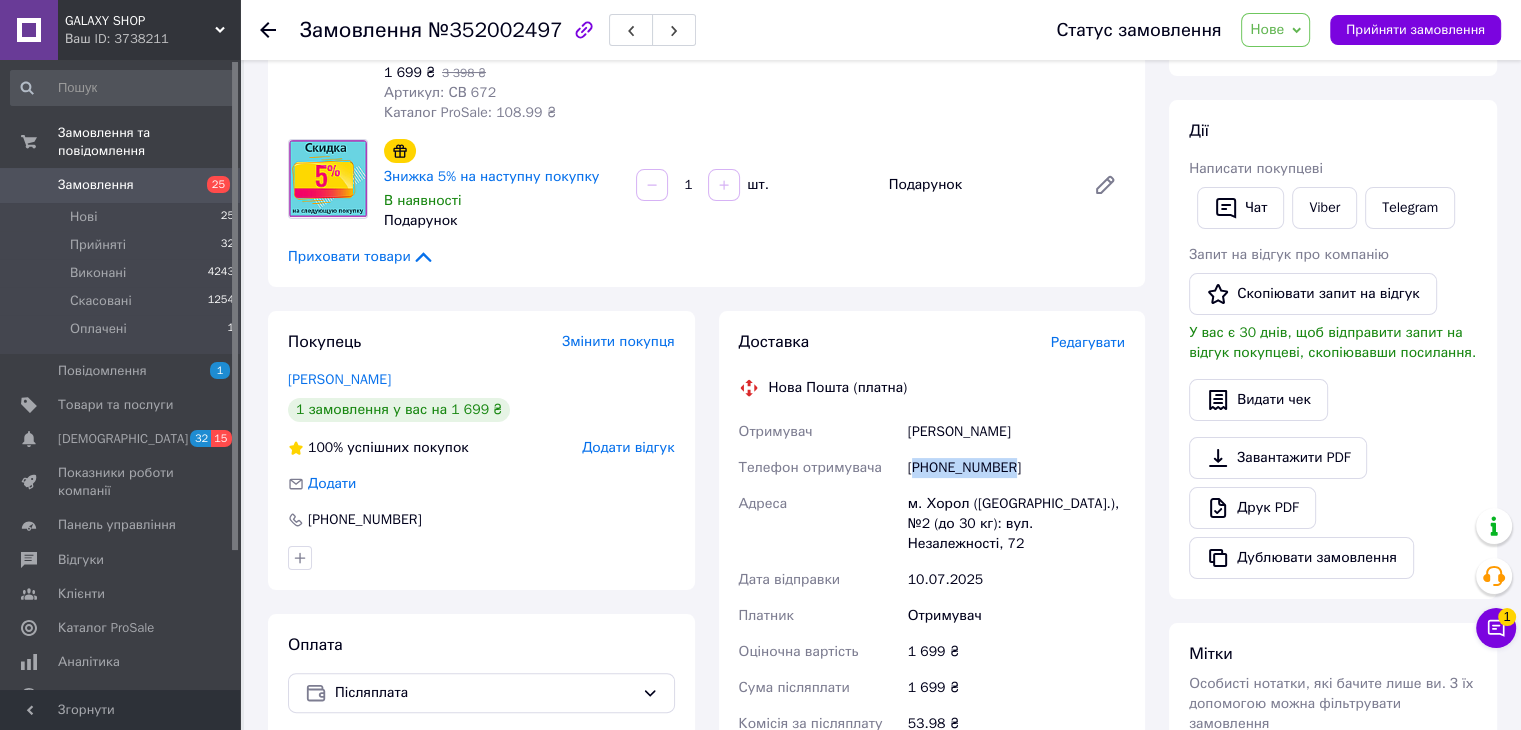 click on "[PHONE_NUMBER]" at bounding box center [1016, 468] 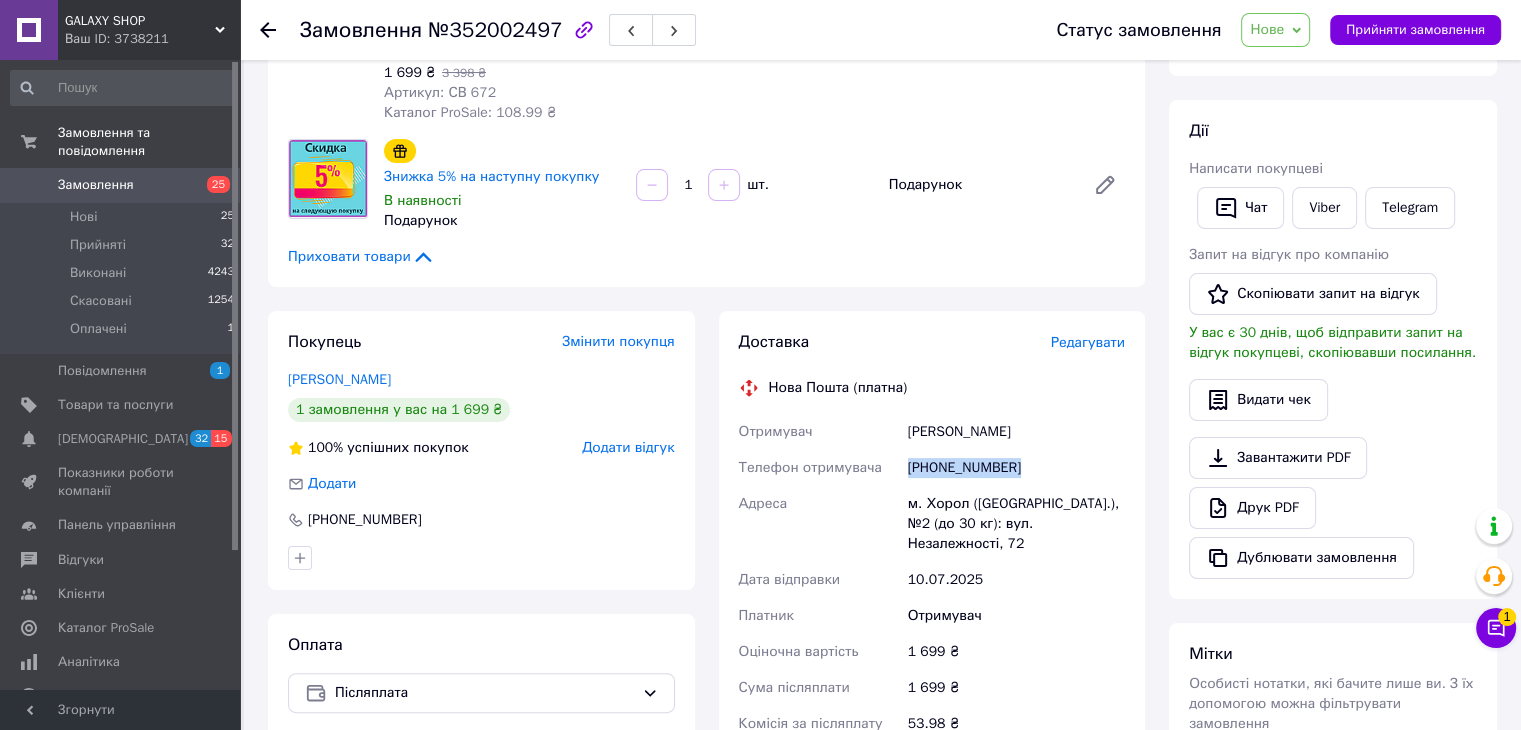 click on "[PHONE_NUMBER]" at bounding box center (1016, 468) 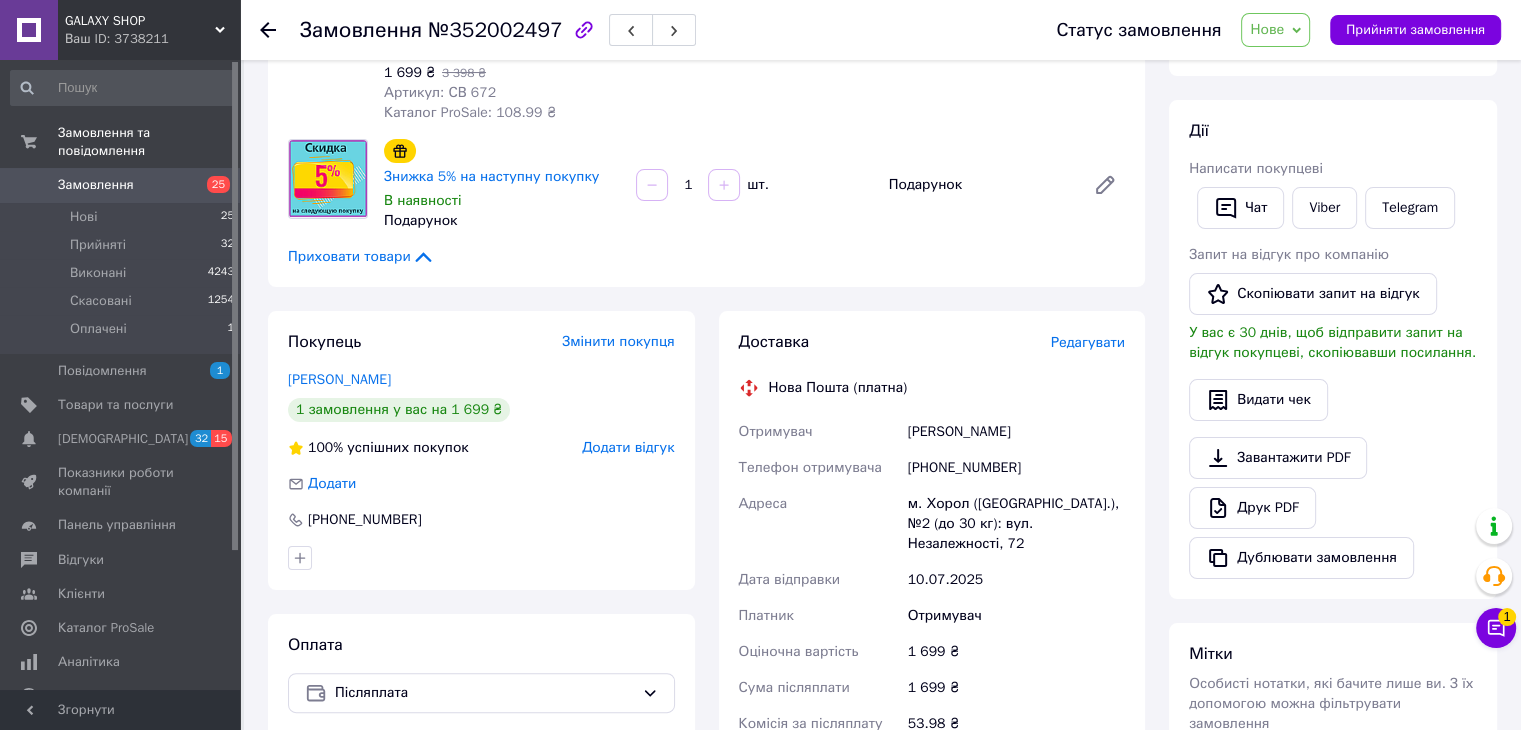 drag, startPoint x: 996, startPoint y: 469, endPoint x: 925, endPoint y: 464, distance: 71.17584 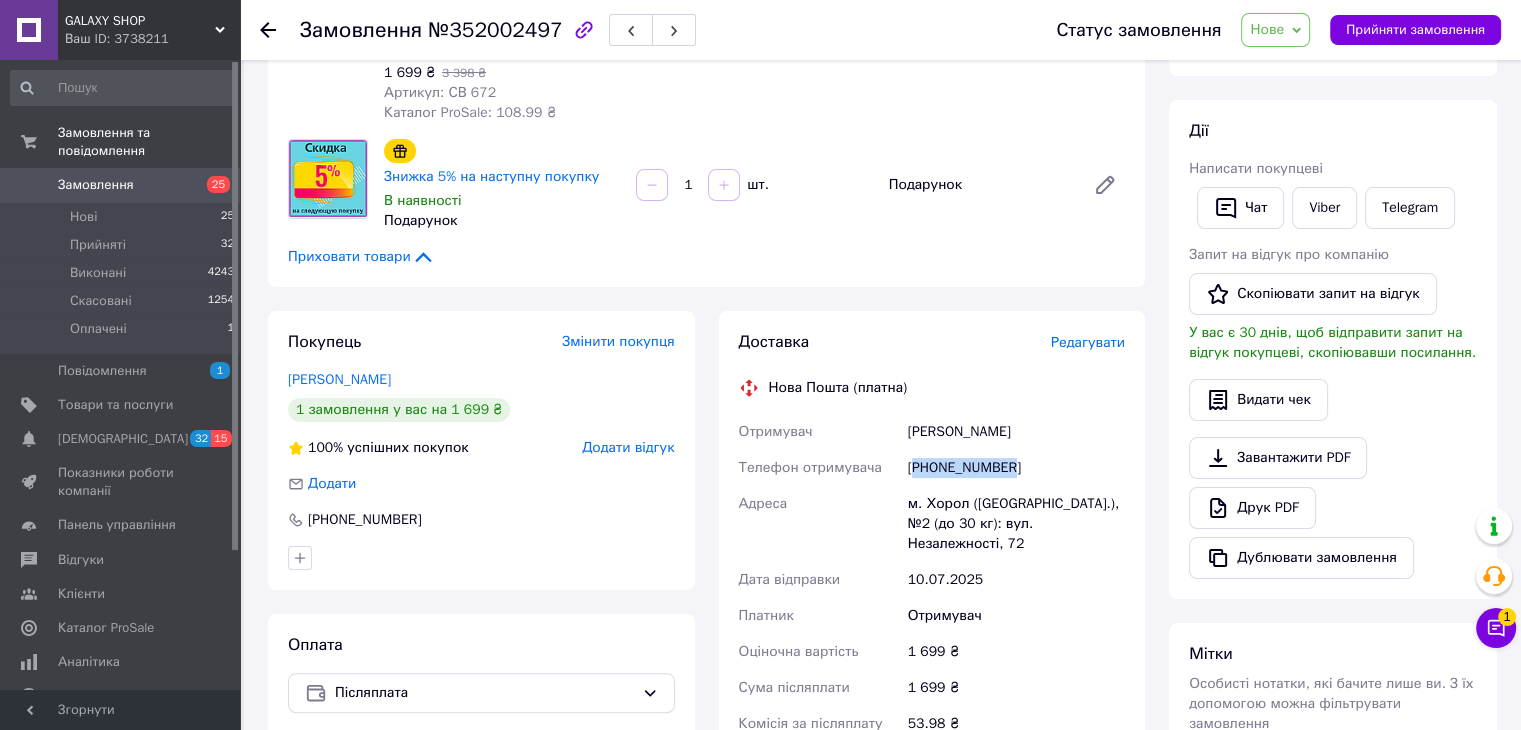 click on "[PHONE_NUMBER]" at bounding box center (1016, 468) 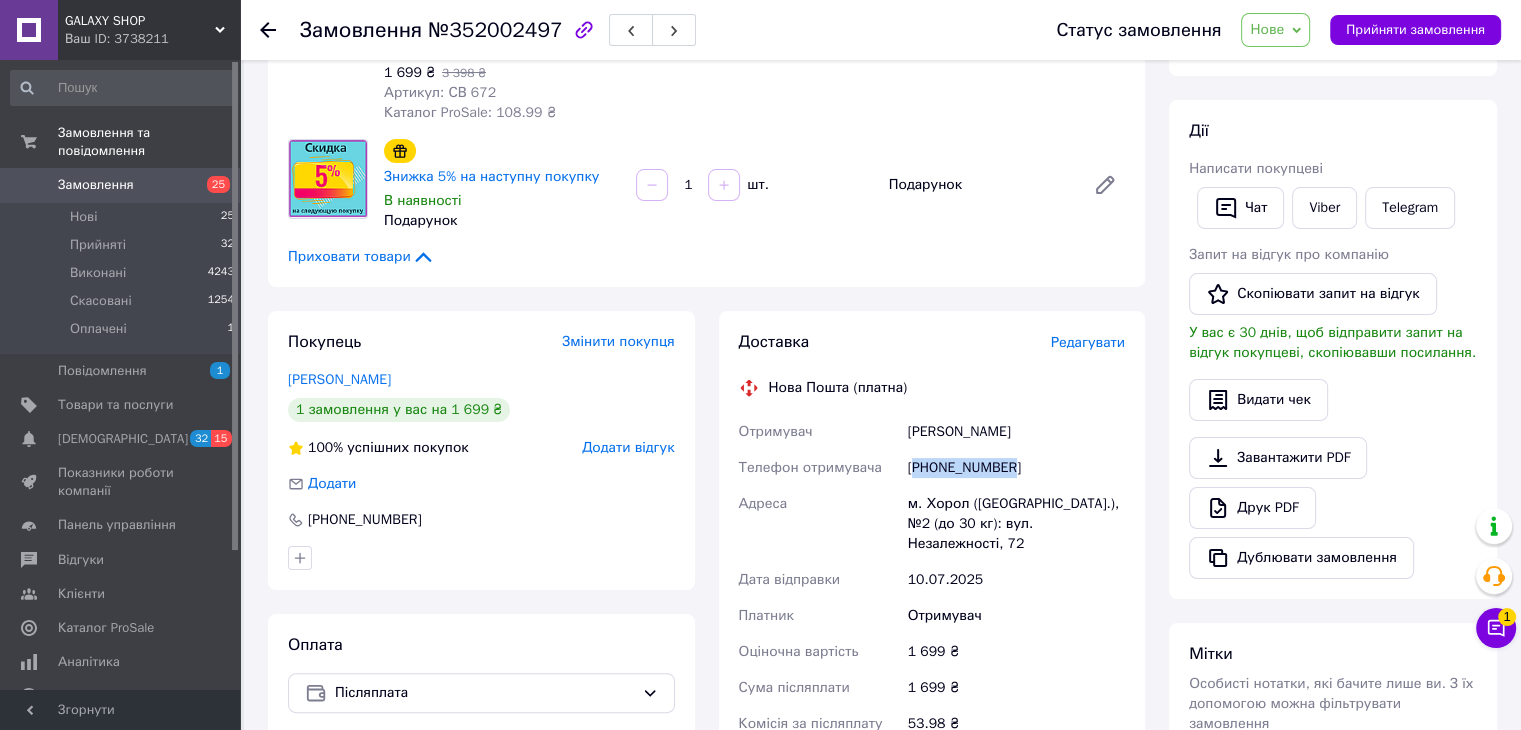 copy on "380956652134" 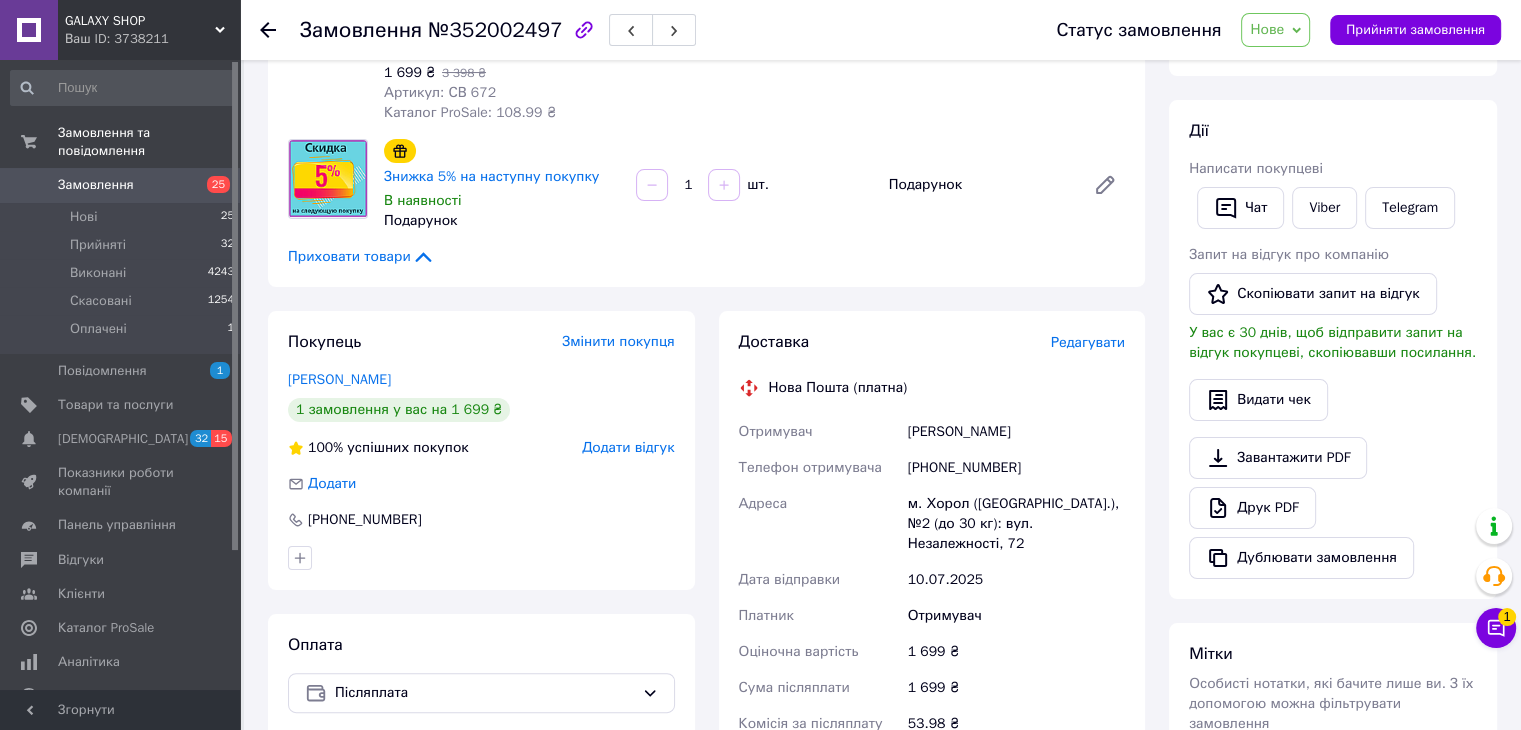 click on "м. Хорол ([GEOGRAPHIC_DATA].), №2 (до 30 кг): вул. Незалежності, 72" at bounding box center (1016, 524) 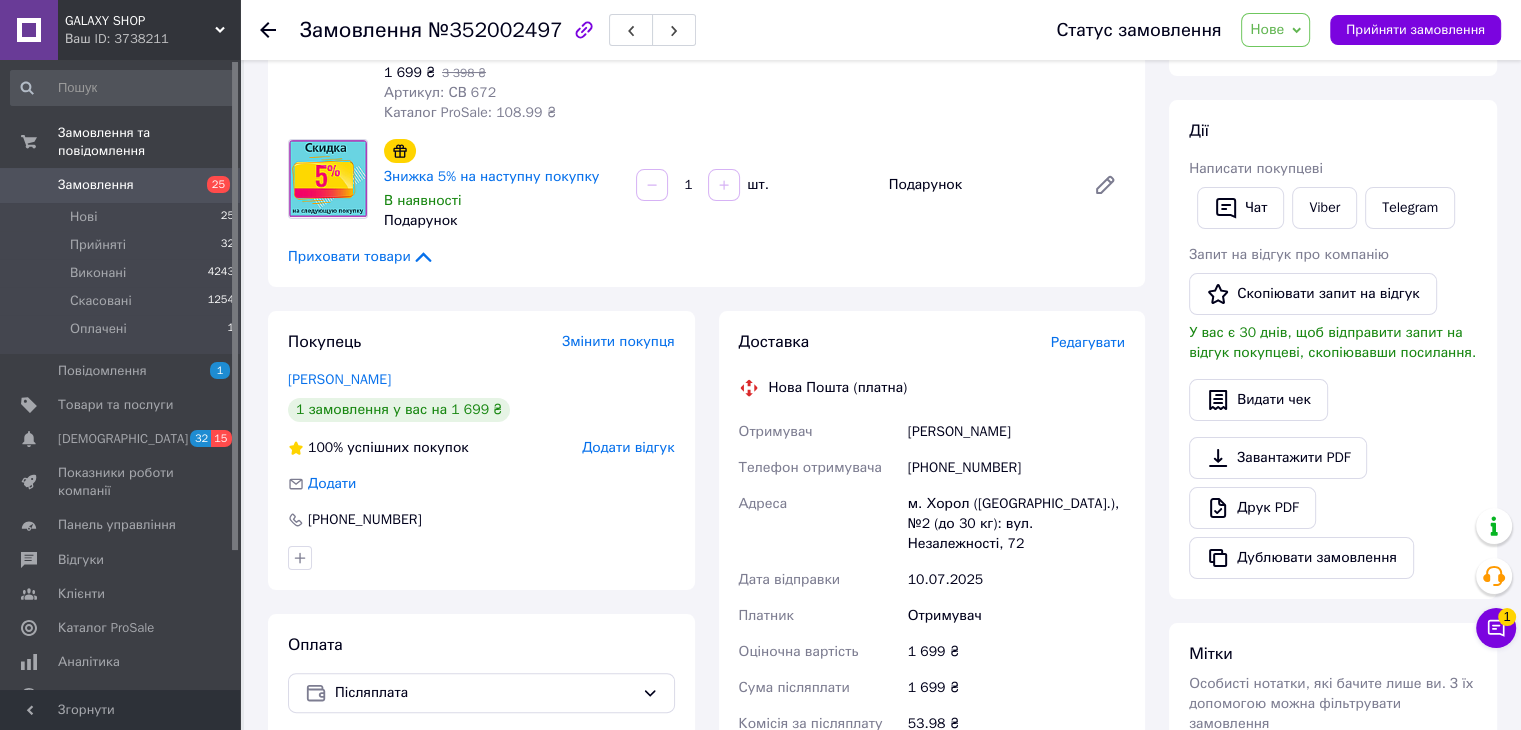 click on "[PHONE_NUMBER]" at bounding box center (1016, 468) 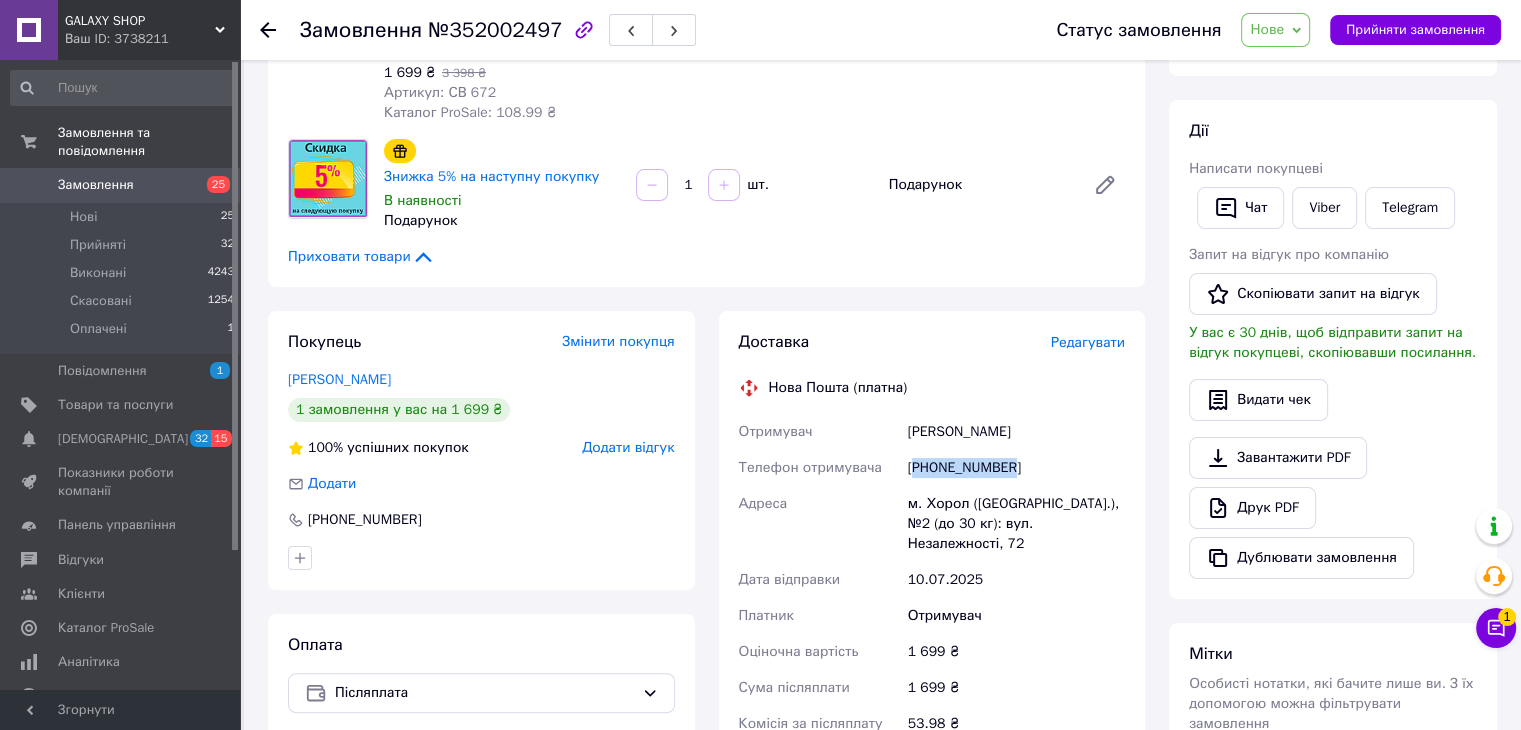 click on "[PHONE_NUMBER]" at bounding box center (1016, 468) 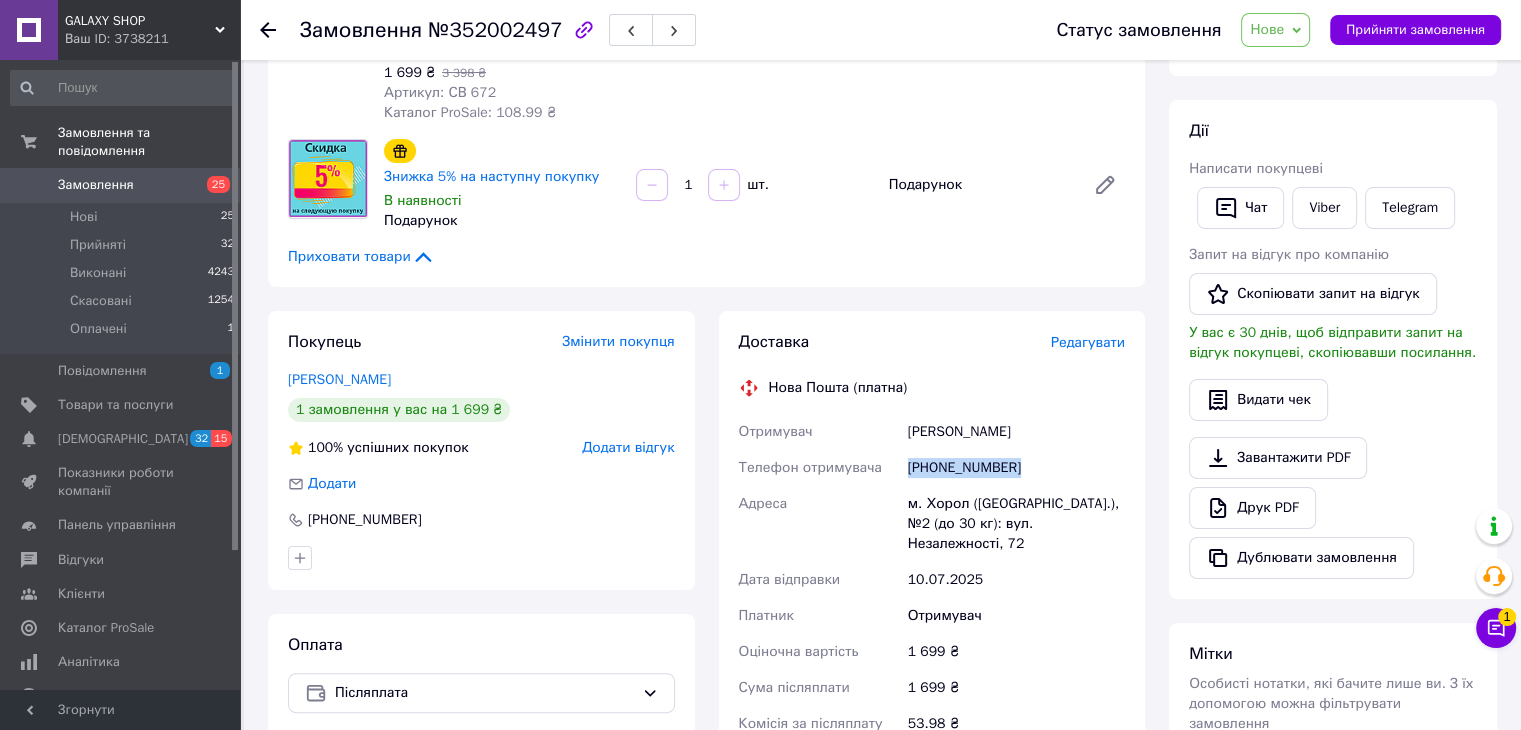 click on "[PHONE_NUMBER]" at bounding box center [1016, 468] 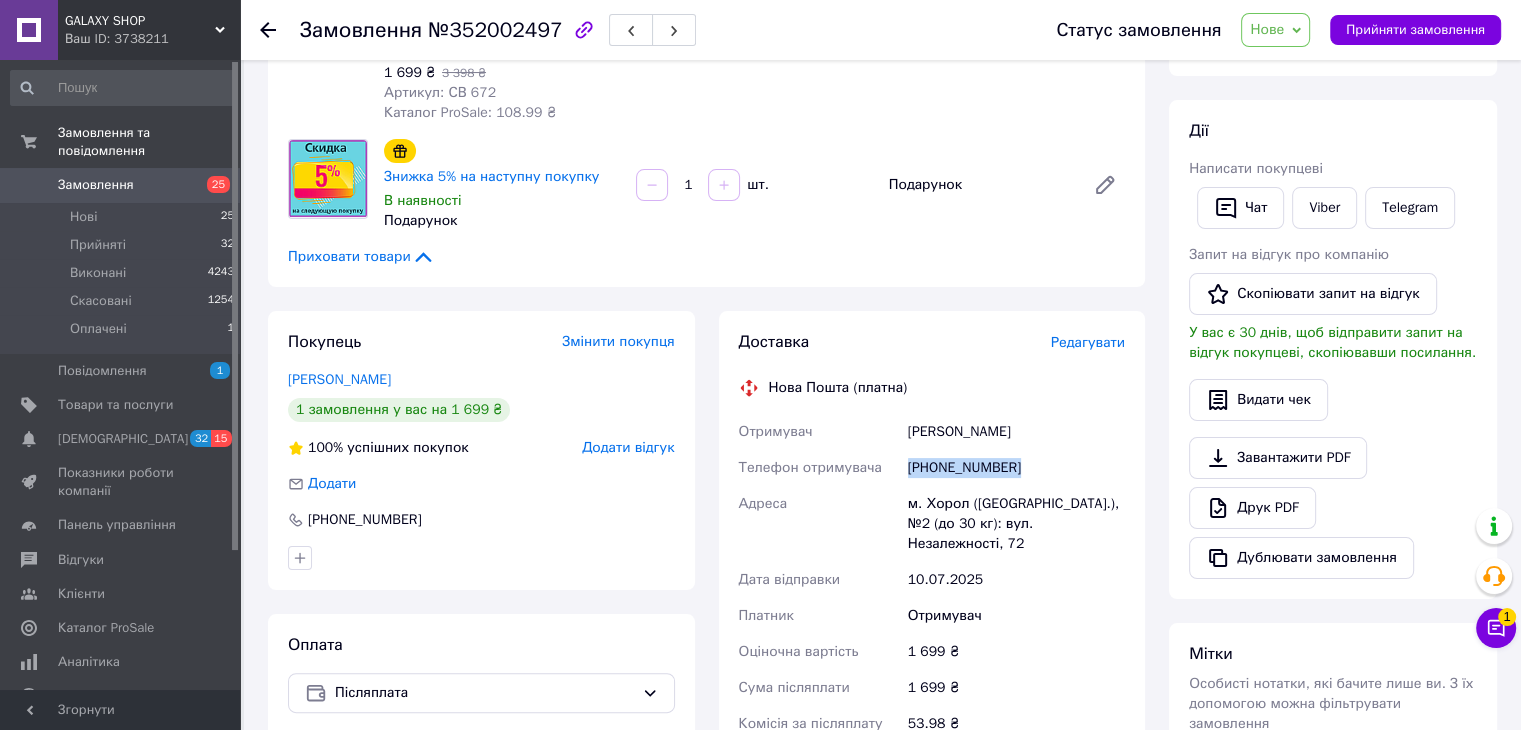 copy on "[PHONE_NUMBER]" 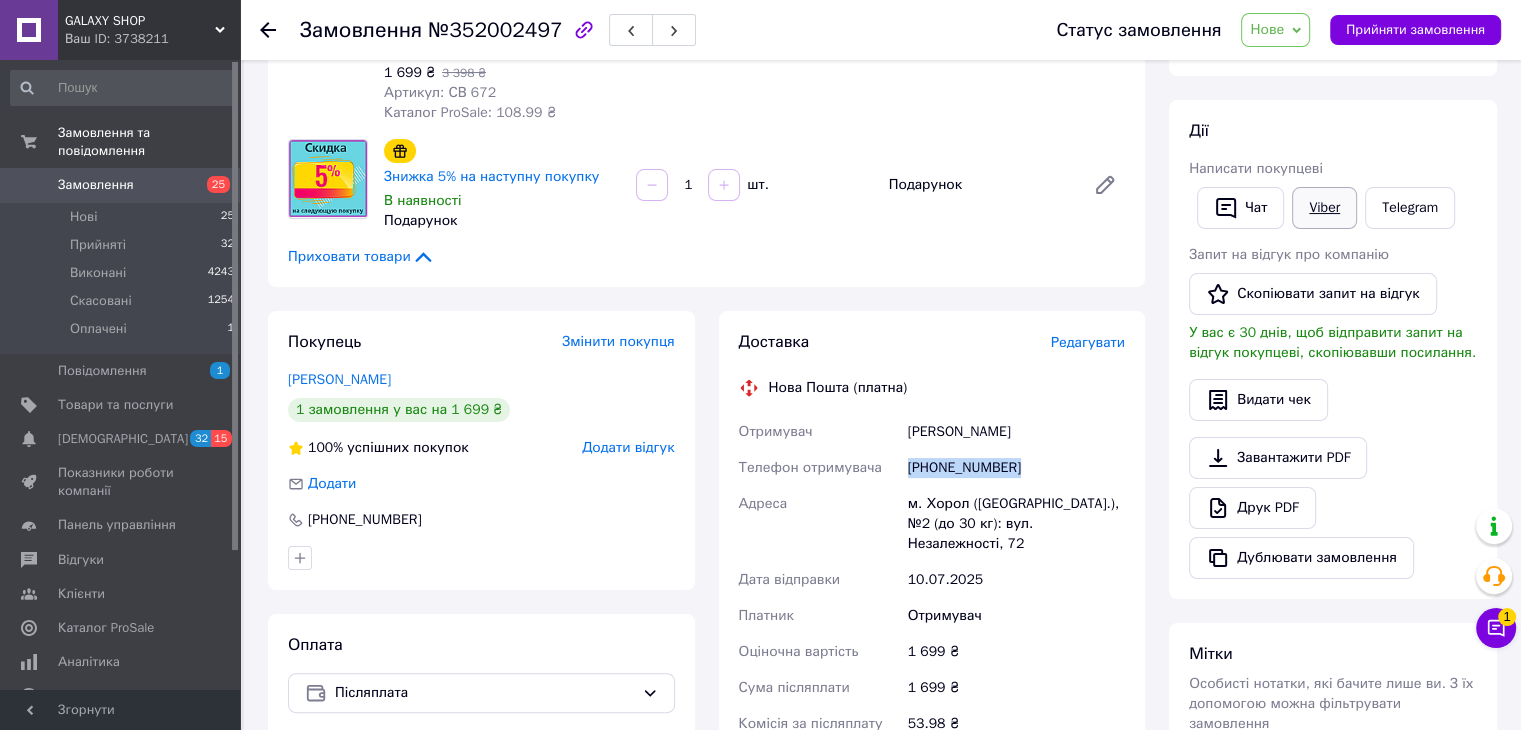 click on "Viber" at bounding box center (1324, 208) 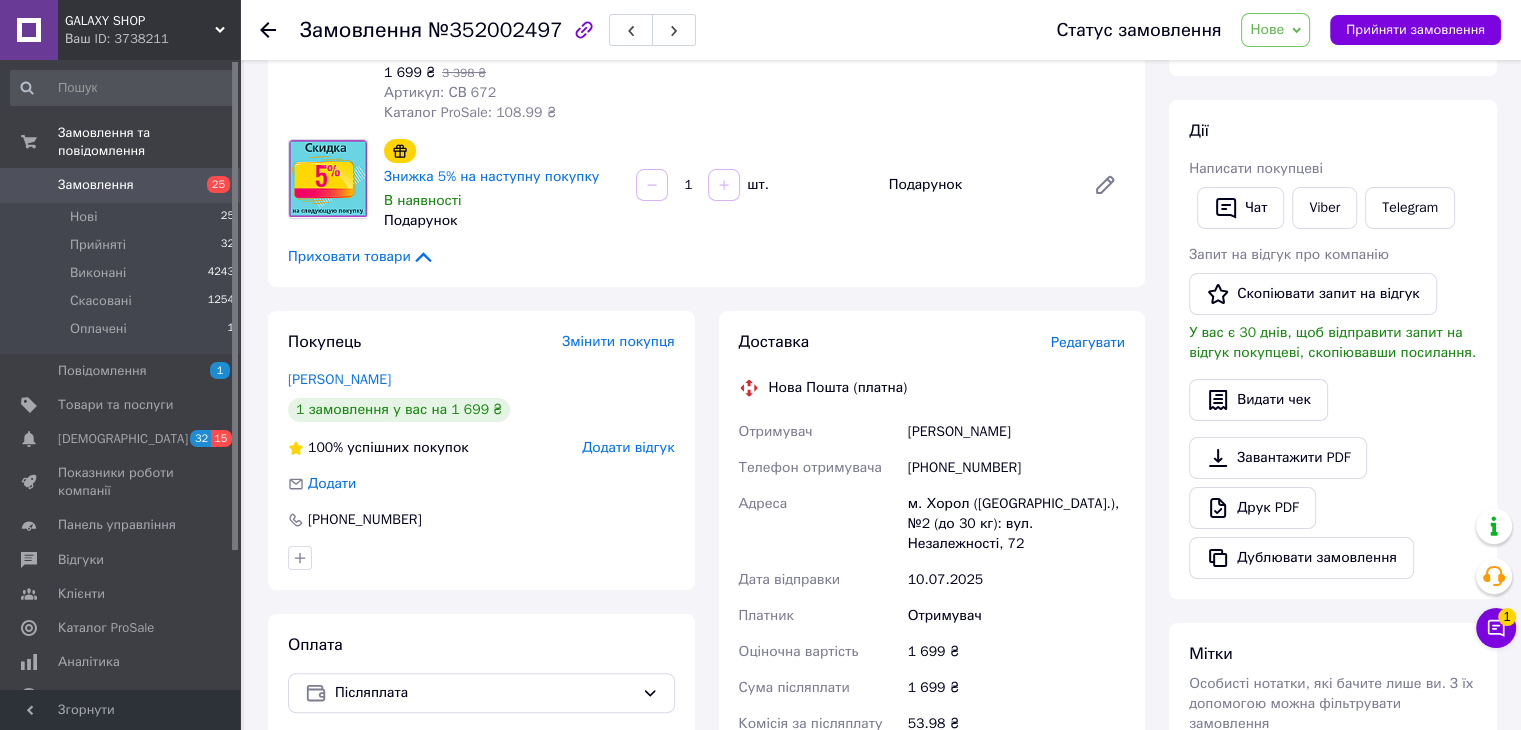 click on "1 699 ₴" at bounding box center (1016, 652) 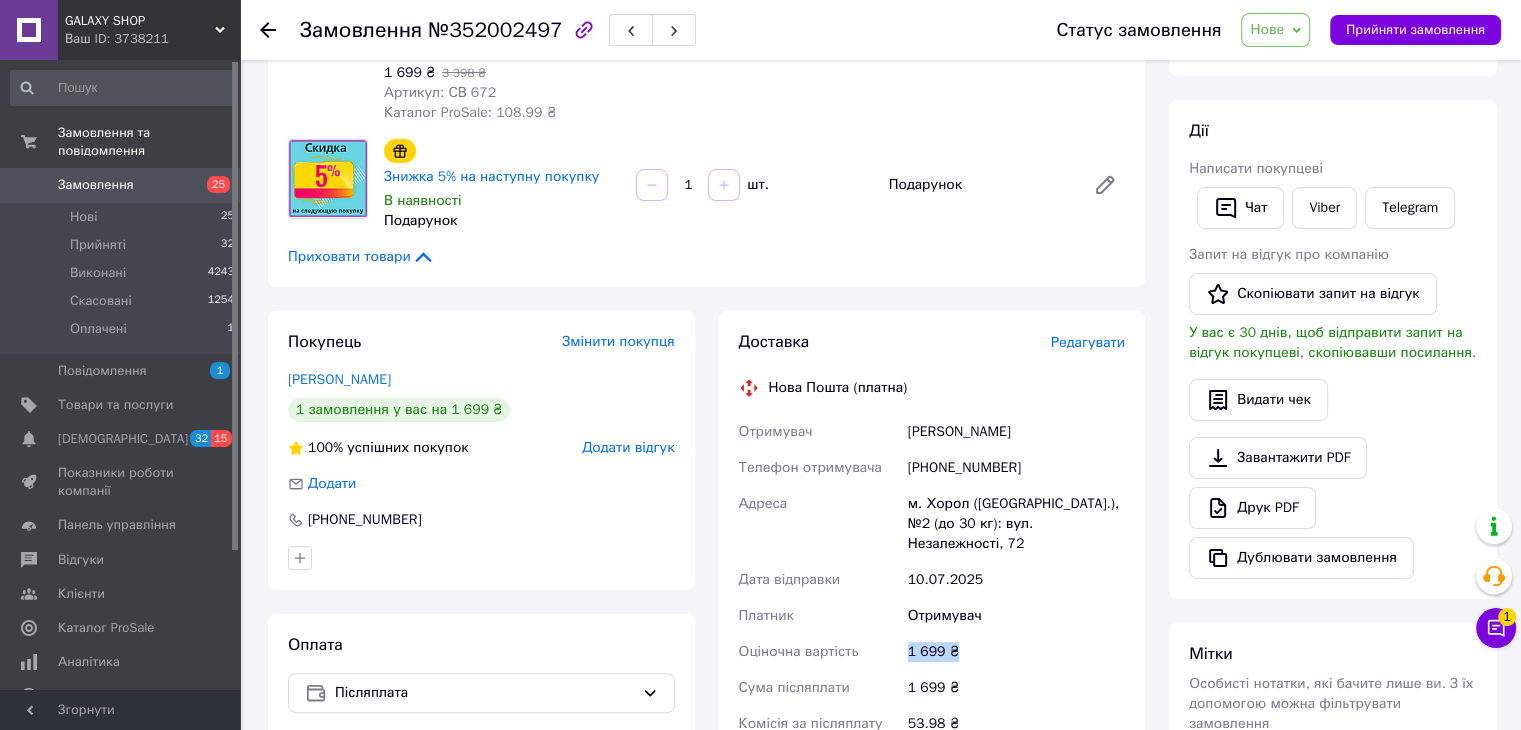 click on "1 699 ₴" at bounding box center [1016, 652] 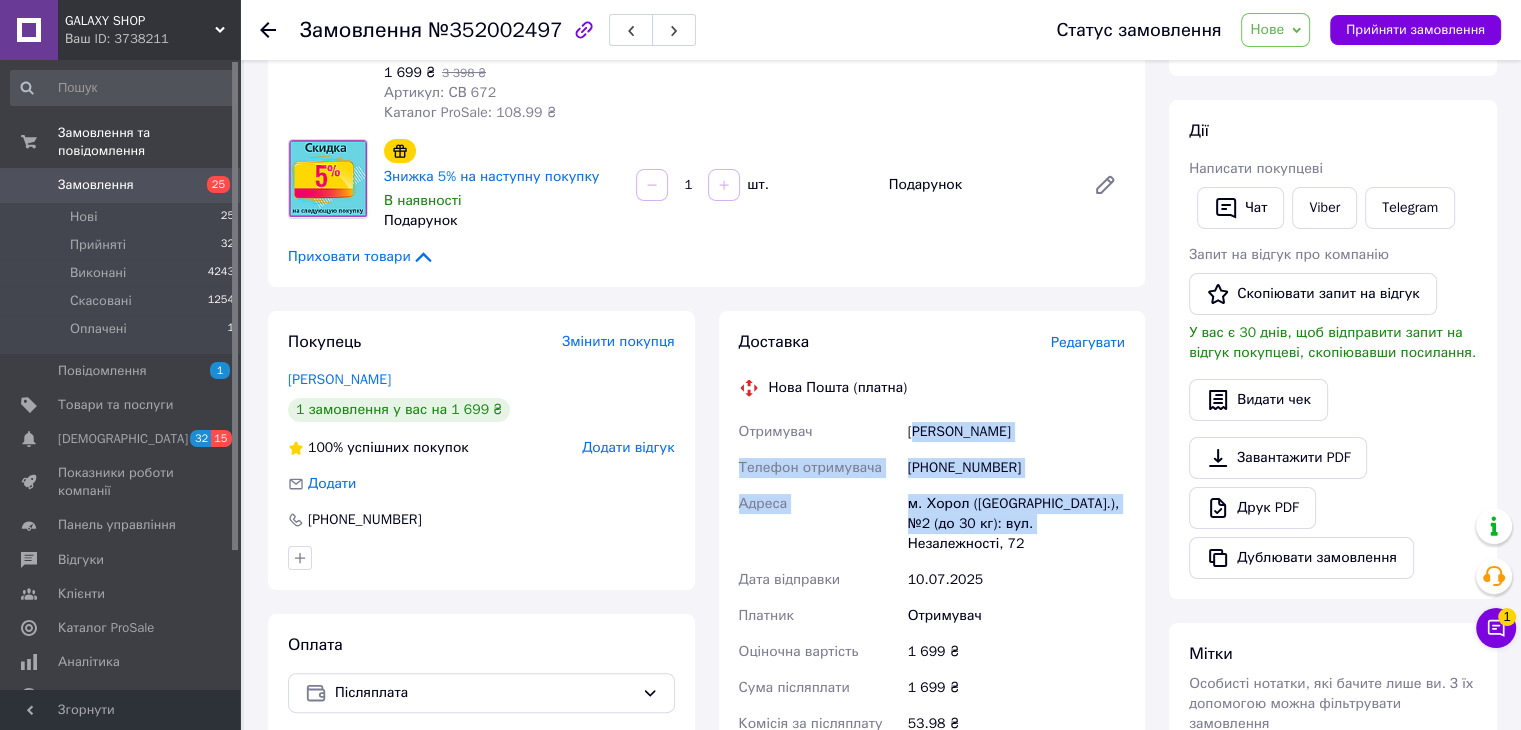drag, startPoint x: 912, startPoint y: 445, endPoint x: 1025, endPoint y: 537, distance: 145.71547 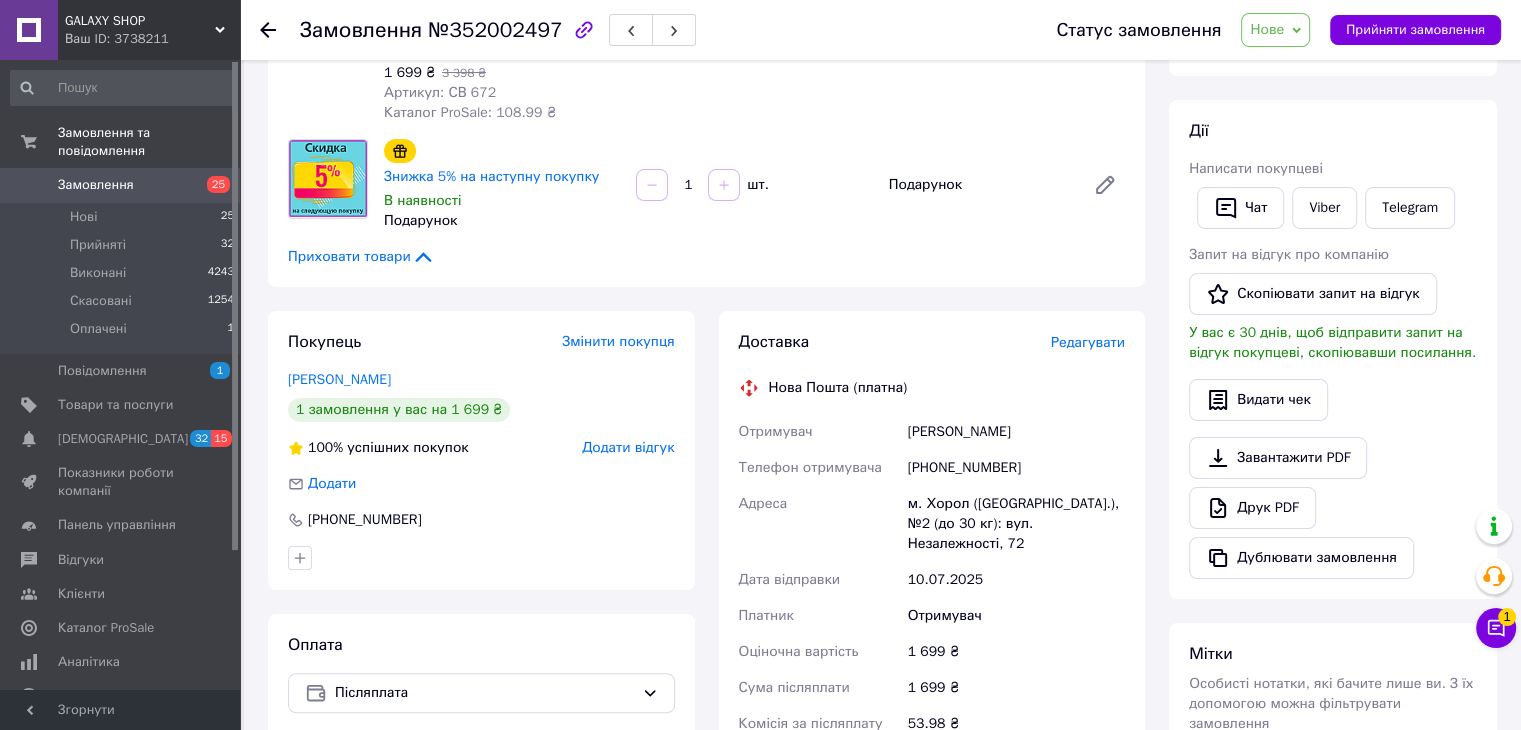 drag, startPoint x: 1001, startPoint y: 586, endPoint x: 916, endPoint y: 502, distance: 119.503136 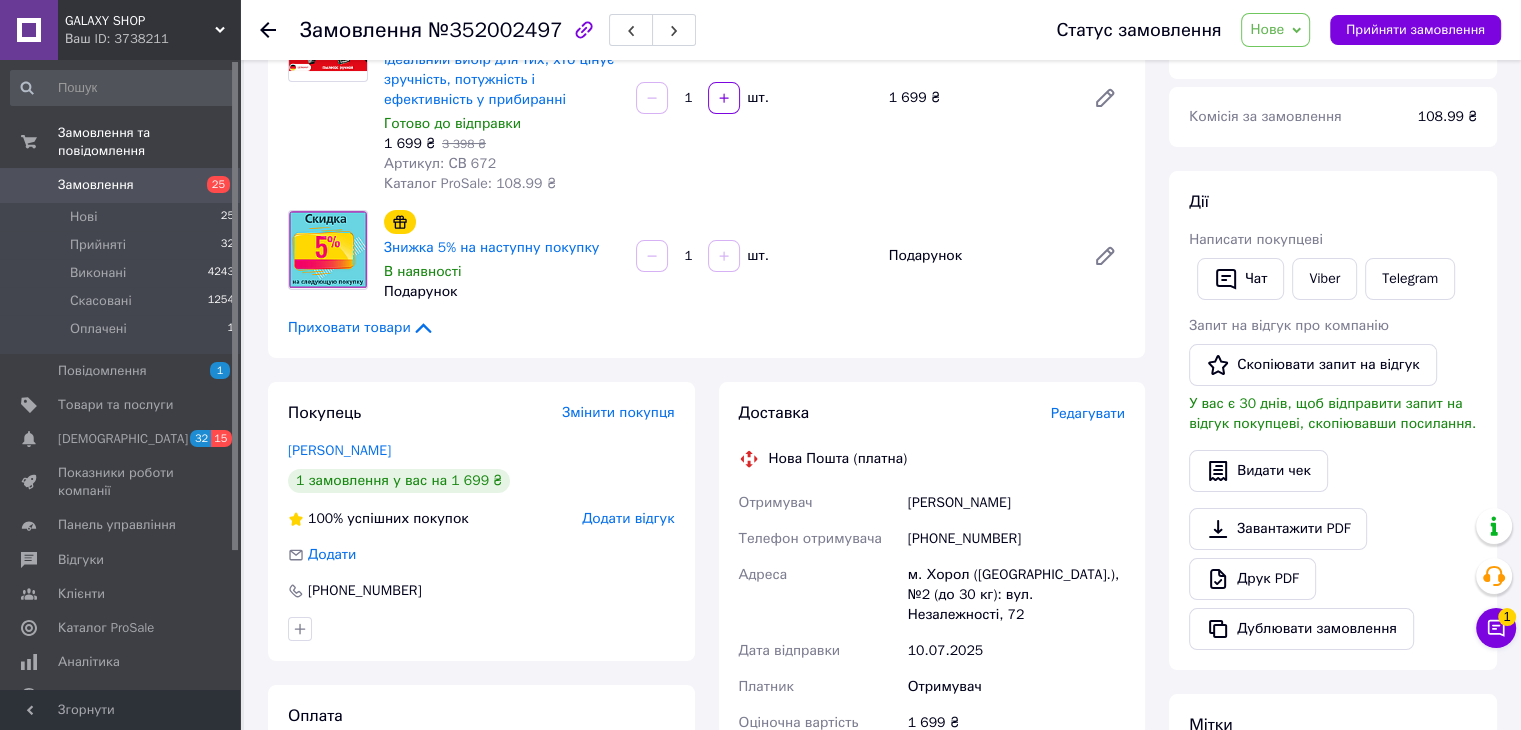 scroll, scrollTop: 100, scrollLeft: 0, axis: vertical 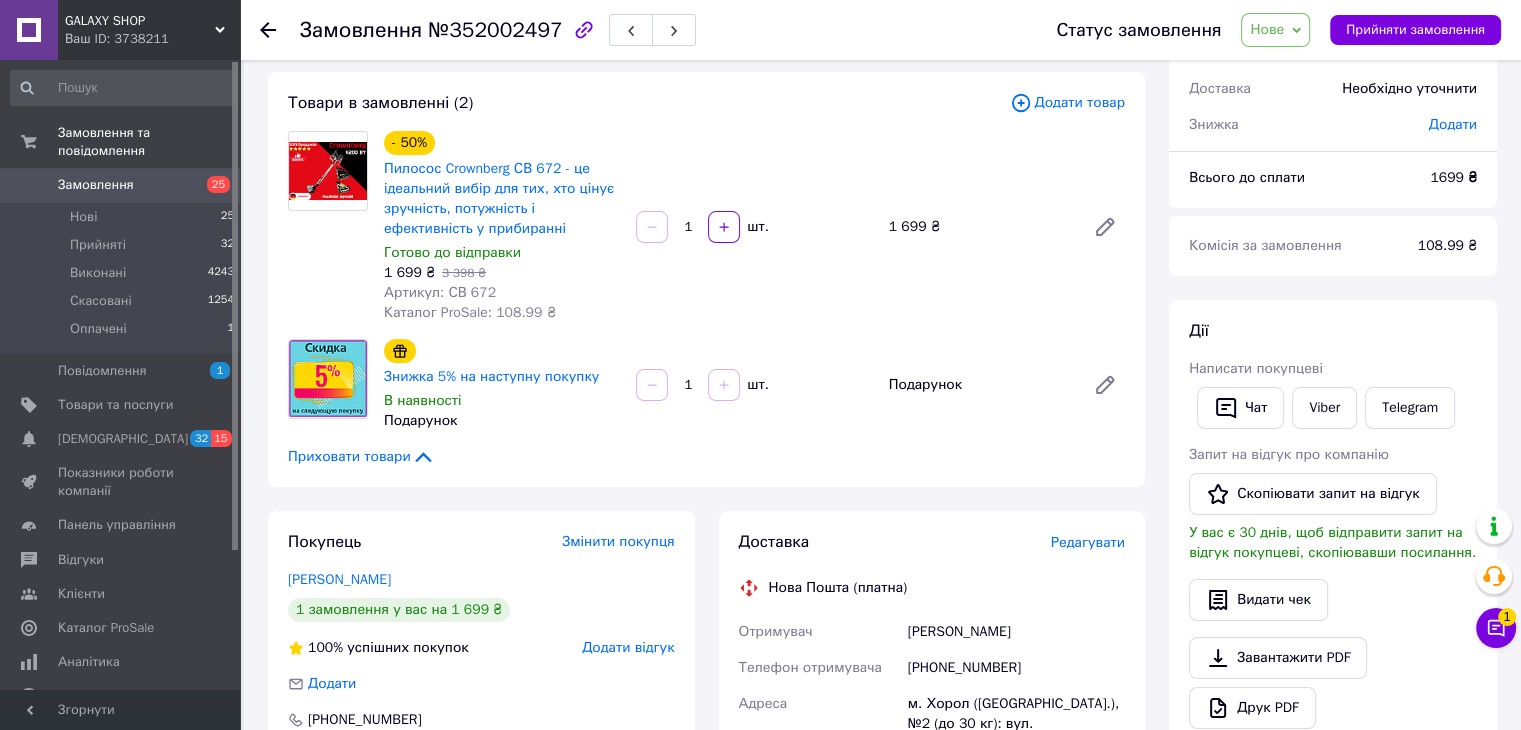 click on "Нове" at bounding box center (1275, 30) 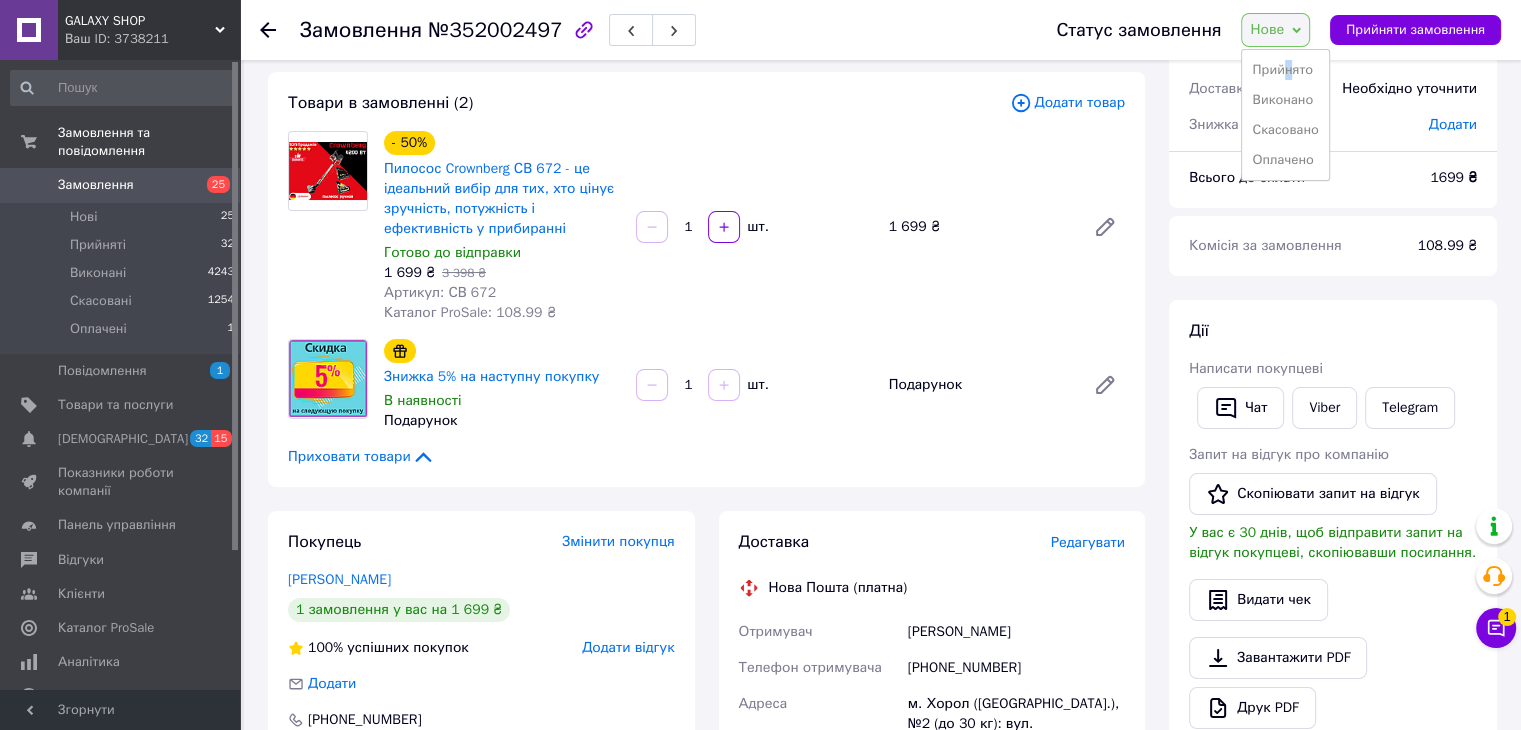 click on "Прийнято" at bounding box center (1285, 70) 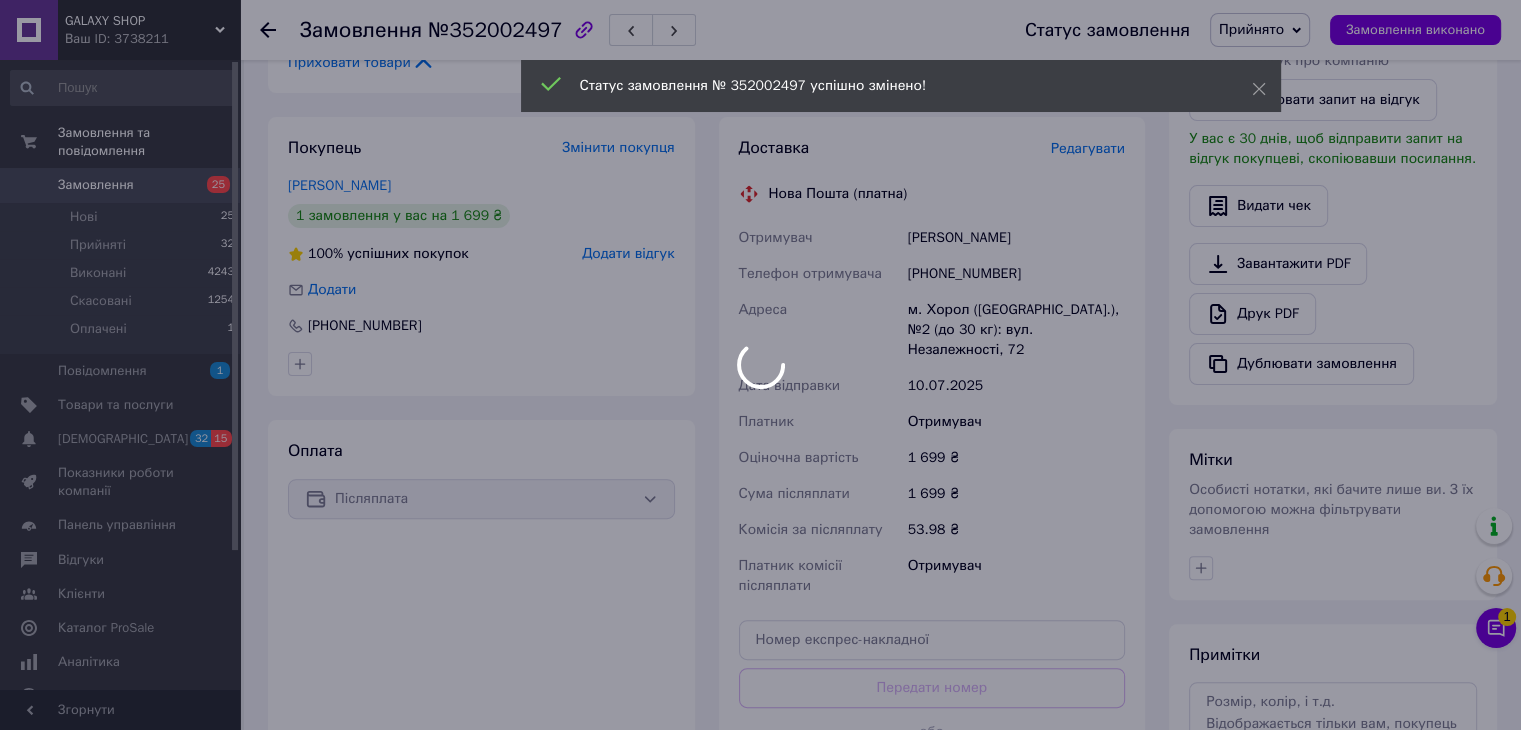 scroll, scrollTop: 600, scrollLeft: 0, axis: vertical 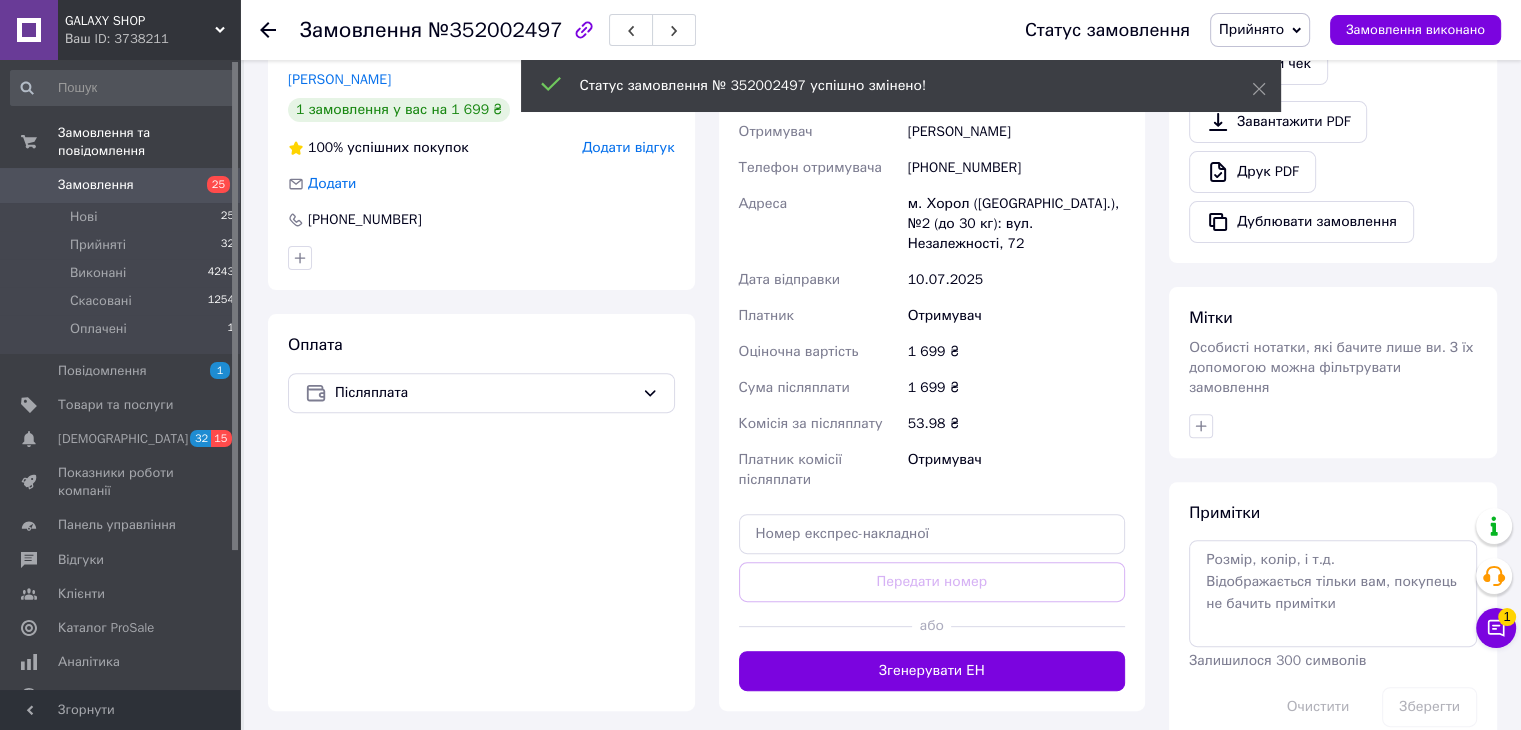 click on "Згенерувати ЕН" at bounding box center [932, 671] 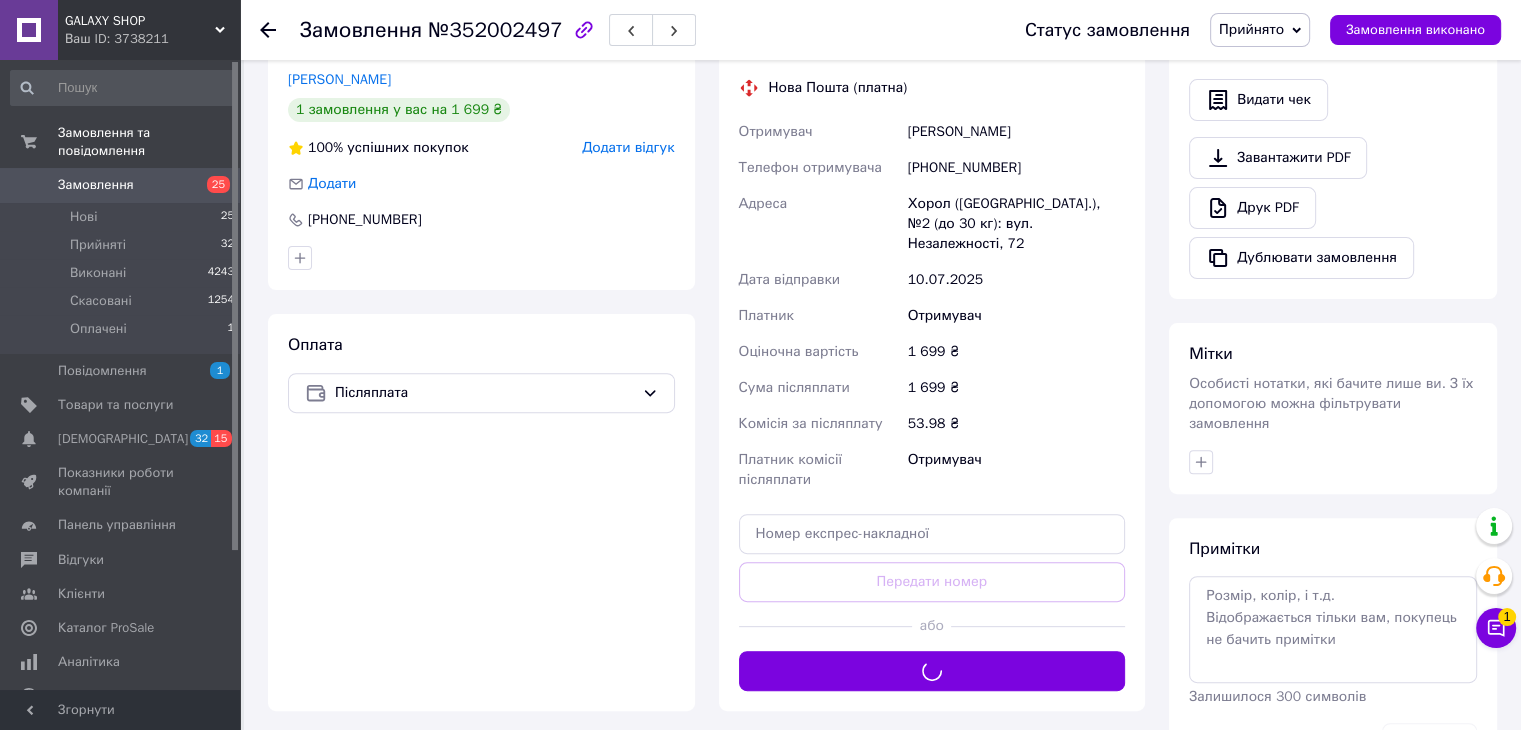 click on "Доставка Редагувати Нова Пошта (платна) Отримувач [PERSON_NAME] Телефон отримувача [PHONE_NUMBER] [GEOGRAPHIC_DATA] ([GEOGRAPHIC_DATA].), №2 (до 30 кг): вул. Незалежності, 72 Дата відправки [DATE] Платник Отримувач Оціночна вартість 1 699 ₴ Сума післяплати 1 699 ₴ Комісія за післяплату 53.98 ₴ Платник комісії післяплати Отримувач Передати номер або Згенерувати ЕН" at bounding box center (932, 361) 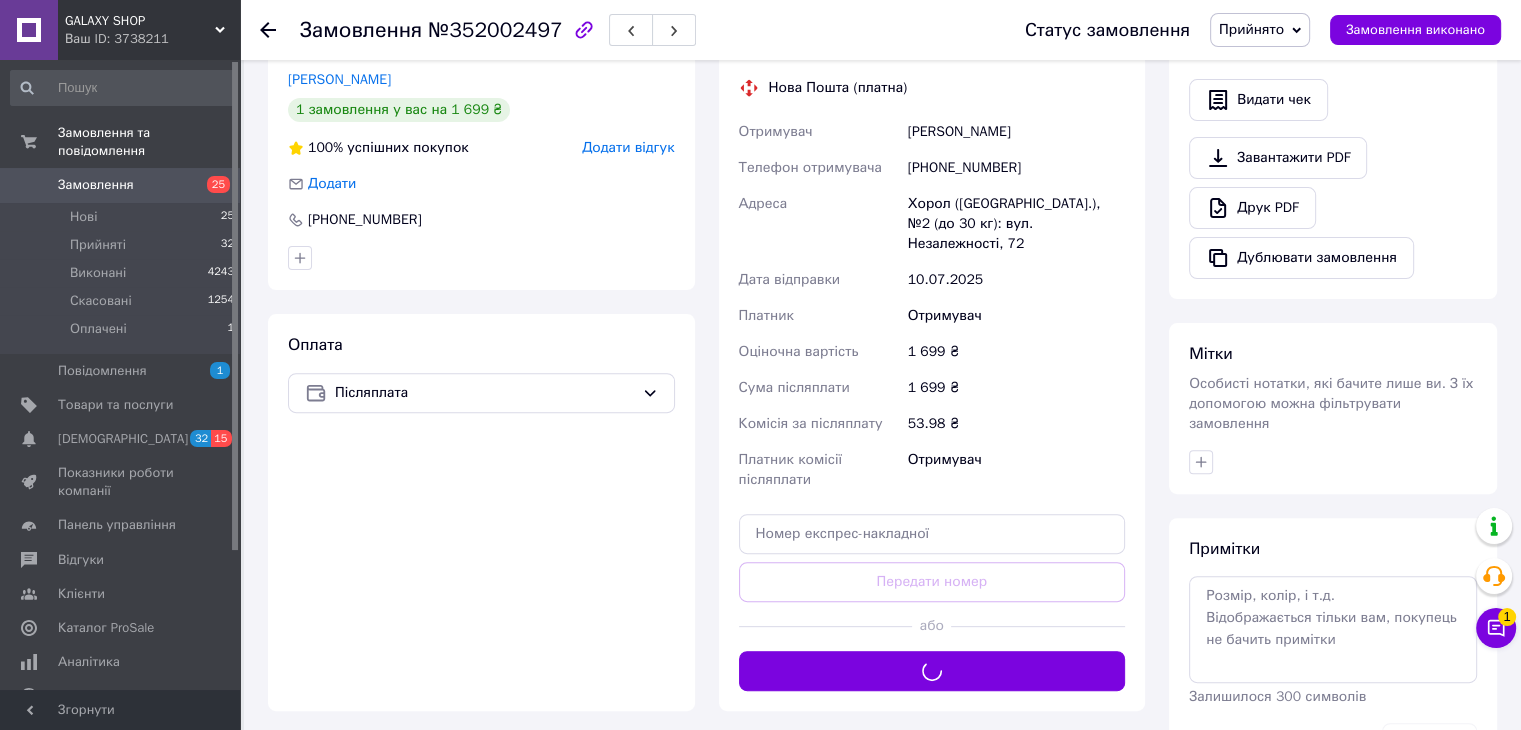 click on "Доставка Редагувати Нова Пошта (платна) Отримувач [PERSON_NAME] Телефон отримувача [PHONE_NUMBER] [GEOGRAPHIC_DATA] ([GEOGRAPHIC_DATA].), №2 (до 30 кг): вул. Незалежності, 72 Дата відправки [DATE] Платник Отримувач Оціночна вартість 1 699 ₴ Сума післяплати 1 699 ₴ Комісія за післяплату 53.98 ₴ Платник комісії післяплати Отримувач Передати номер або Згенерувати ЕН" at bounding box center (932, 361) 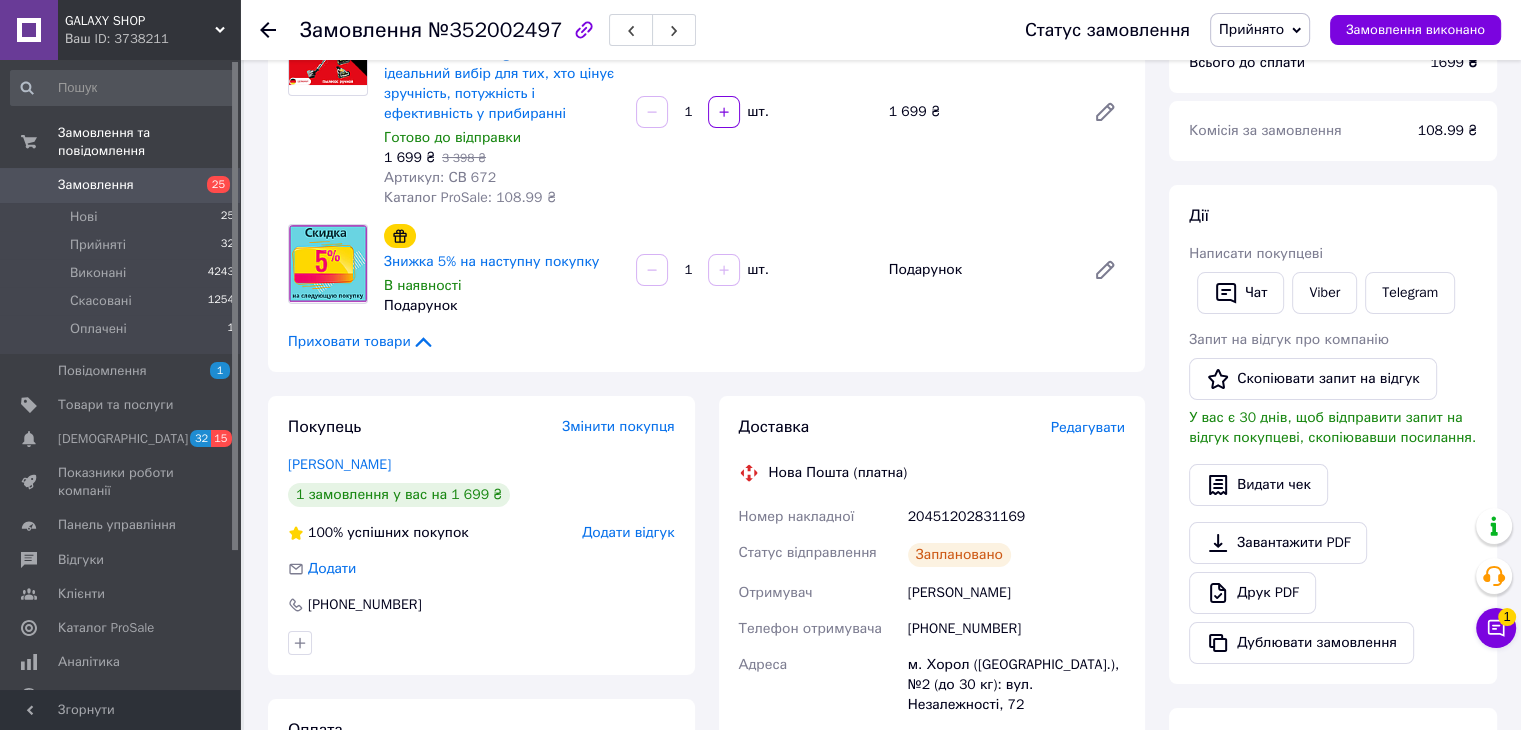 scroll, scrollTop: 0, scrollLeft: 0, axis: both 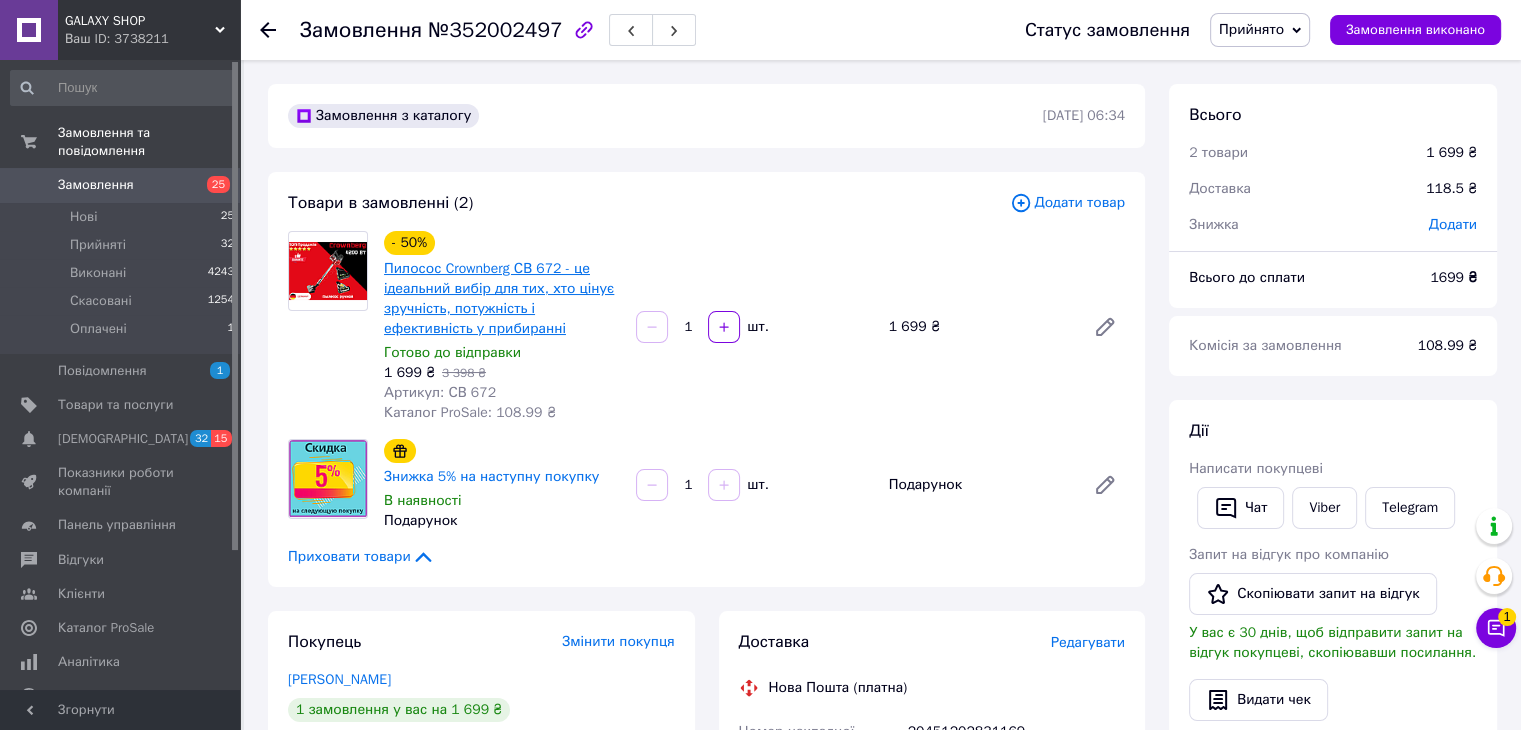 click on "Пилосос Crownberg СВ 672 - це ідеальний вибір для тих, хто цінує зручність, потужність і ефективність у прибиранні" at bounding box center (499, 298) 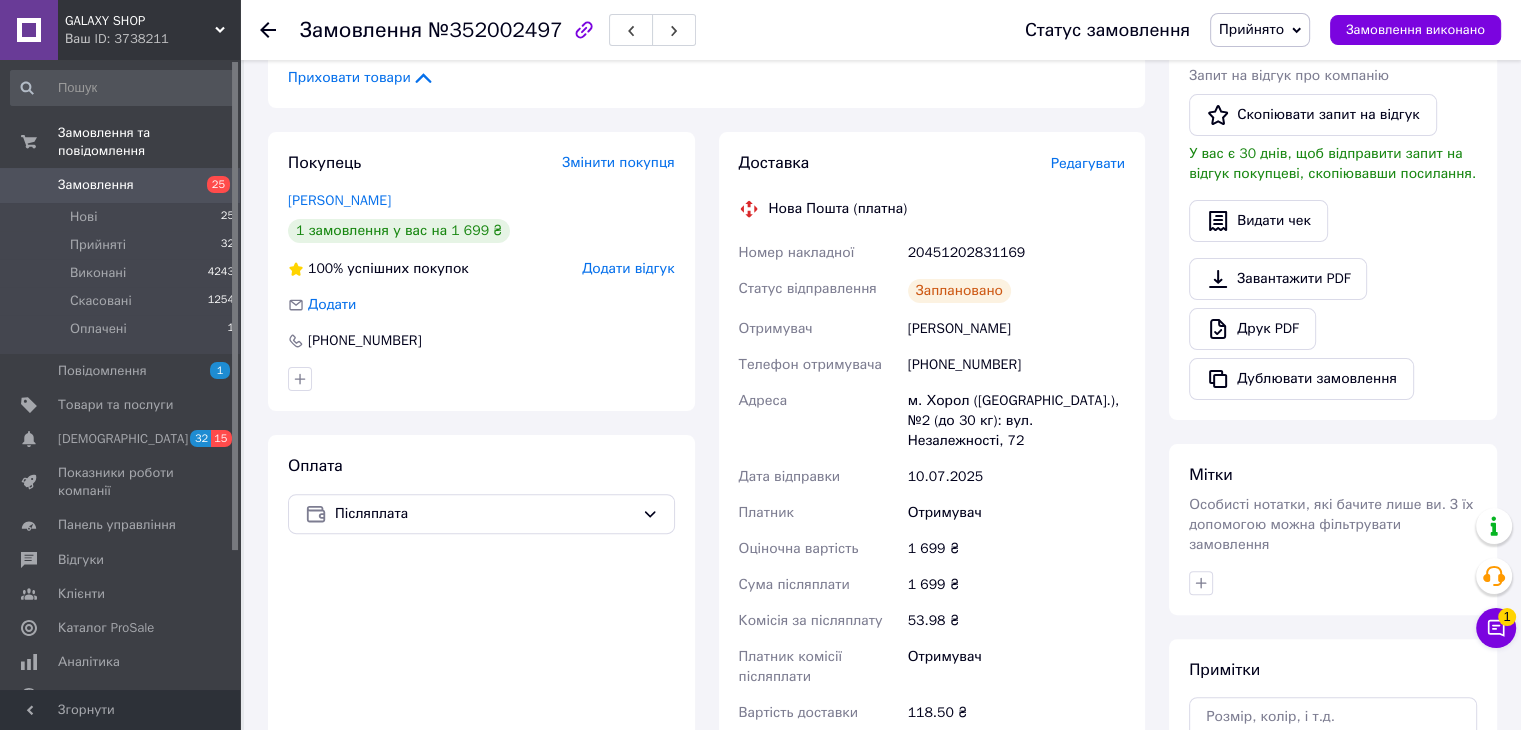 scroll, scrollTop: 600, scrollLeft: 0, axis: vertical 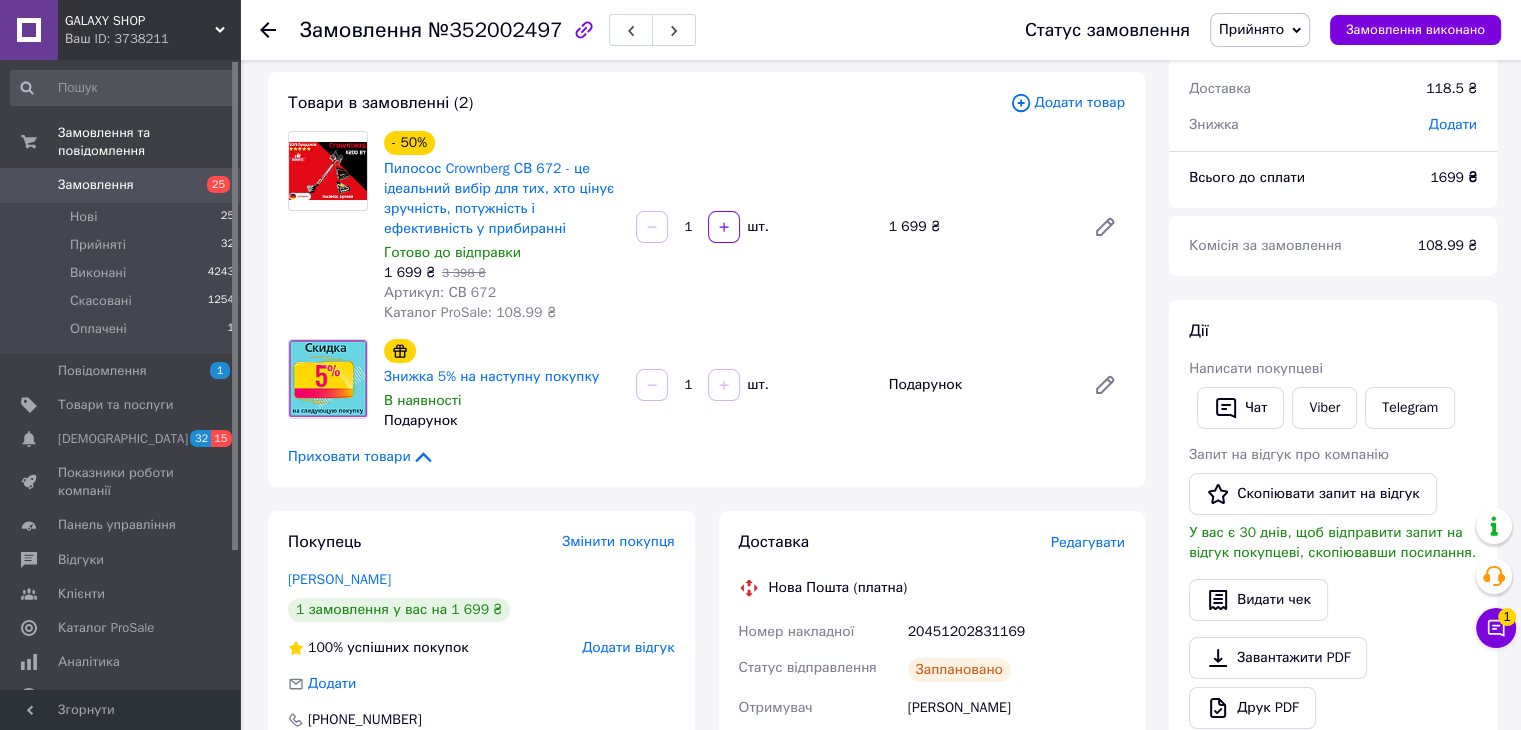 click on "Заплановано" at bounding box center [1016, 670] 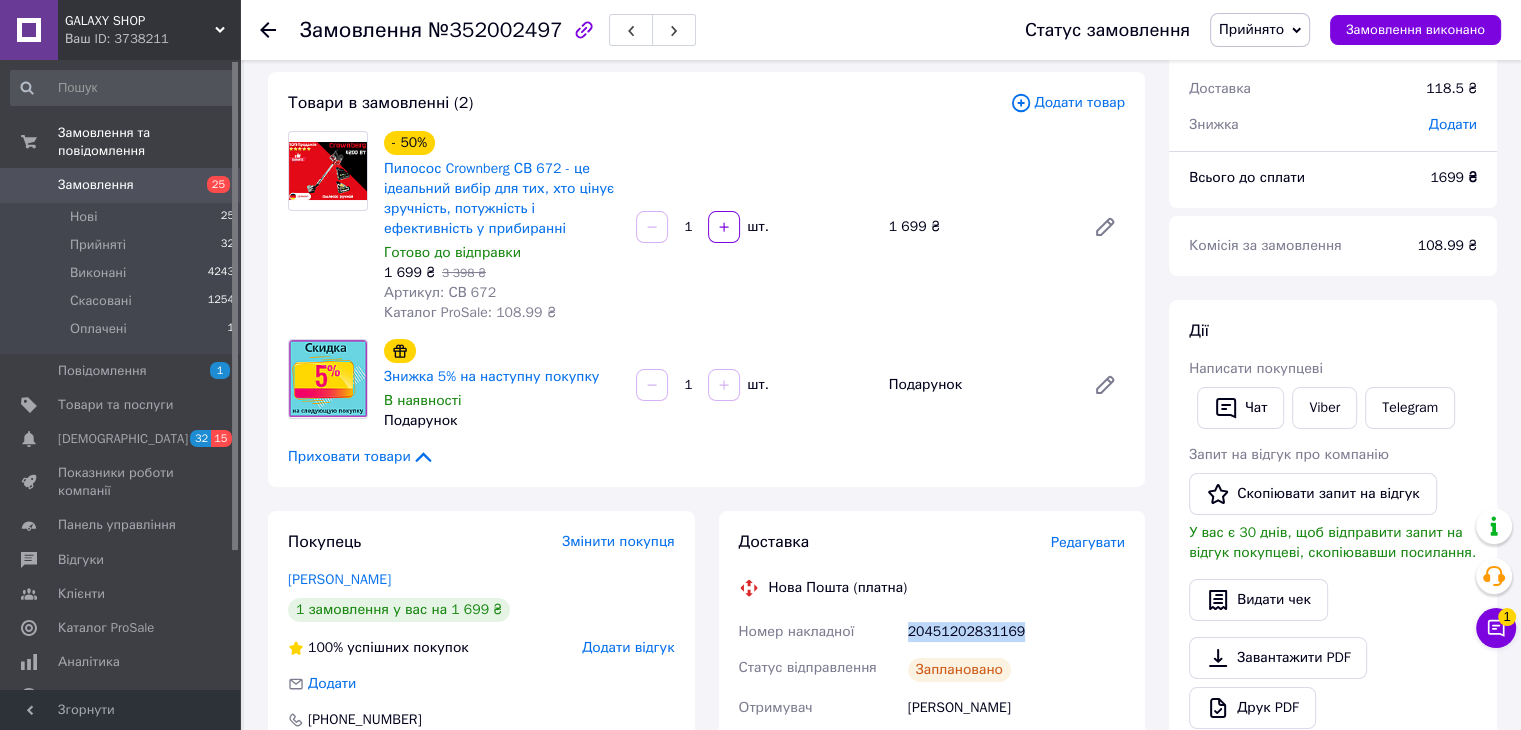 click on "20451202831169" at bounding box center (1016, 632) 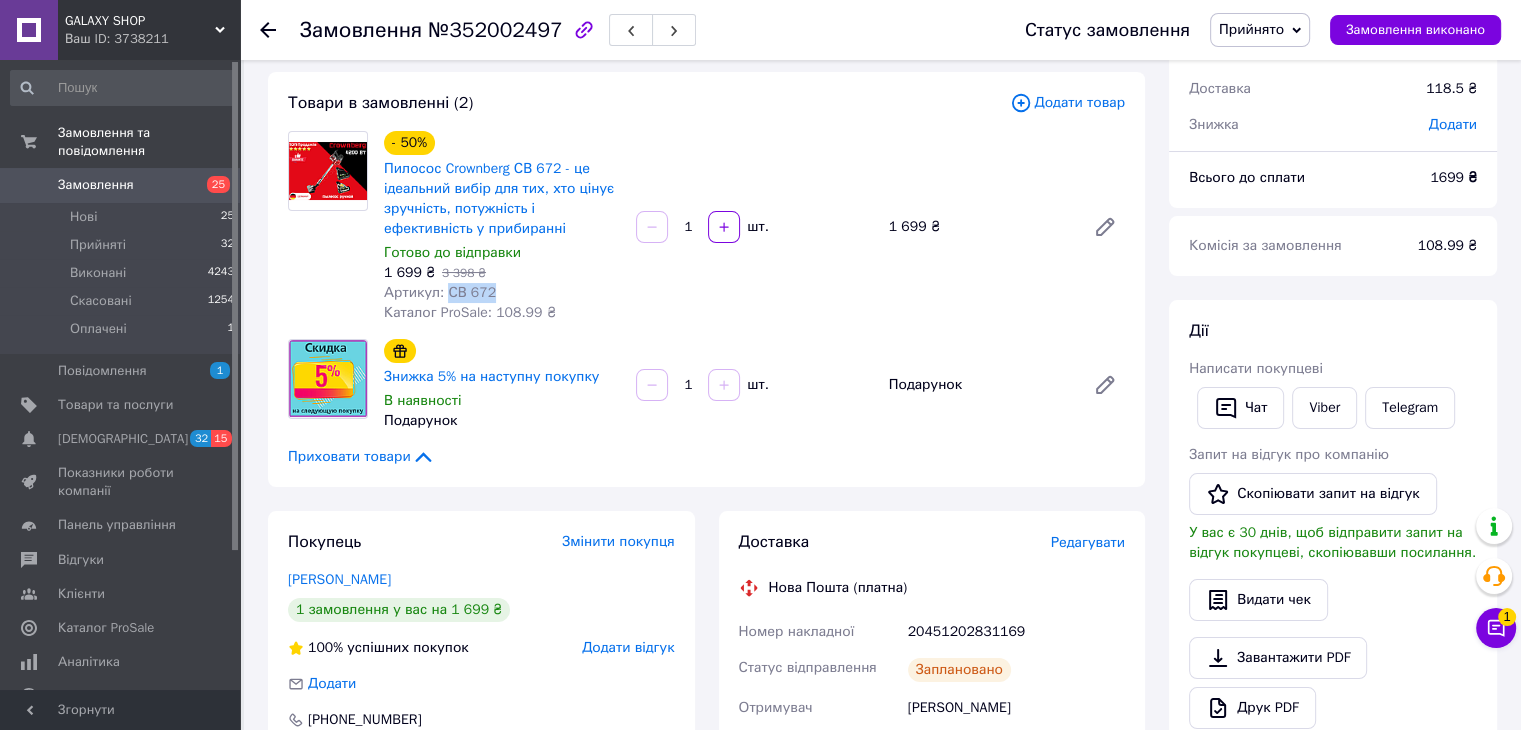 copy on "СВ 672" 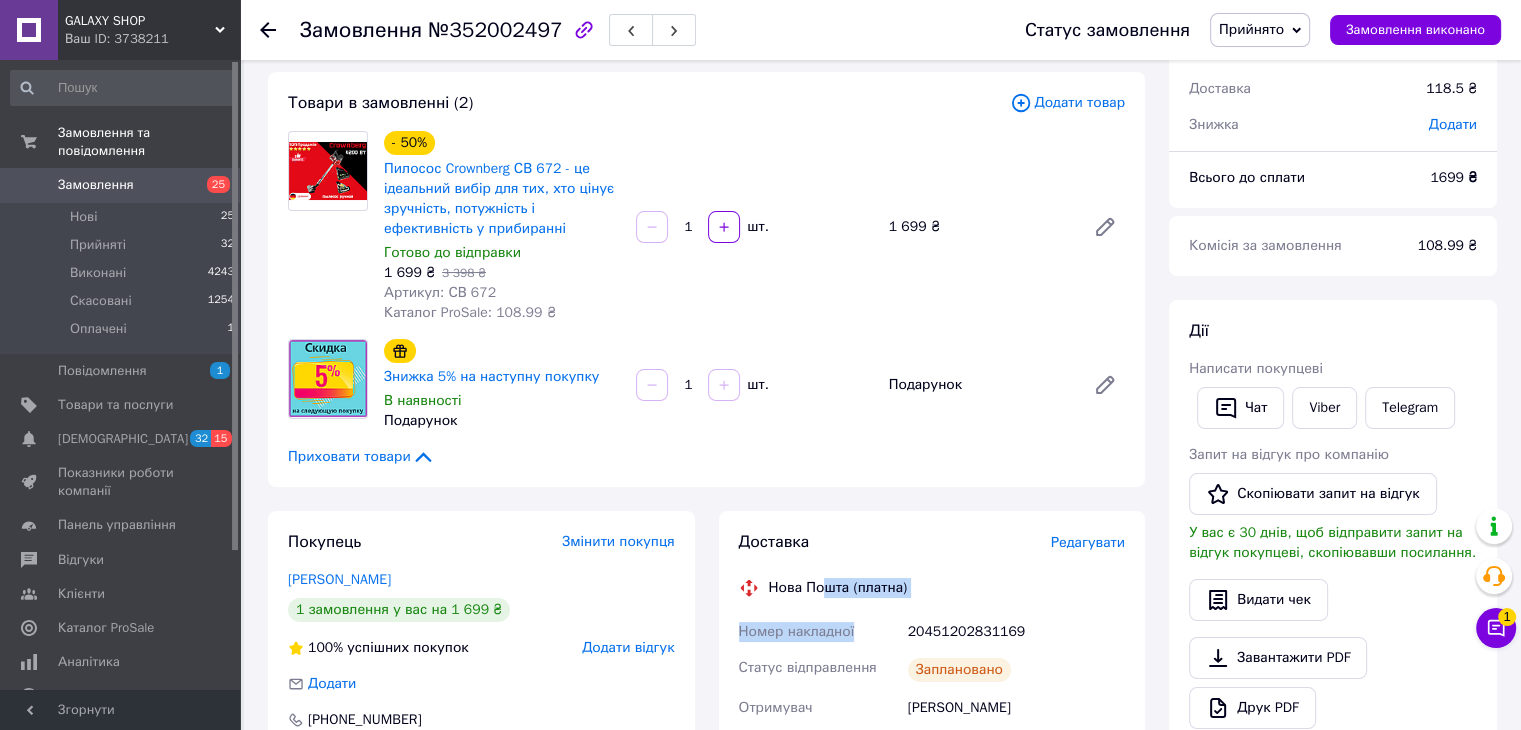 drag, startPoint x: 837, startPoint y: 597, endPoint x: 895, endPoint y: 633, distance: 68.26419 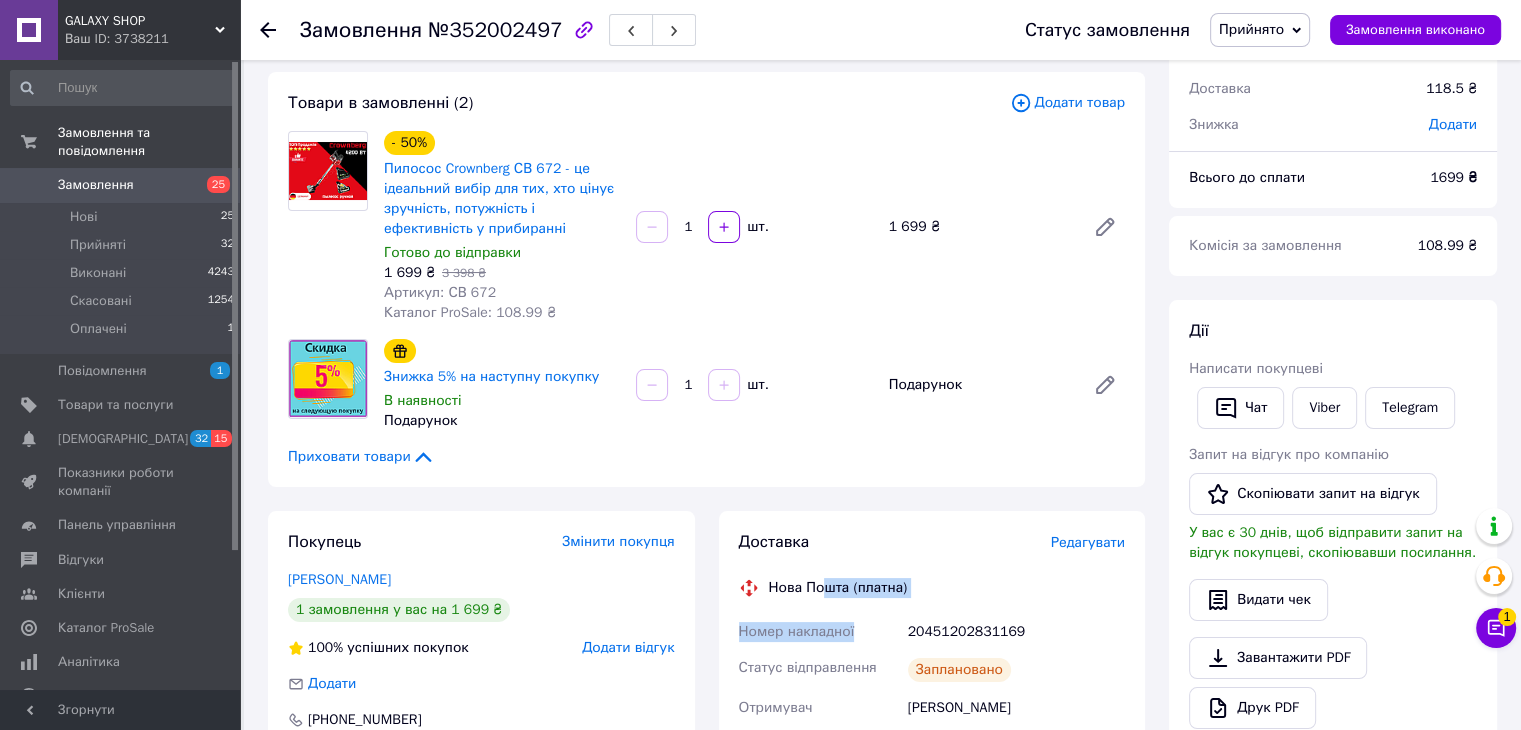scroll, scrollTop: 300, scrollLeft: 0, axis: vertical 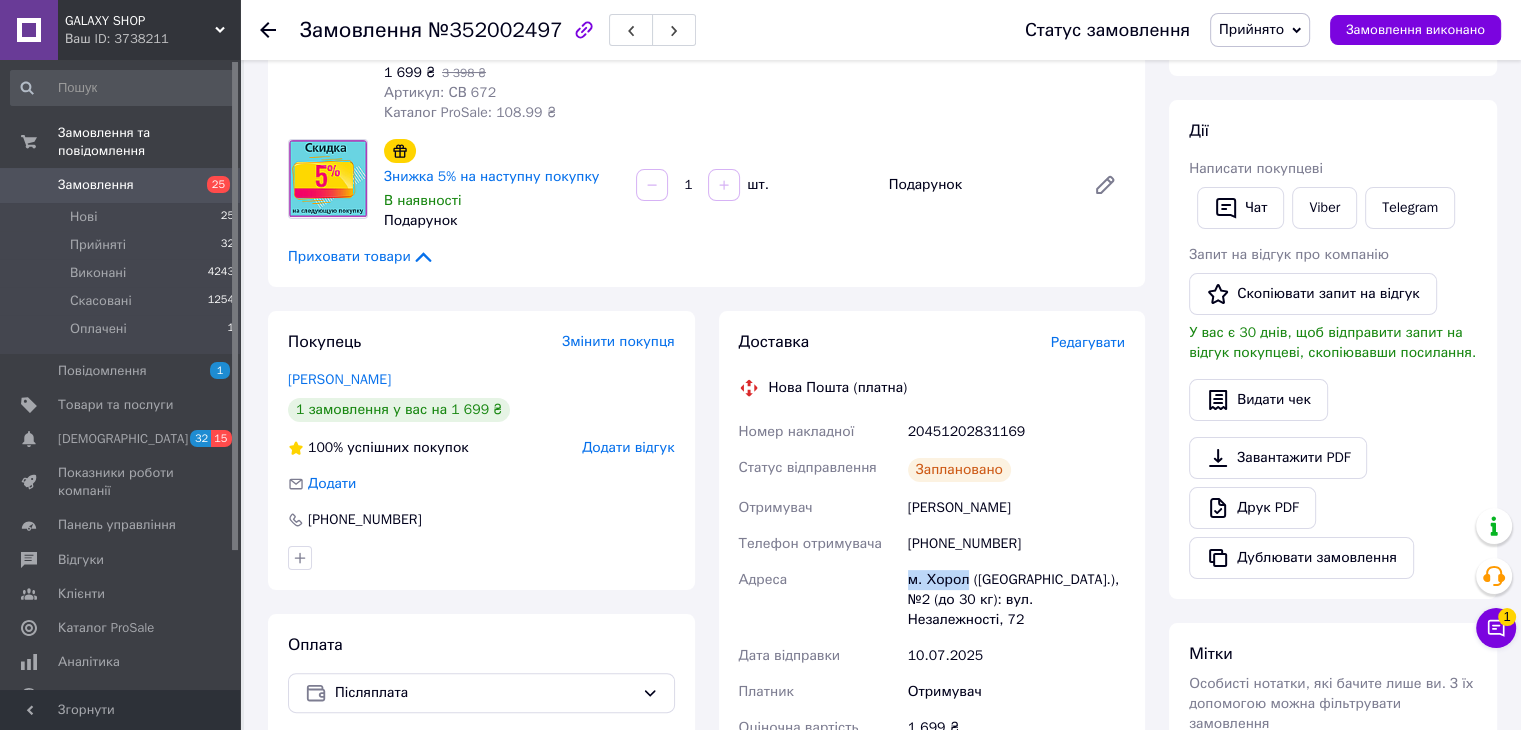 copy on "Адреса [PERSON_NAME]. Хорол" 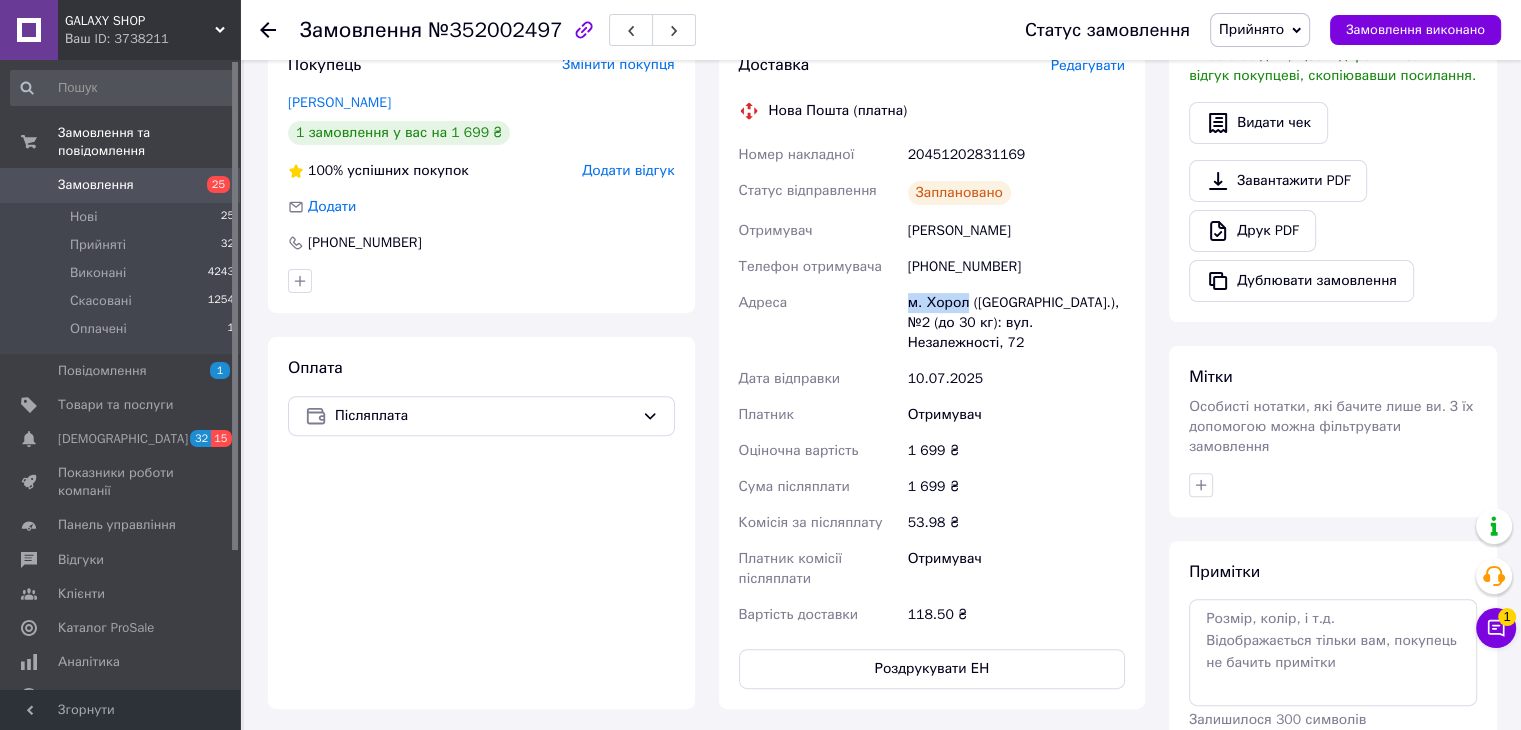 scroll, scrollTop: 600, scrollLeft: 0, axis: vertical 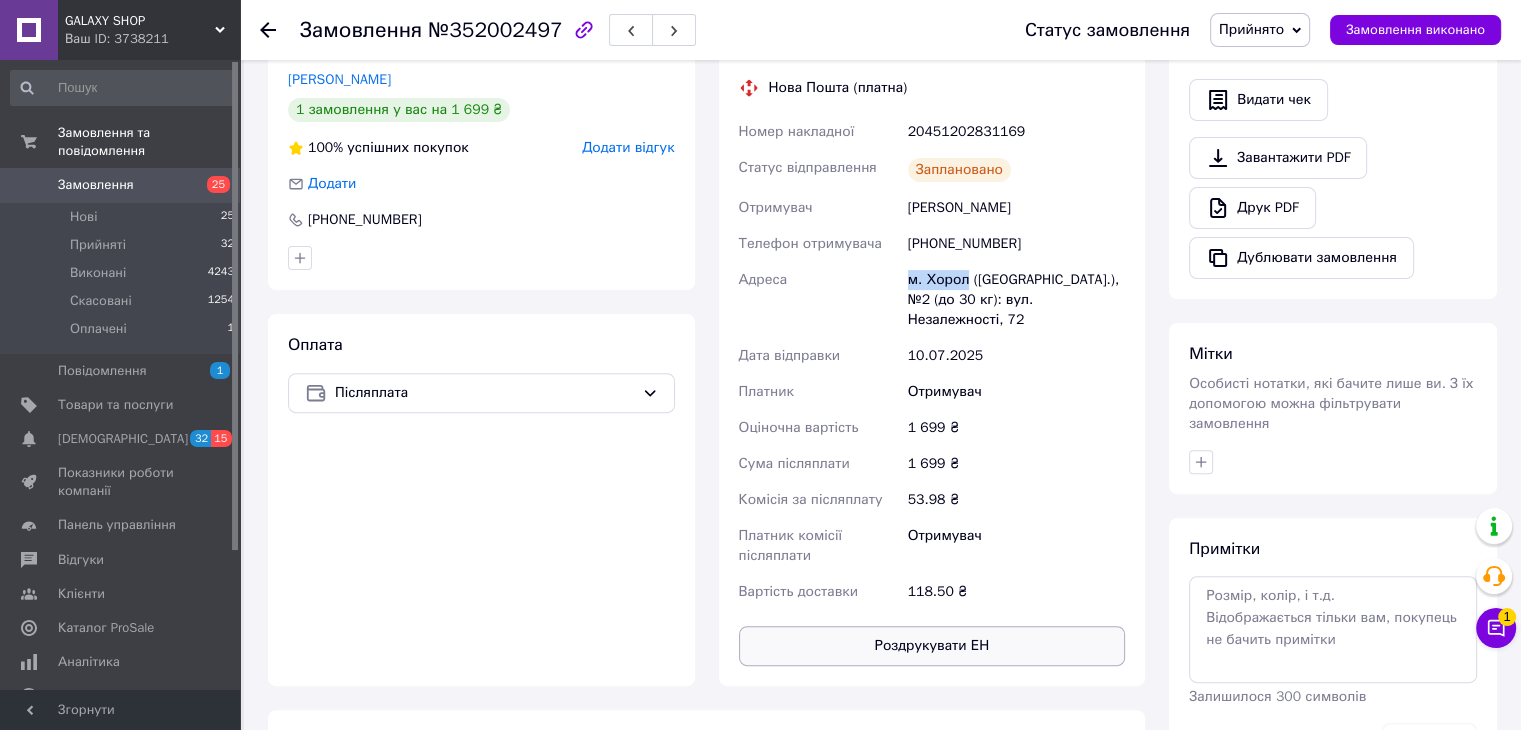 click on "Роздрукувати ЕН" at bounding box center (932, 646) 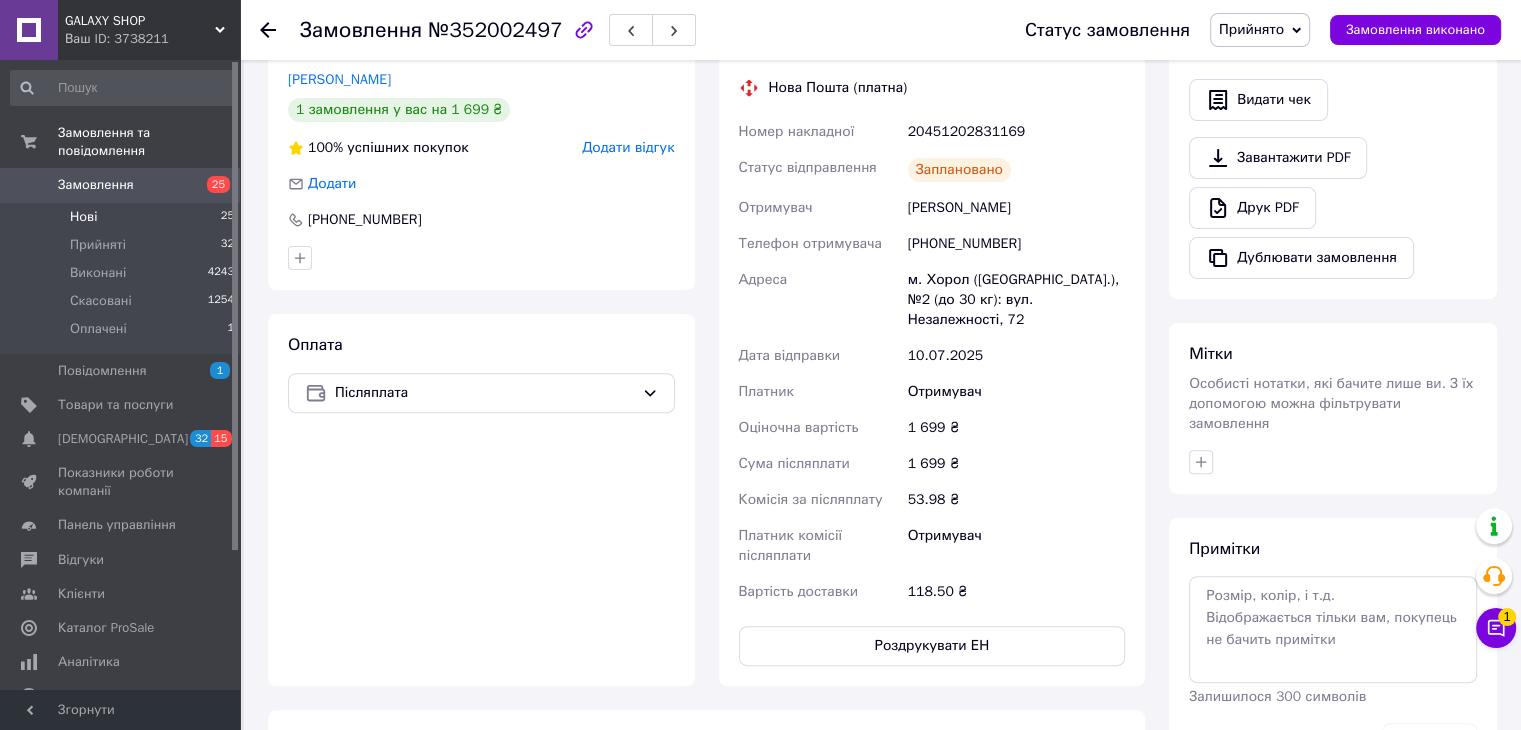 click on "Нові 25" at bounding box center (123, 217) 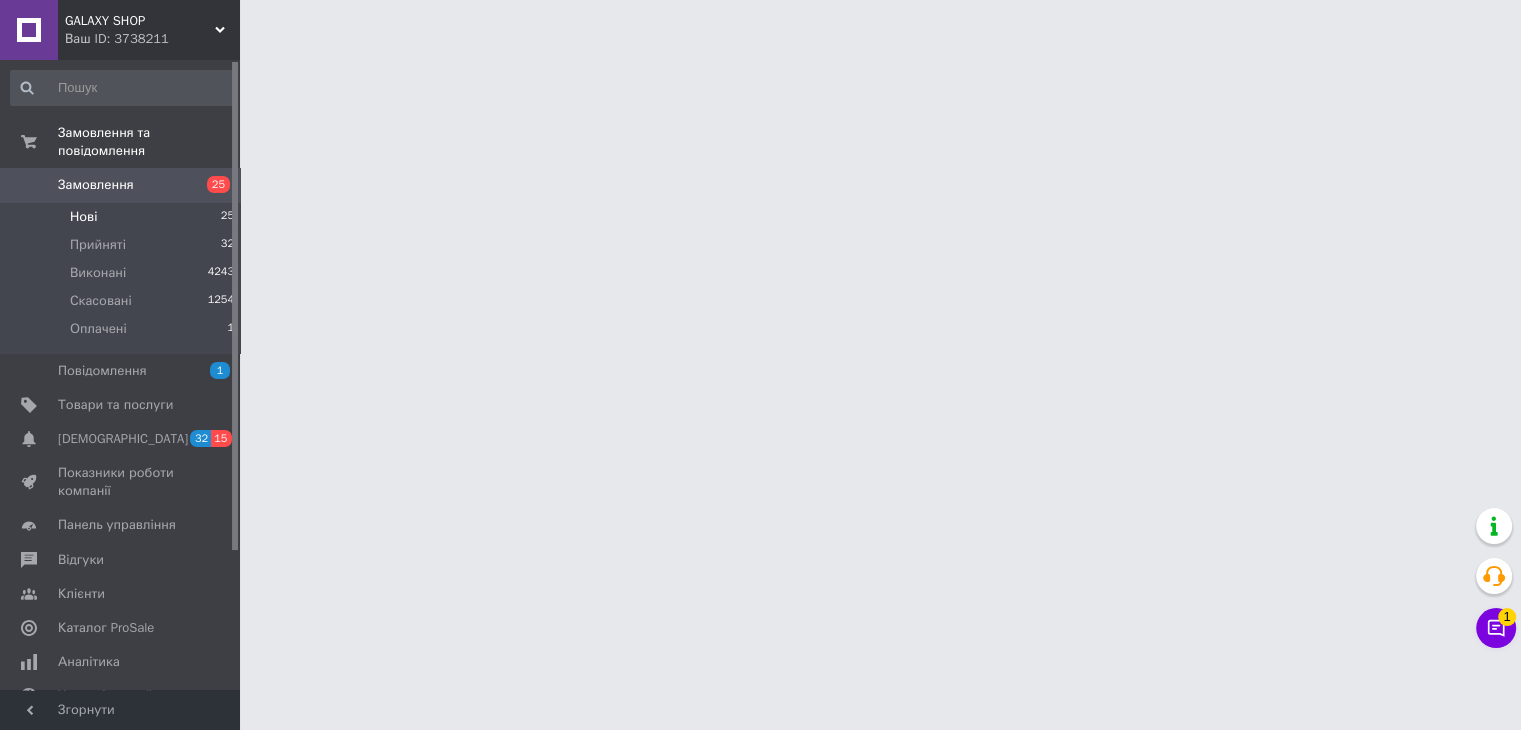 scroll, scrollTop: 0, scrollLeft: 0, axis: both 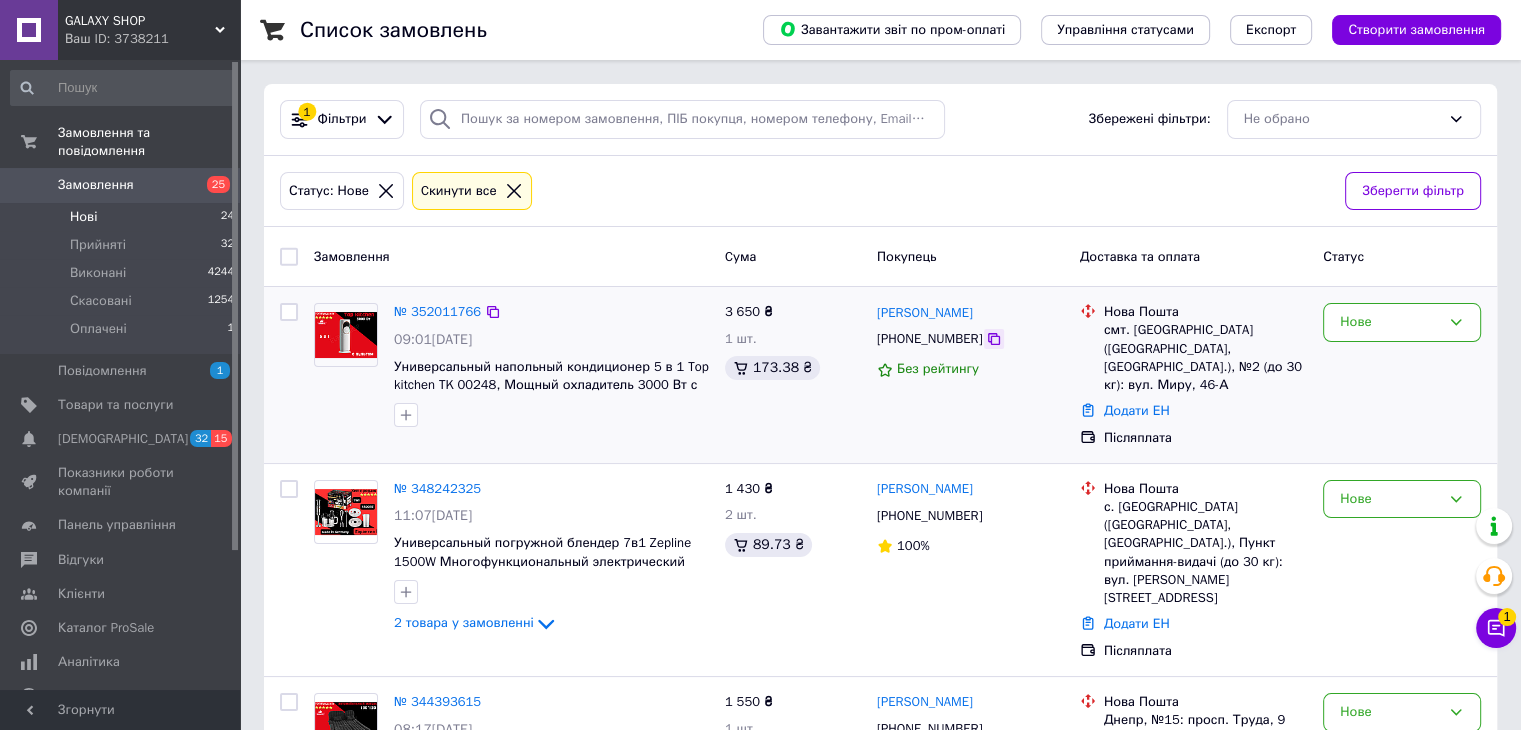 click 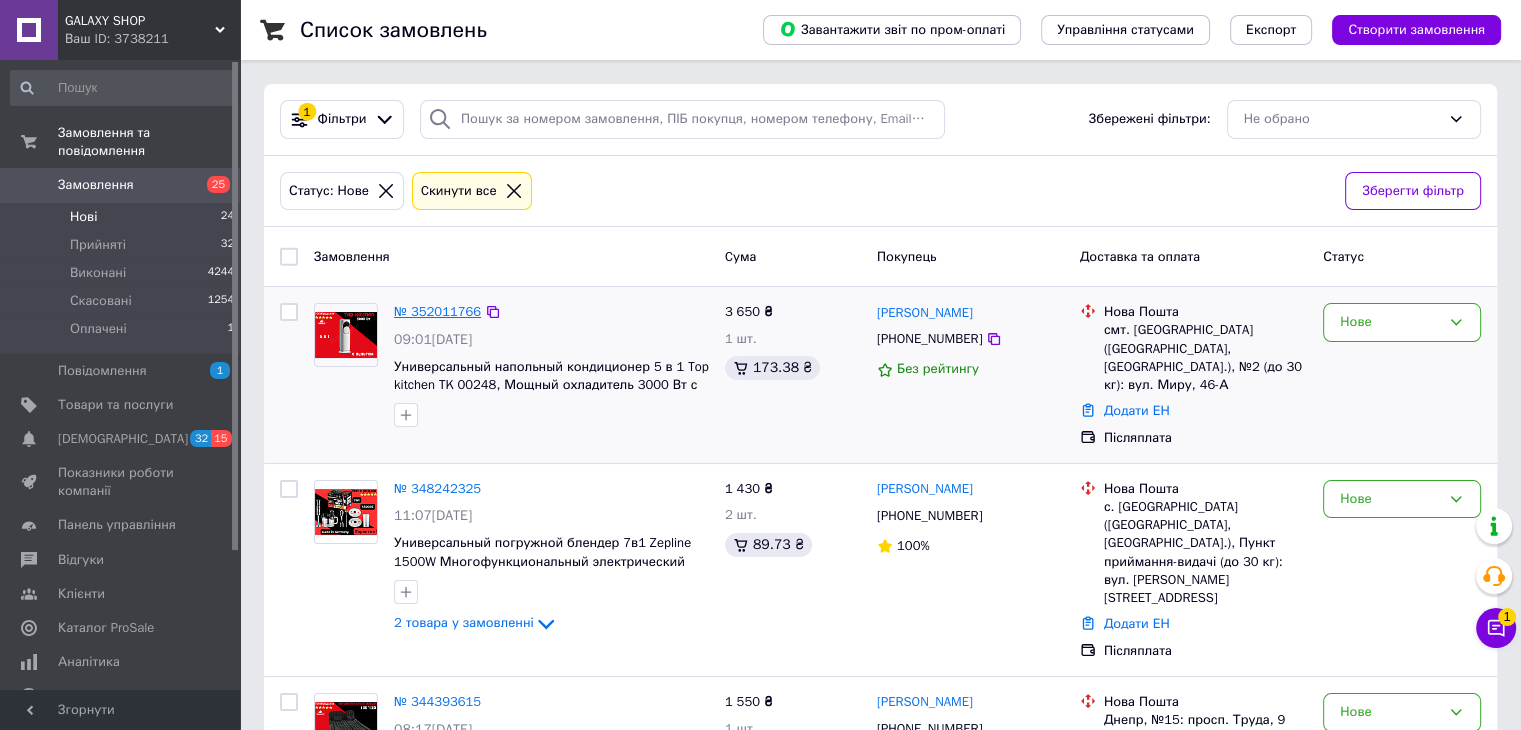 click on "№ 352011766" at bounding box center (437, 311) 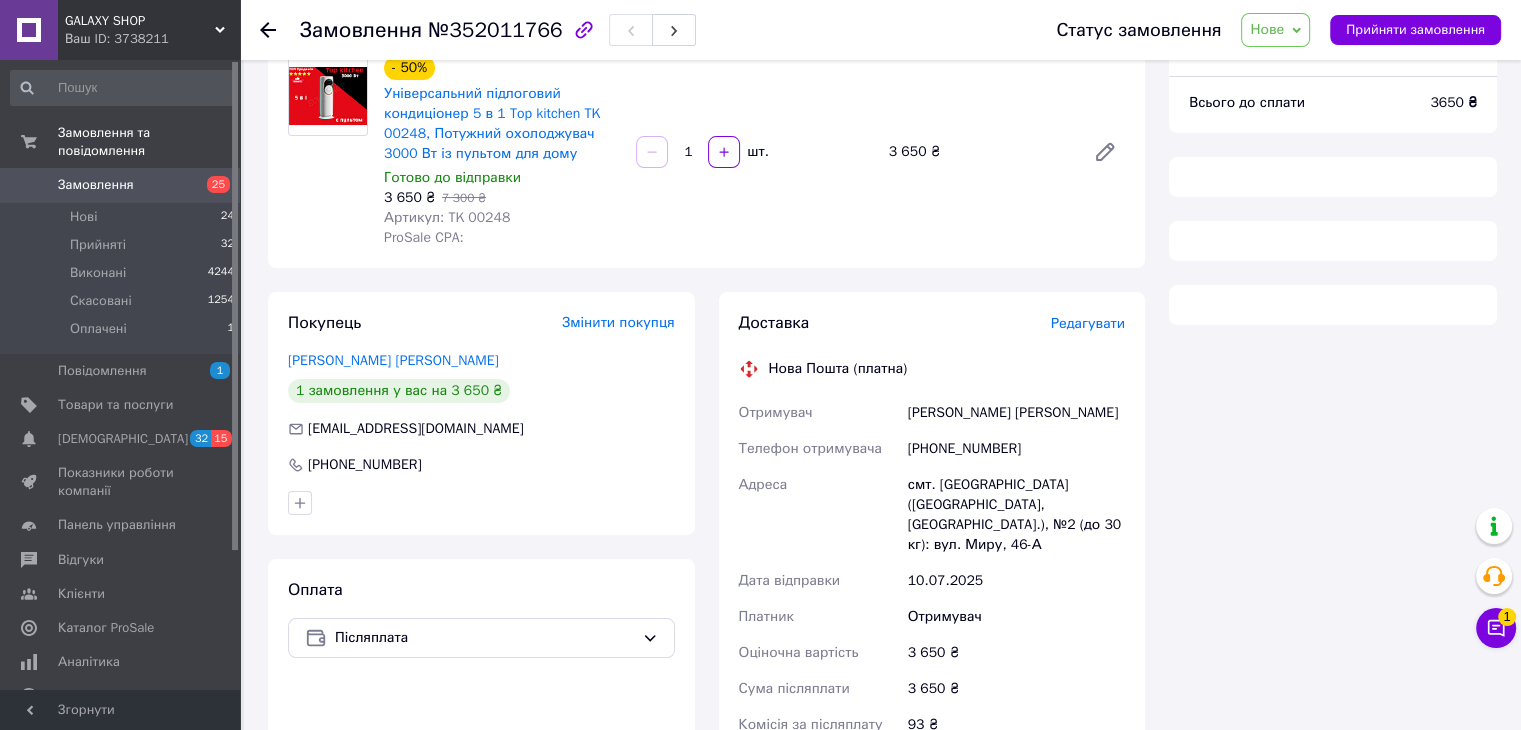 scroll, scrollTop: 200, scrollLeft: 0, axis: vertical 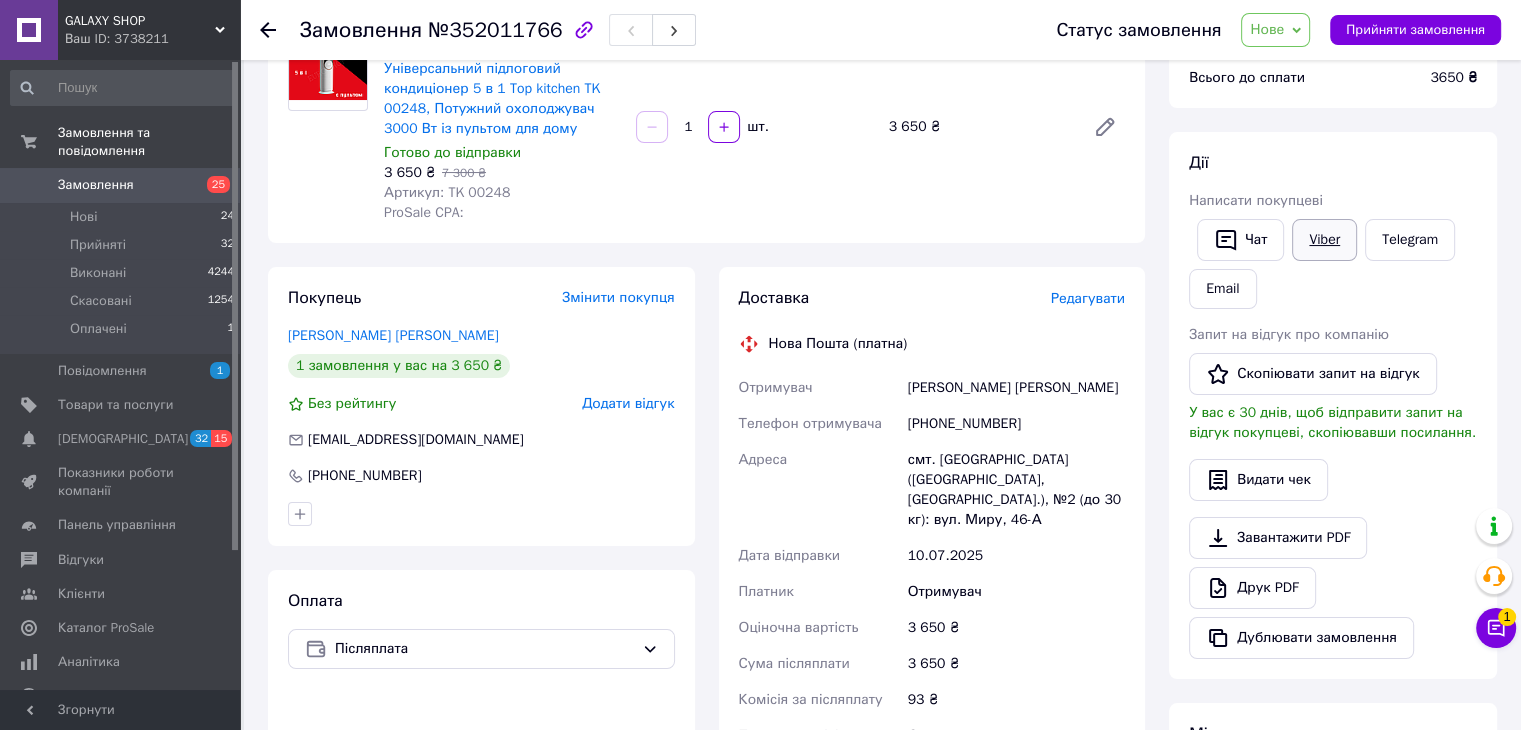 click on "Viber" at bounding box center [1324, 240] 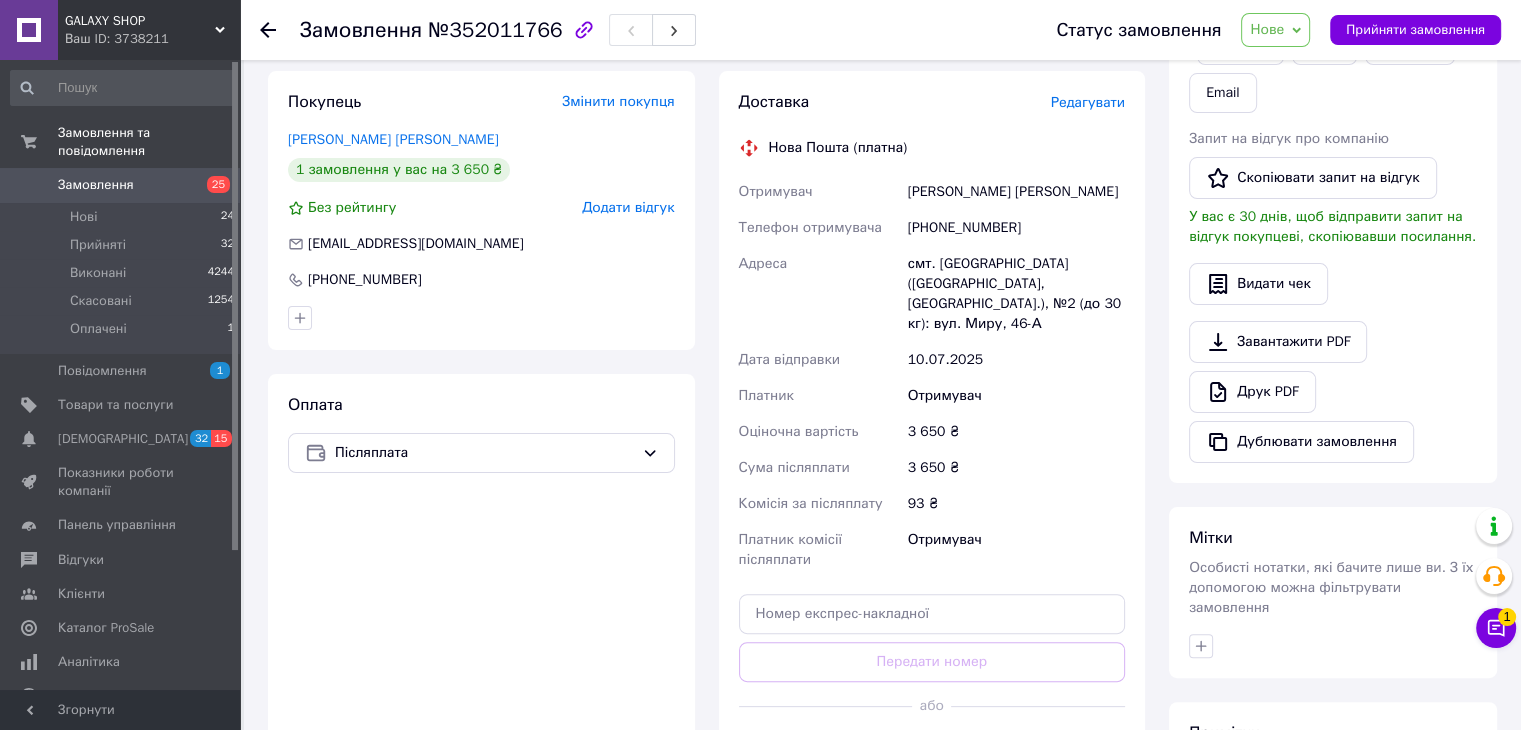 click on "GALAXY SHOP Ваш ID: 3738211 Сайт GALAXY SHOP Кабінет покупця Перевірити стан системи Сторінка на порталі Довідка Вийти Замовлення та повідомлення Замовлення 25 Нові 24 Прийняті 32 Виконані 4244 Скасовані 1254 Оплачені 1 Повідомлення 1 Товари та послуги Сповіщення 32 15 Показники роботи компанії Панель управління Відгуки Клієнти Каталог ProSale Аналітика Управління сайтом Гаманець компанії [PERSON_NAME] Тарифи та рахунки Prom мікс 1000 (3 місяці) Згорнути
Замовлення №352011766 Статус замовлення [GEOGRAPHIC_DATA]" at bounding box center [760, 297] 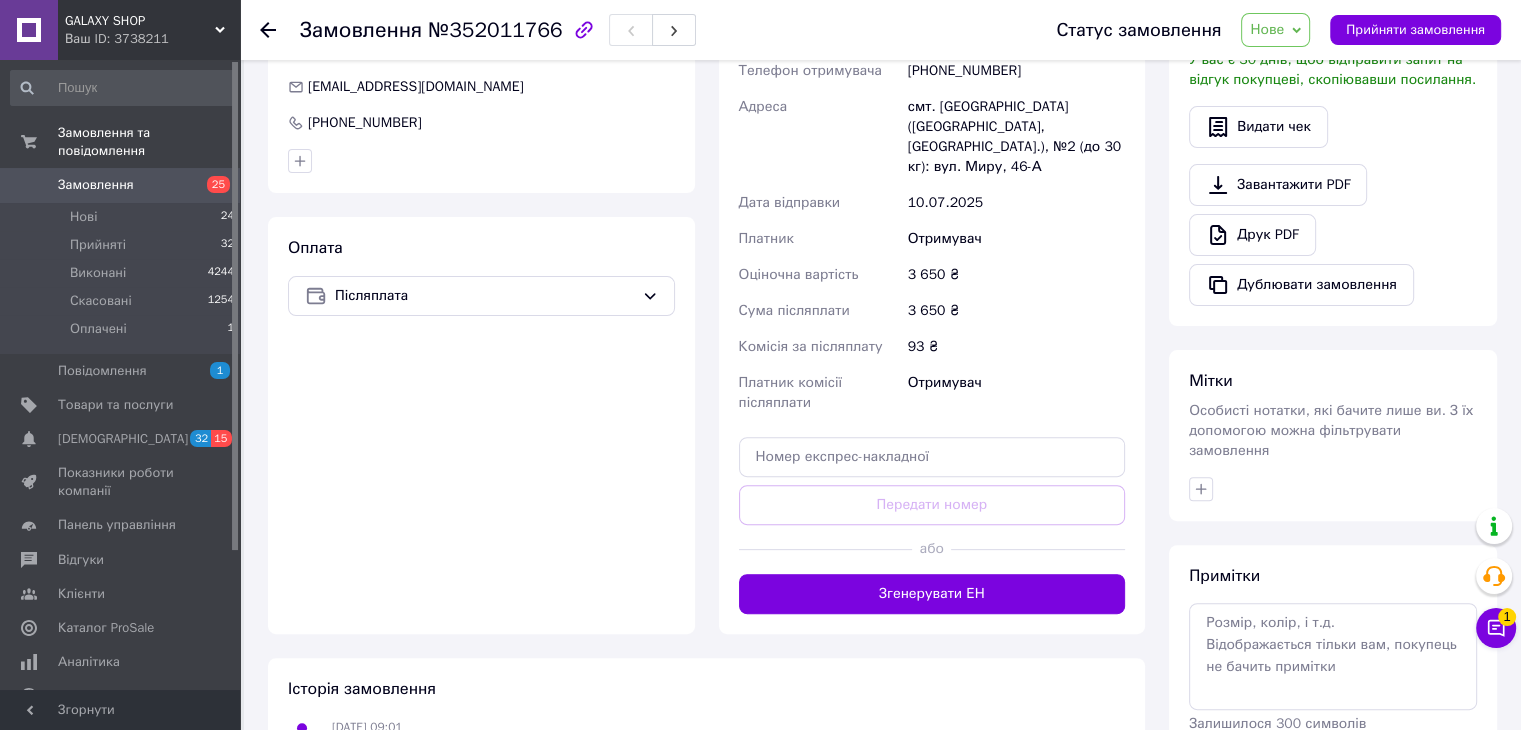 click on "Історія замовлення [DATE] 09:01 Змінено статус: Нове" at bounding box center [706, 717] 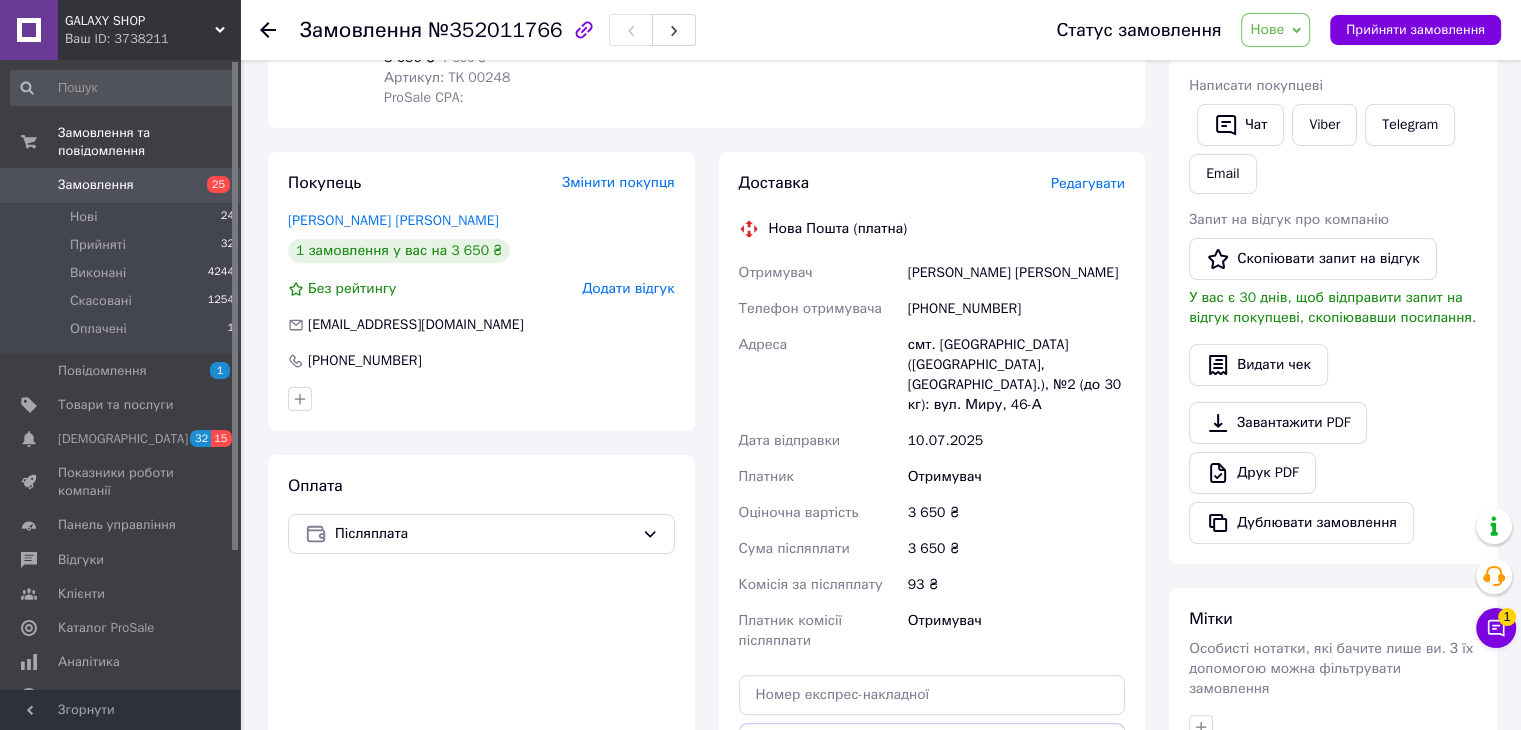 scroll, scrollTop: 253, scrollLeft: 0, axis: vertical 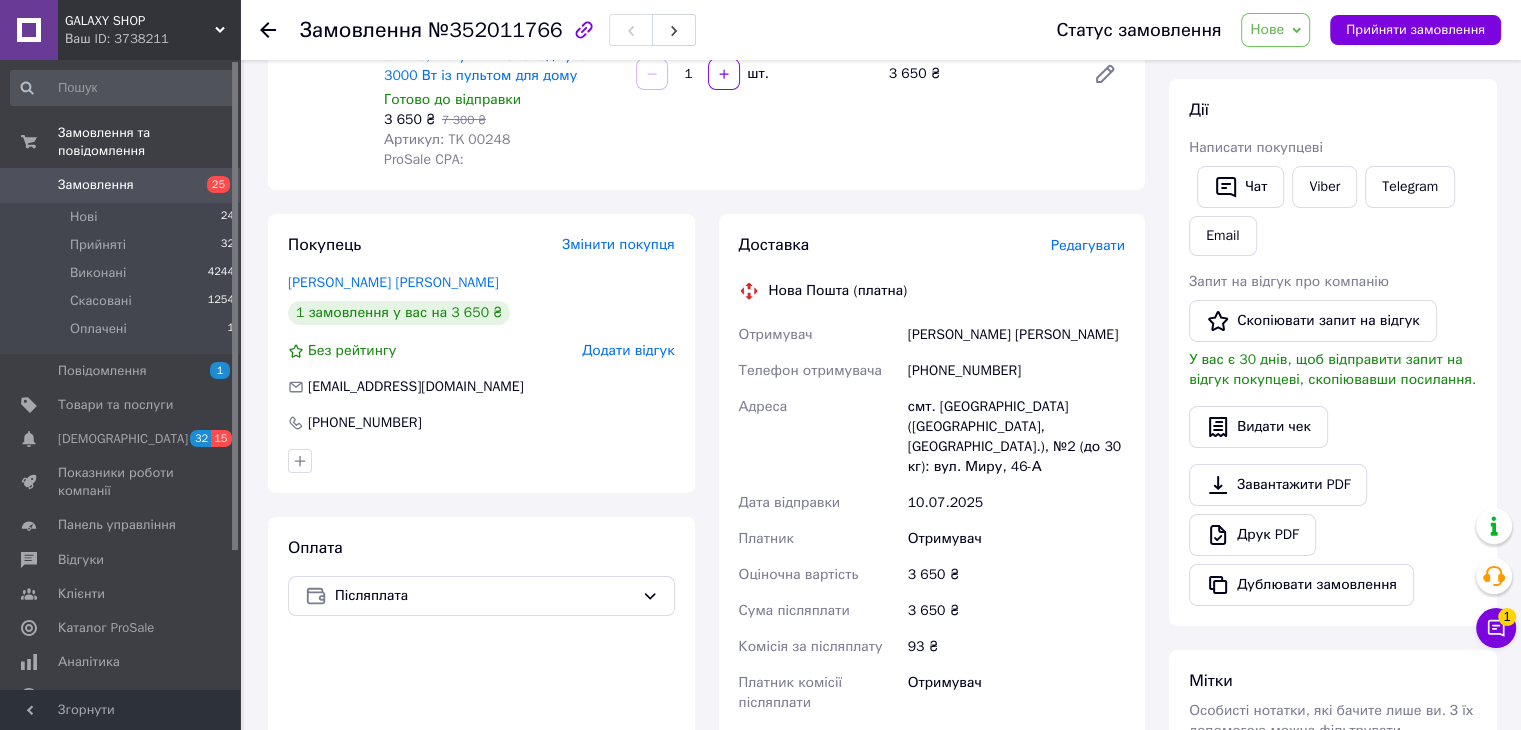 click on "Нове" at bounding box center (1275, 30) 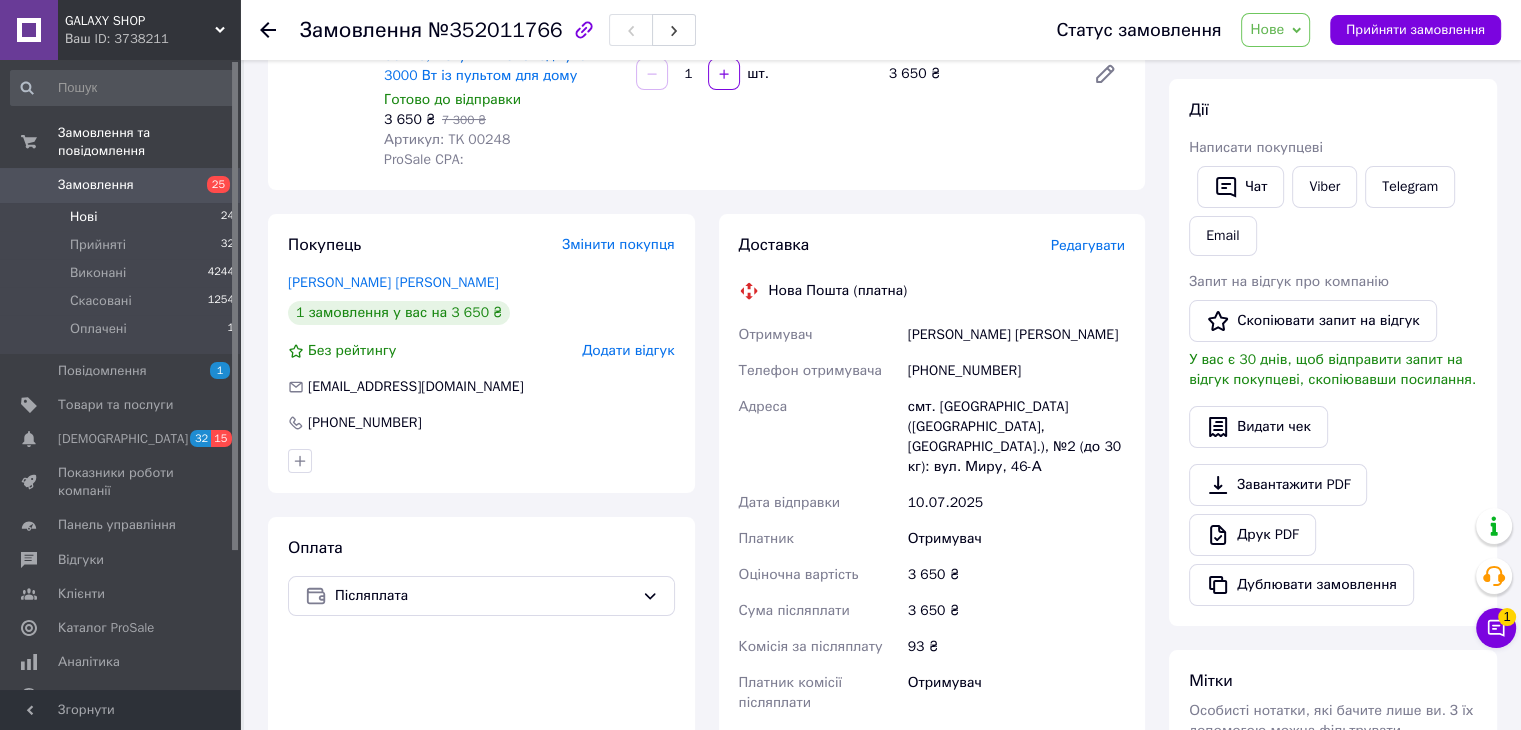 click on "Нові 24" at bounding box center [123, 217] 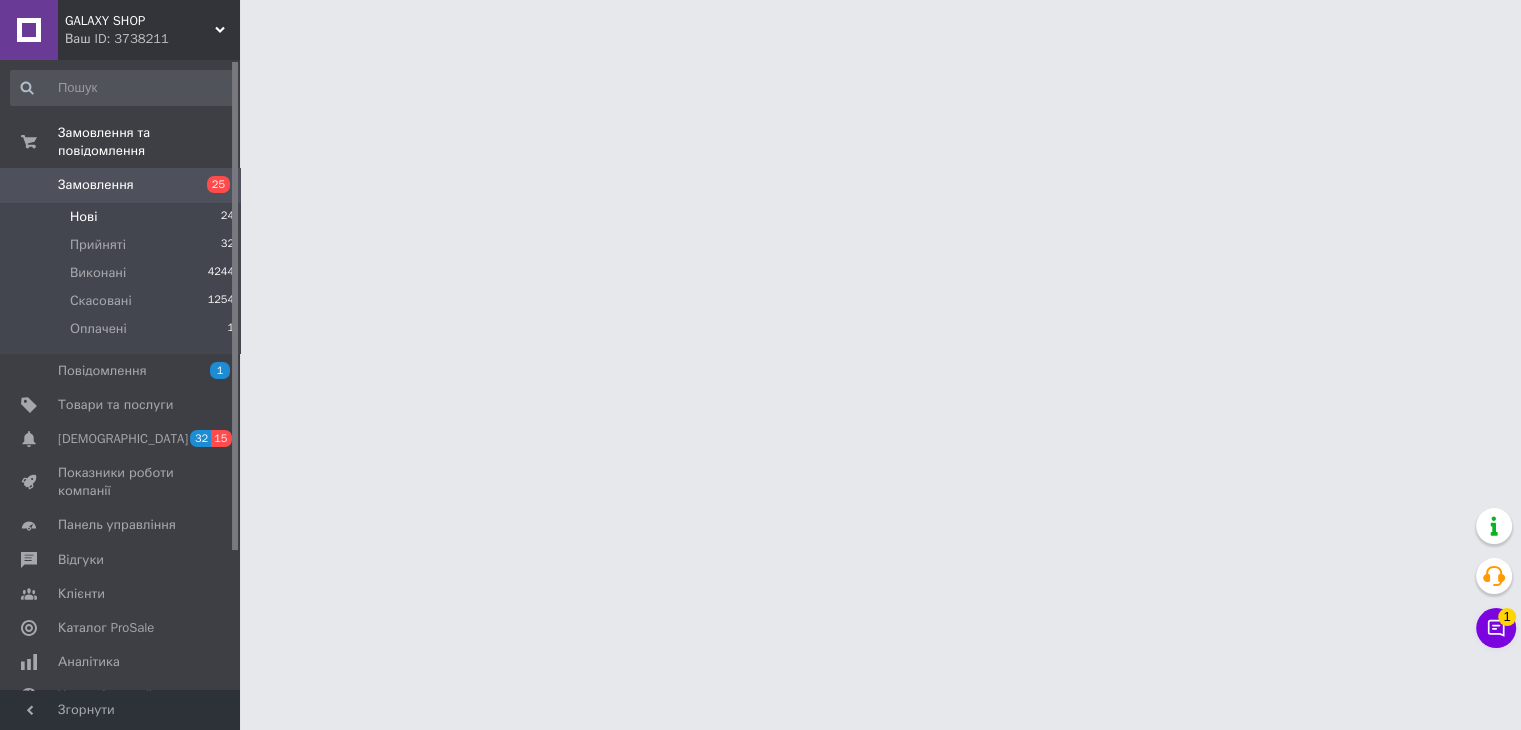 scroll, scrollTop: 0, scrollLeft: 0, axis: both 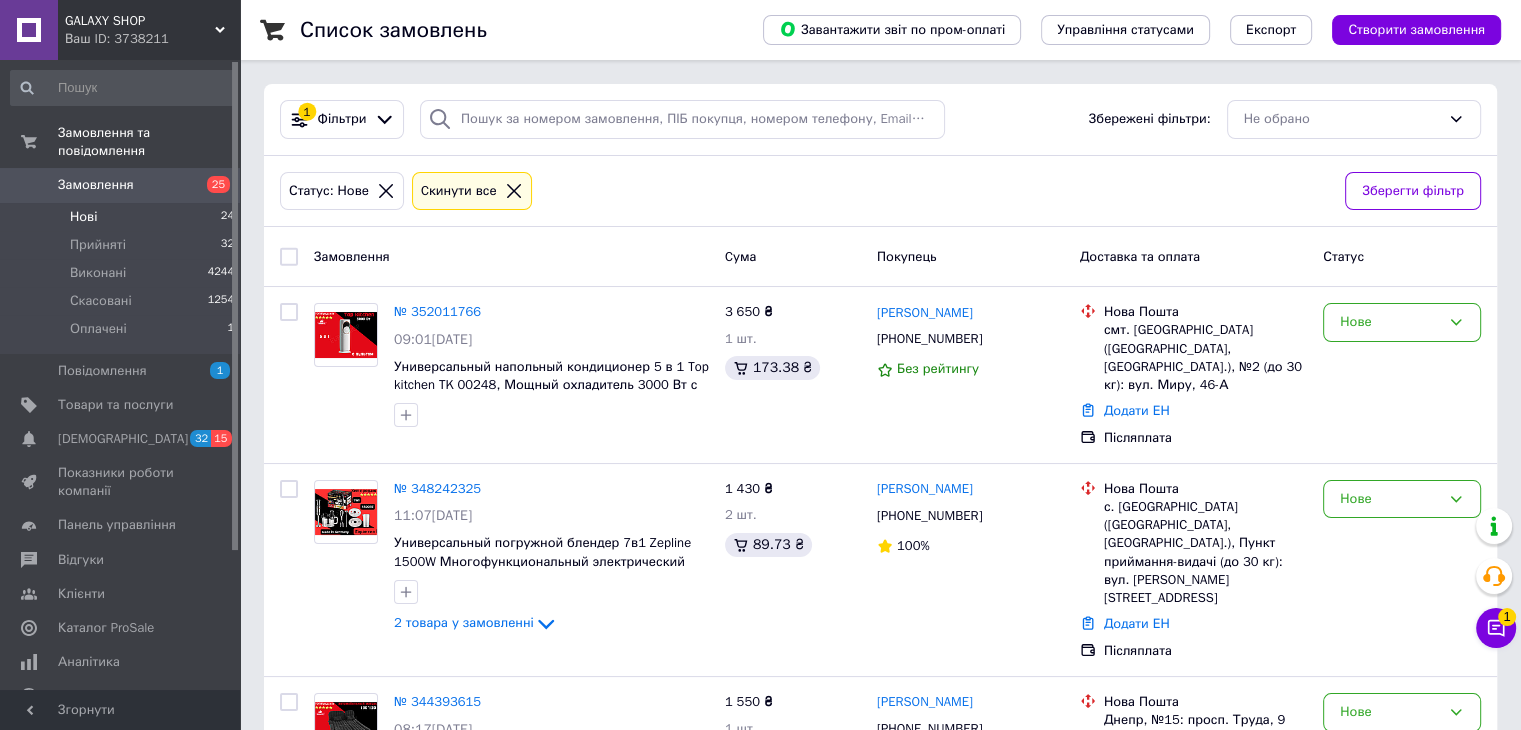 click on "Нові 24" at bounding box center (123, 217) 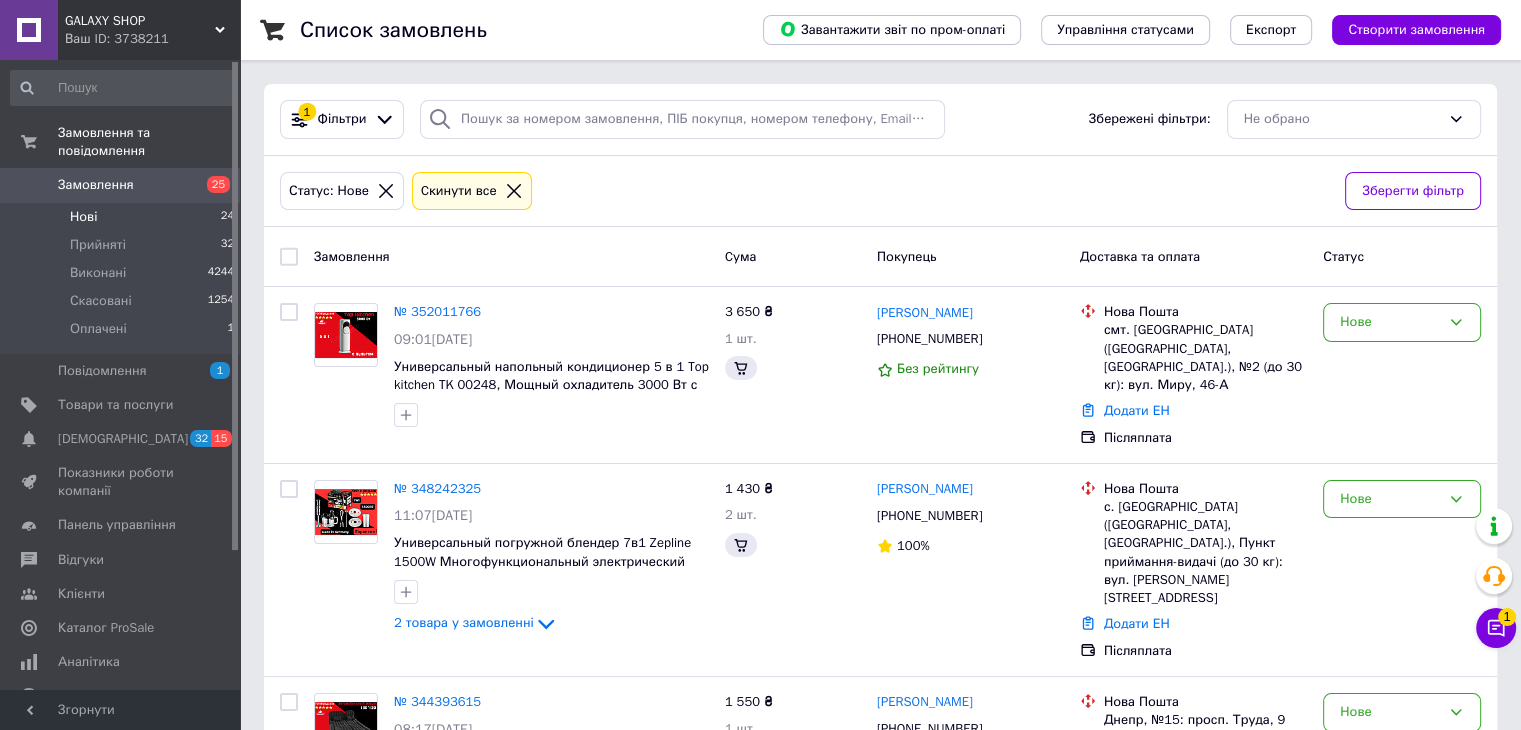 click on "Чат з покупцем 1" at bounding box center [1496, 628] 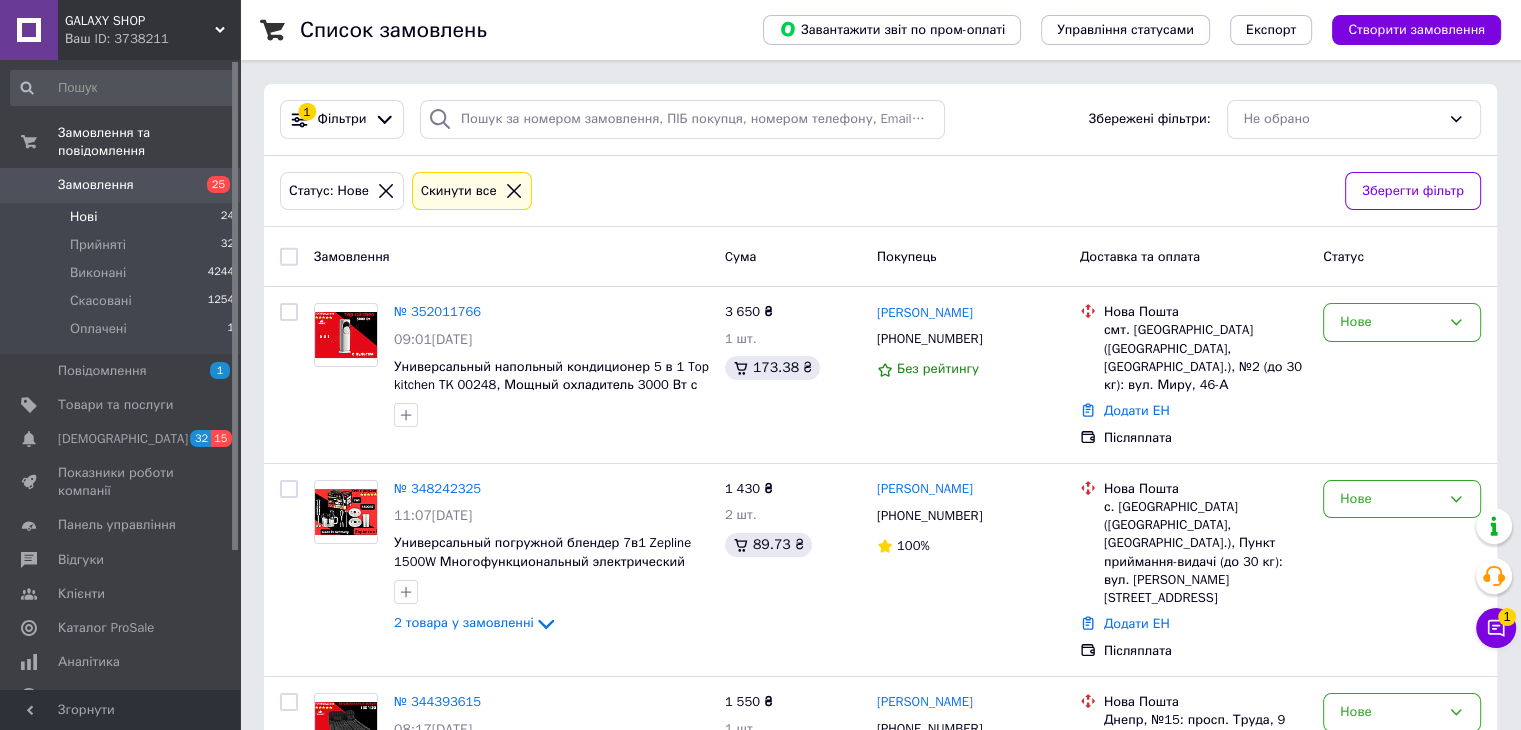 scroll, scrollTop: 638, scrollLeft: 0, axis: vertical 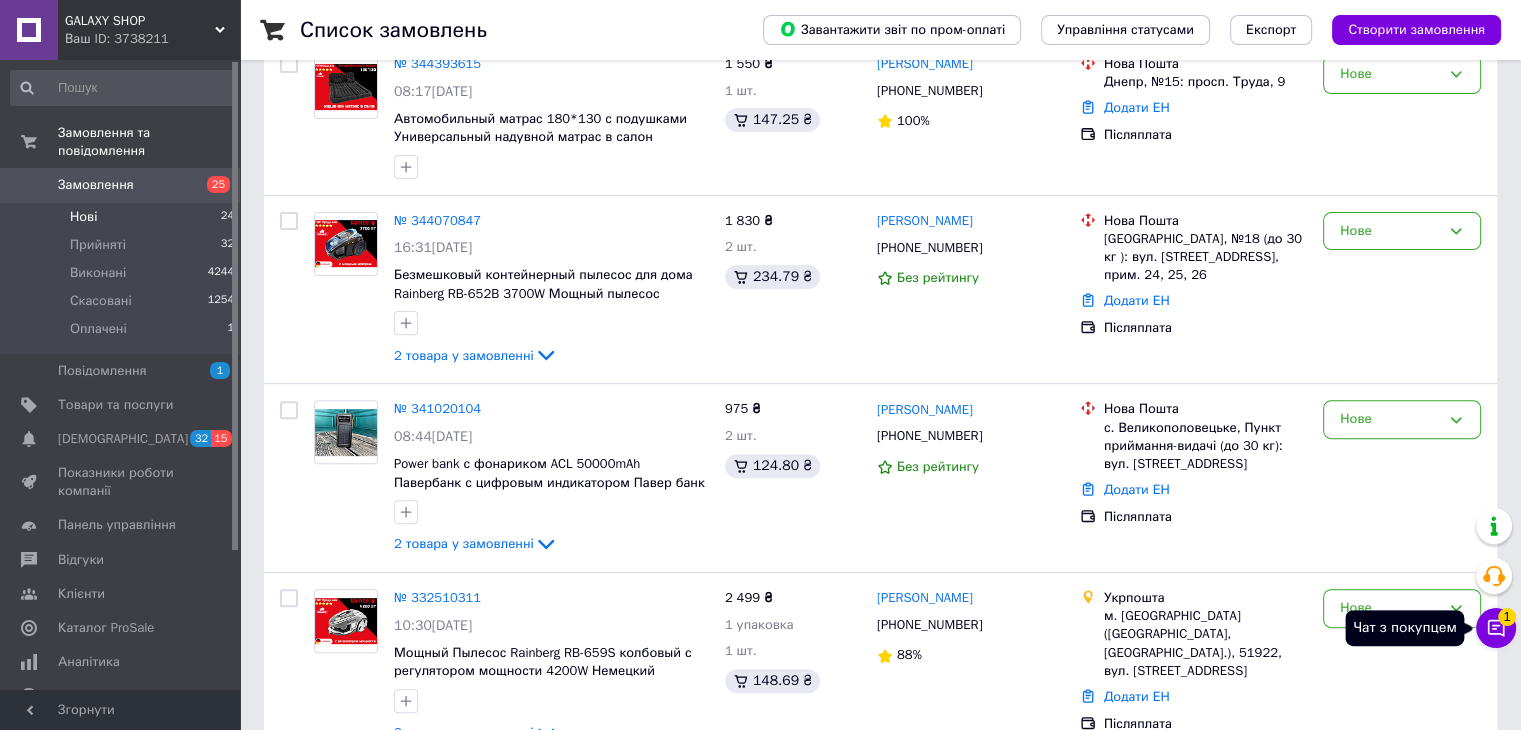 click on "Чат з покупцем 1" at bounding box center (1496, 628) 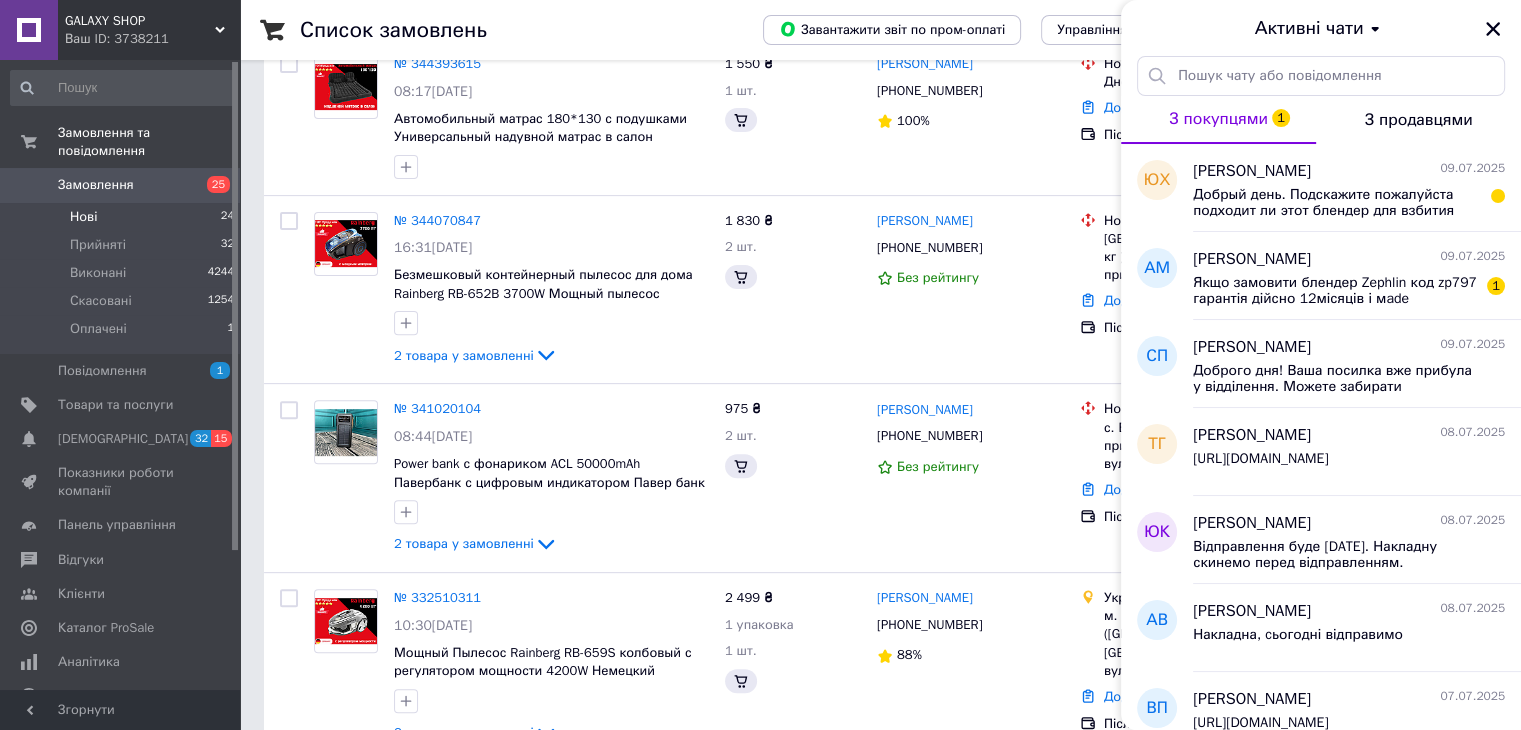 scroll, scrollTop: 0, scrollLeft: 0, axis: both 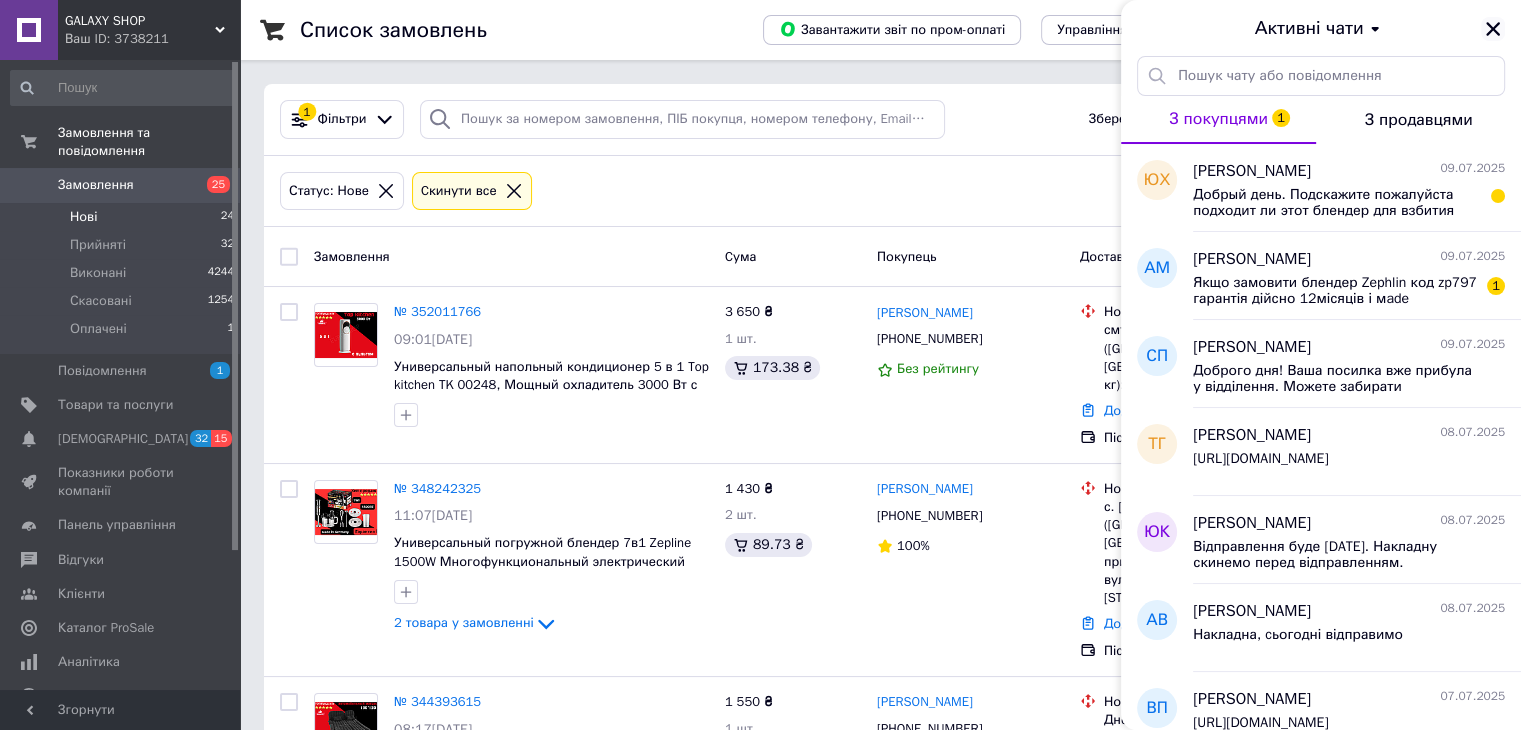 click 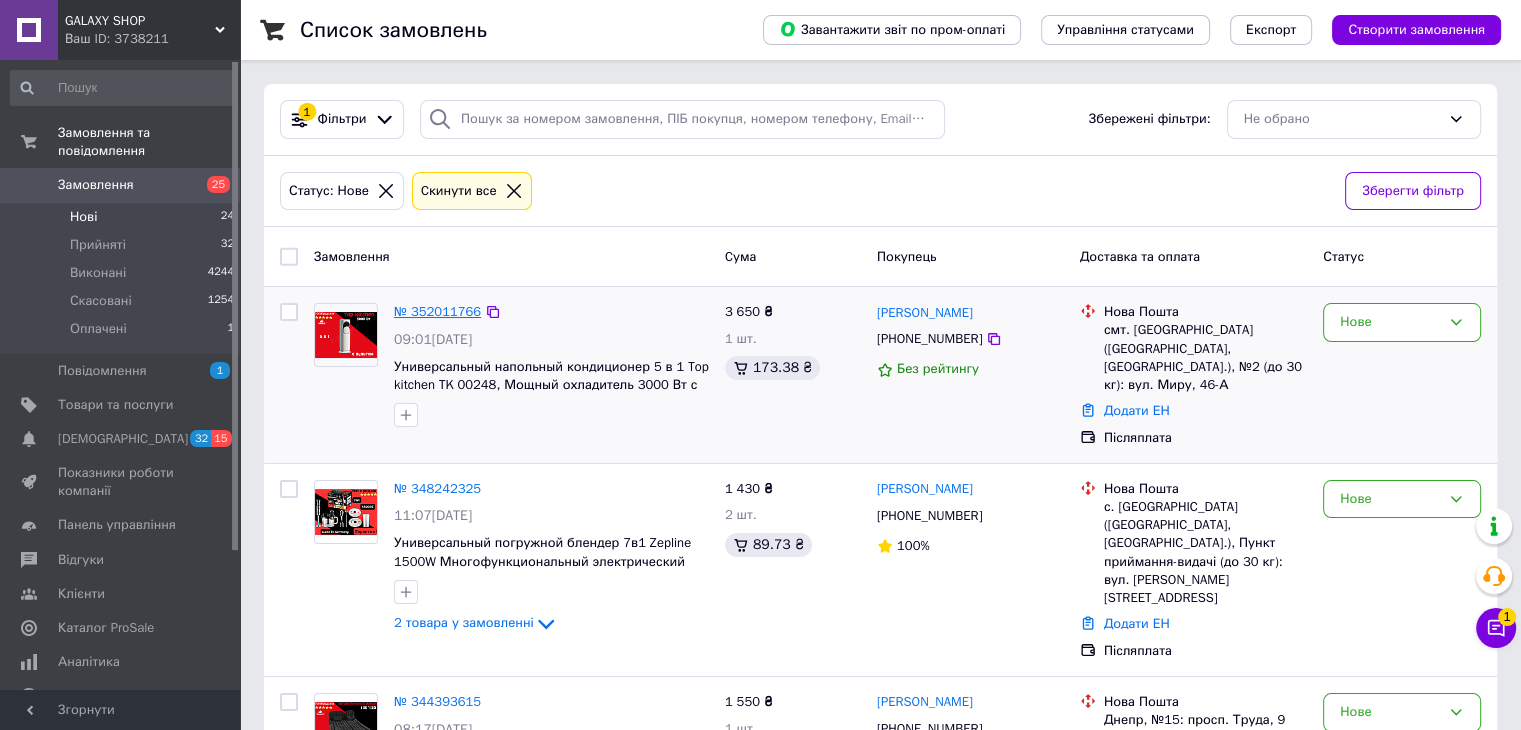 click on "№ 352011766" at bounding box center [437, 311] 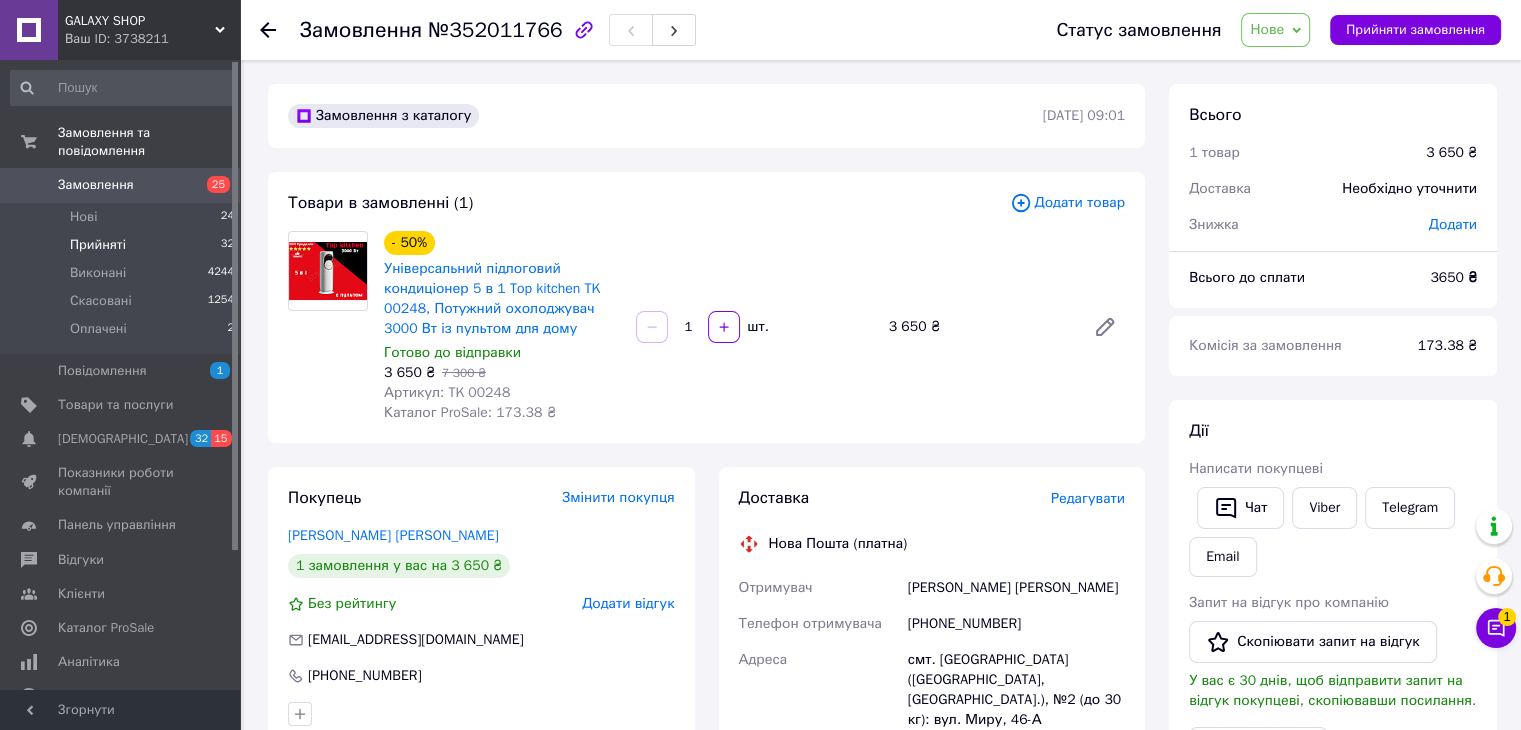drag, startPoint x: 145, startPoint y: 221, endPoint x: 148, endPoint y: 233, distance: 12.369317 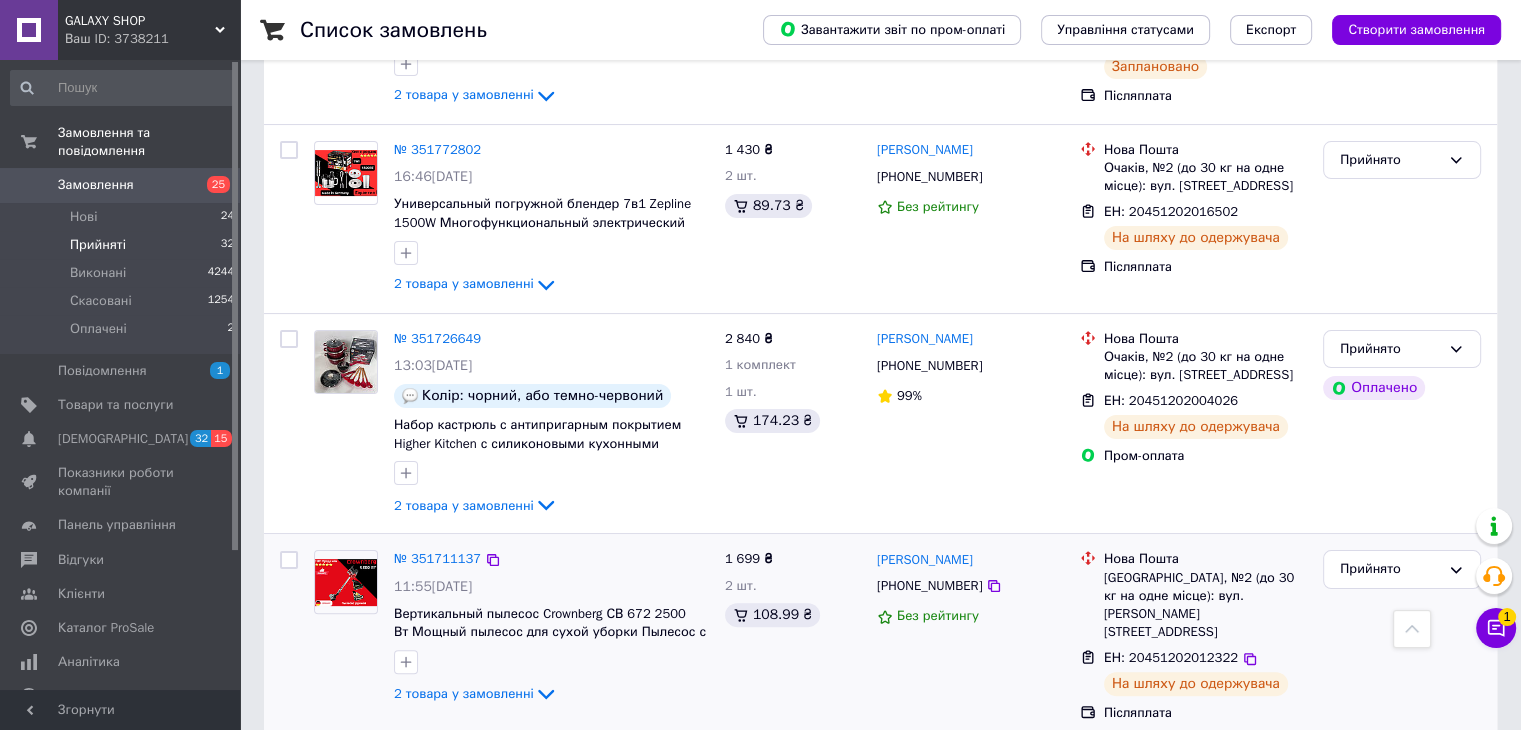 scroll, scrollTop: 0, scrollLeft: 0, axis: both 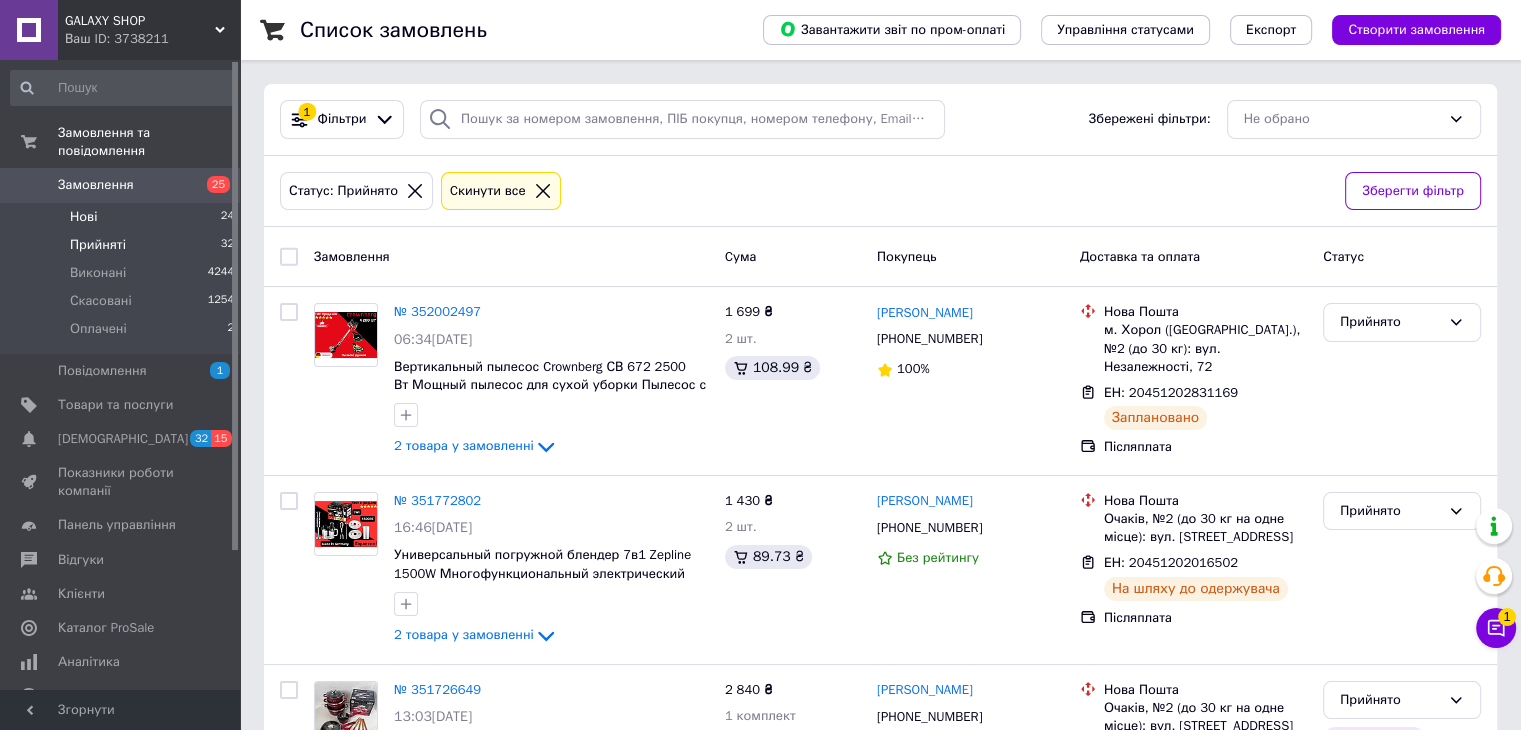 click on "Нові 24" at bounding box center [123, 217] 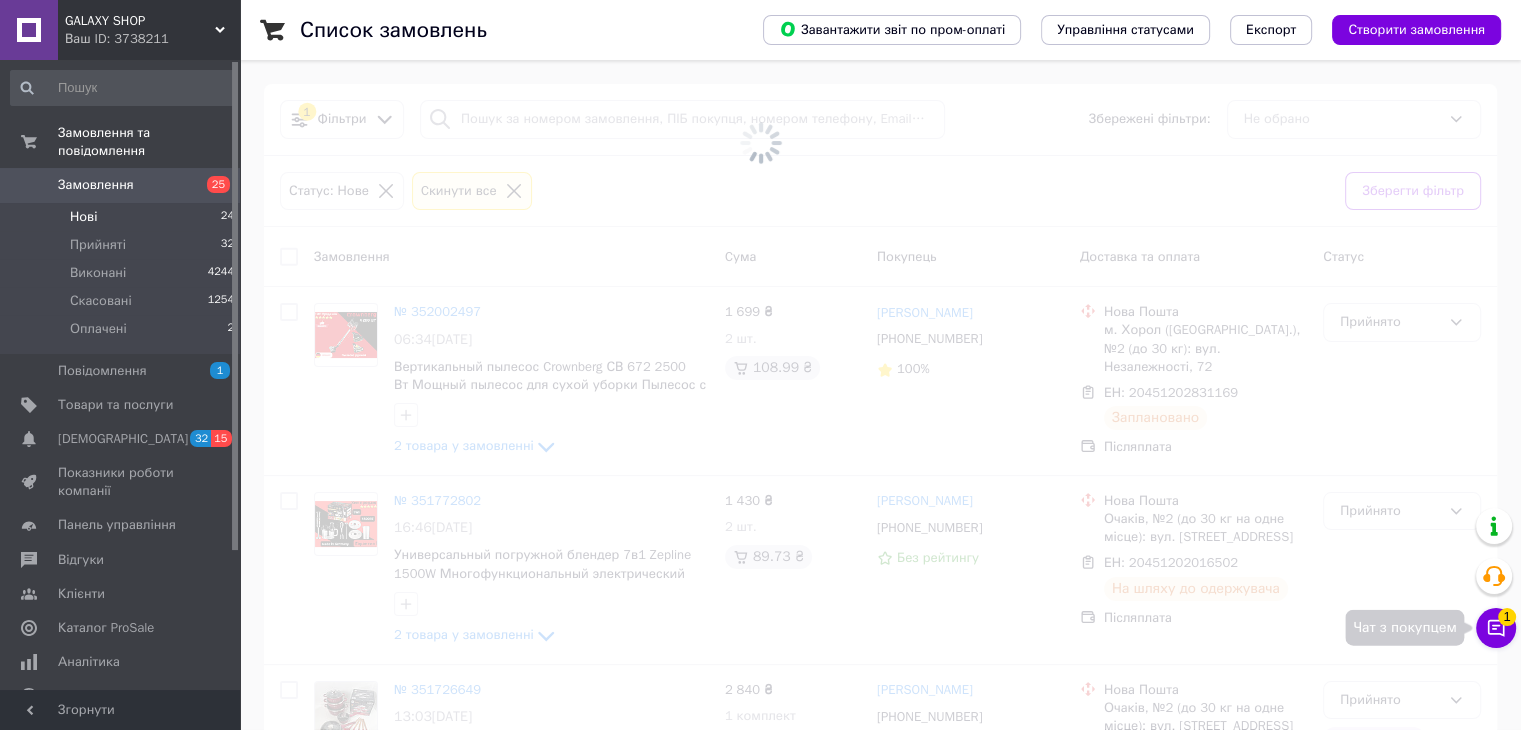 click on "1" at bounding box center [1507, 617] 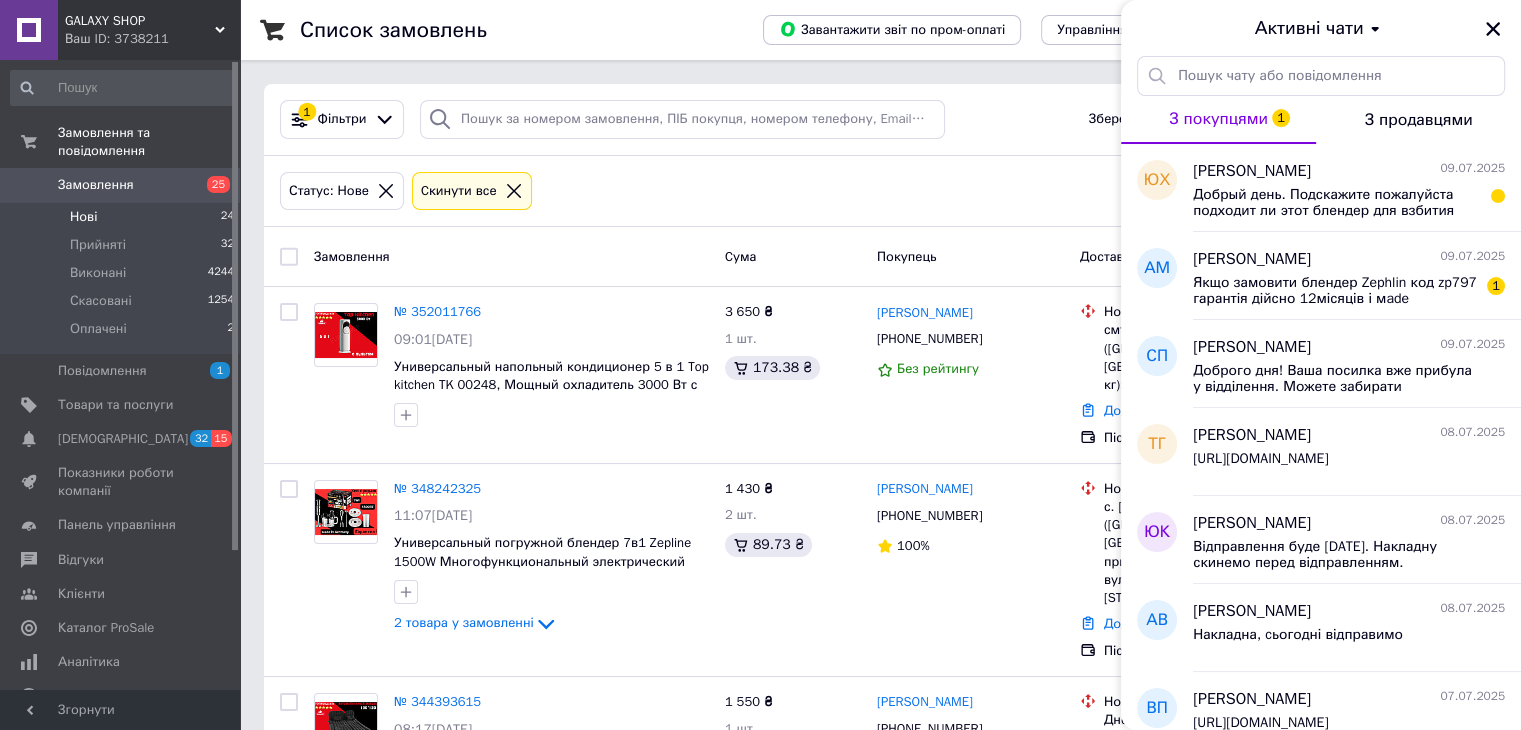click on "Активні чати" at bounding box center [1321, 28] 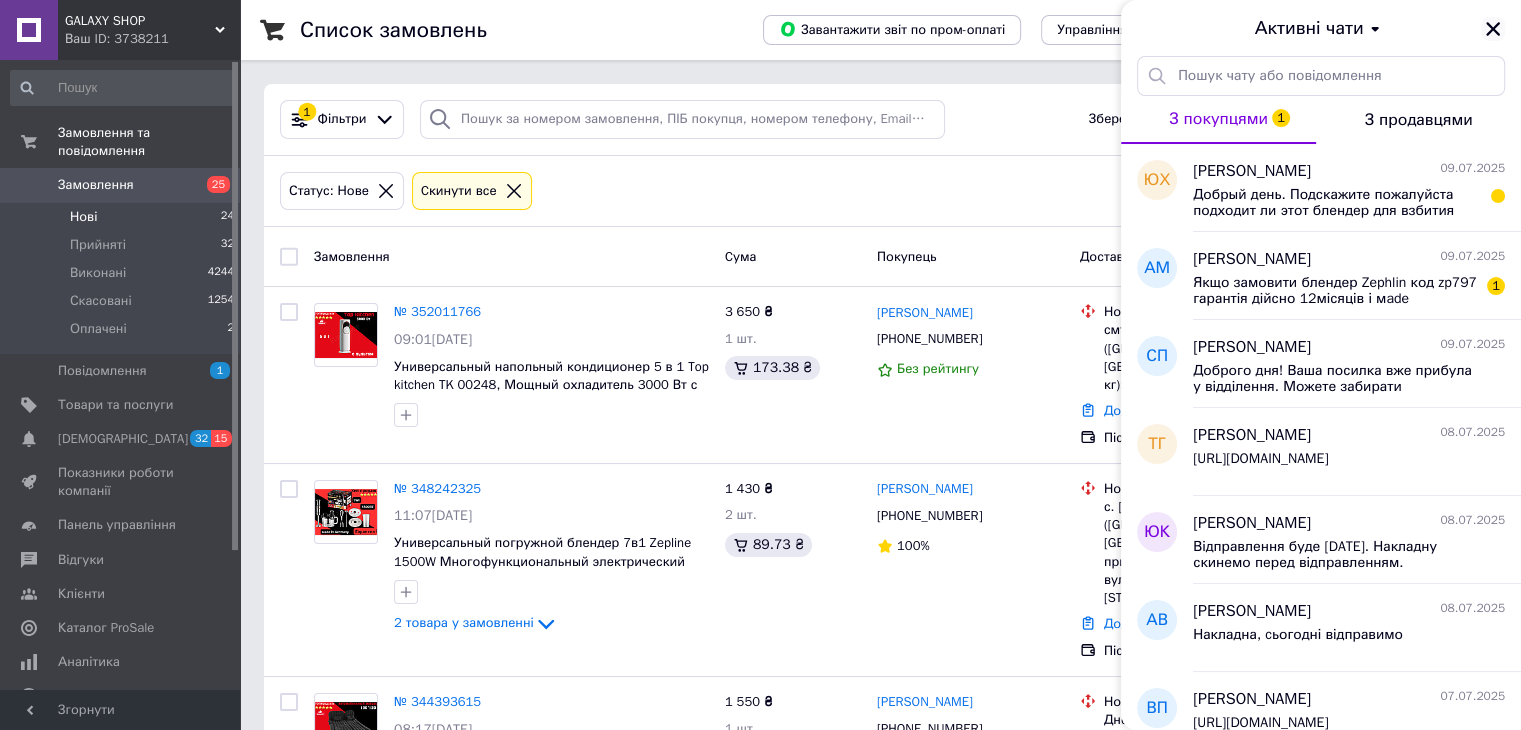 click 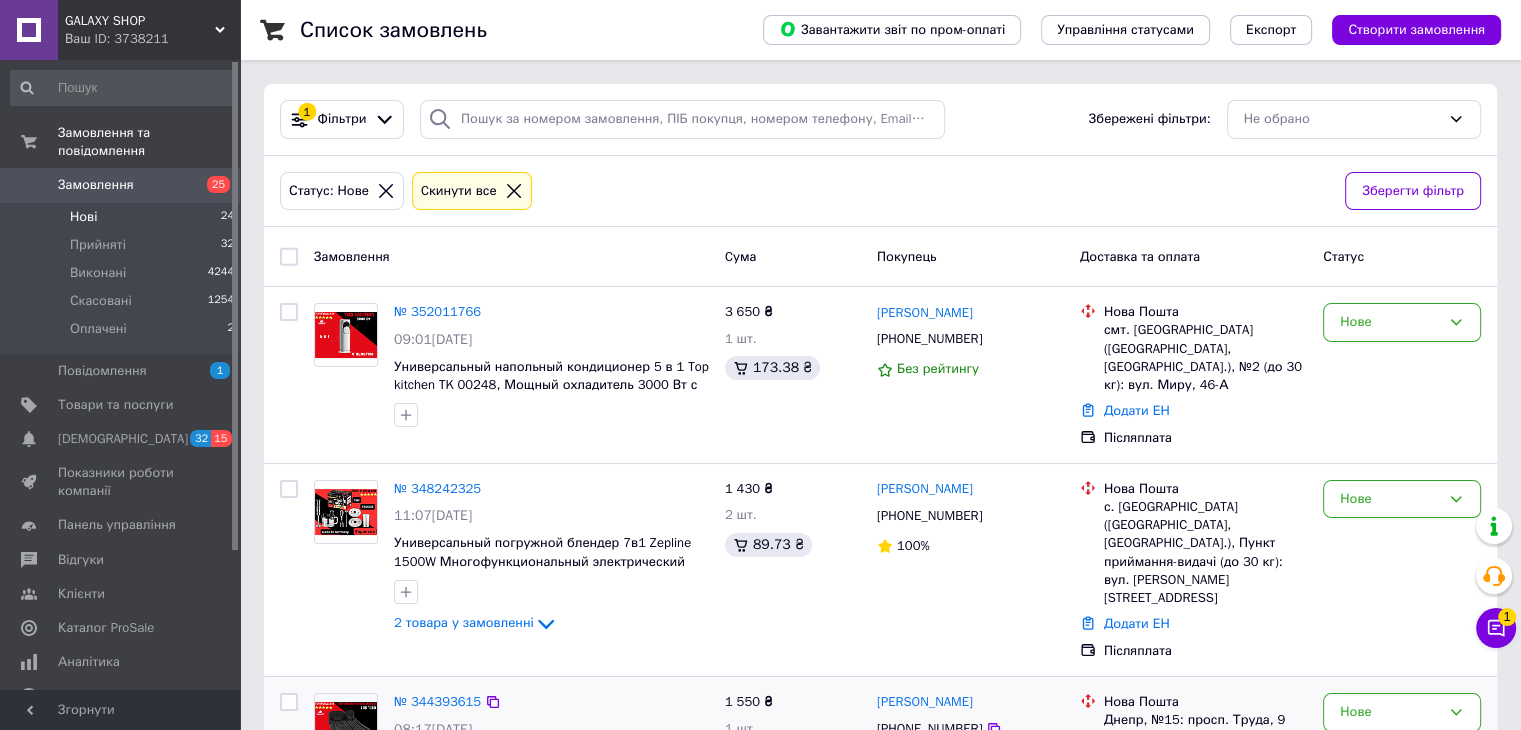 scroll, scrollTop: 638, scrollLeft: 0, axis: vertical 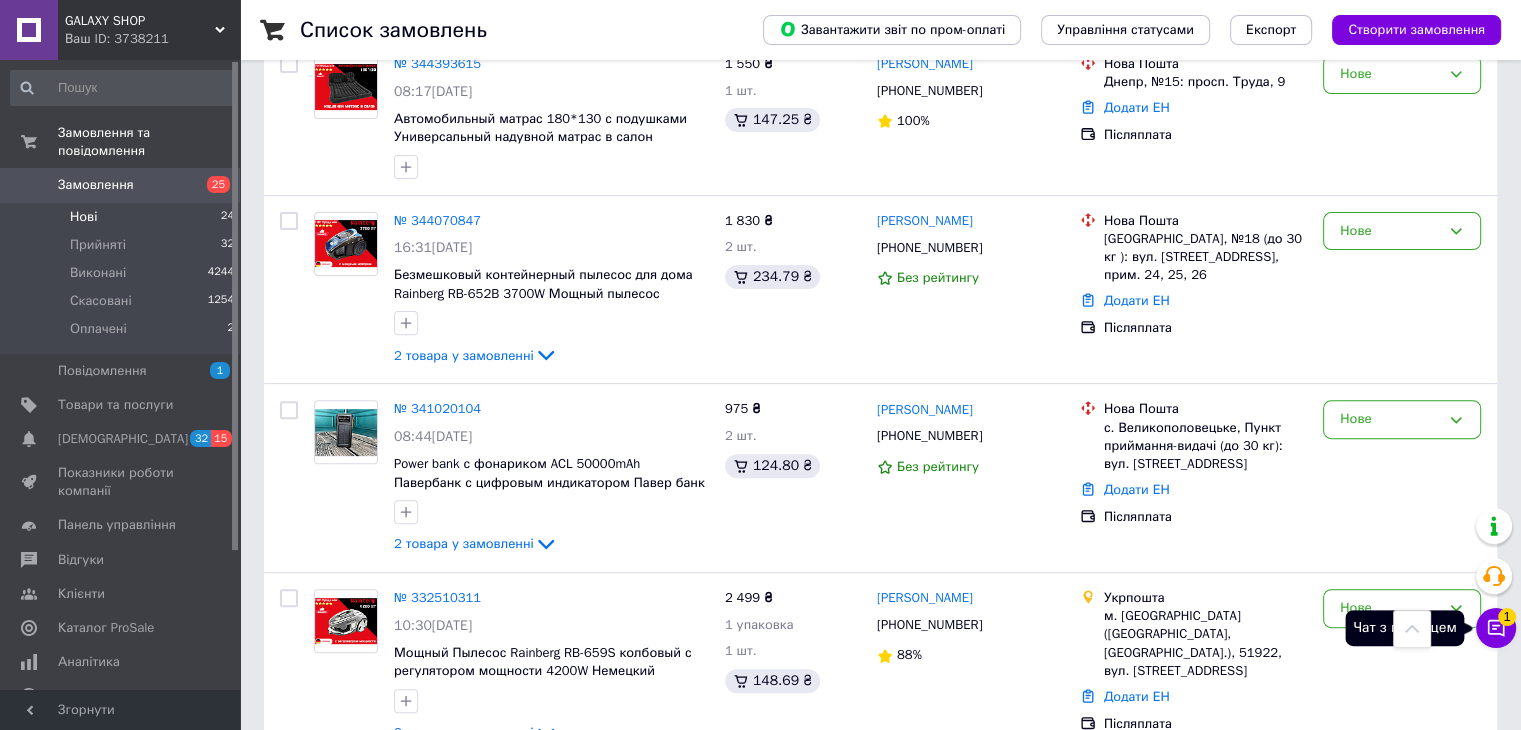 click on "Чат з покупцем 1" at bounding box center [1496, 628] 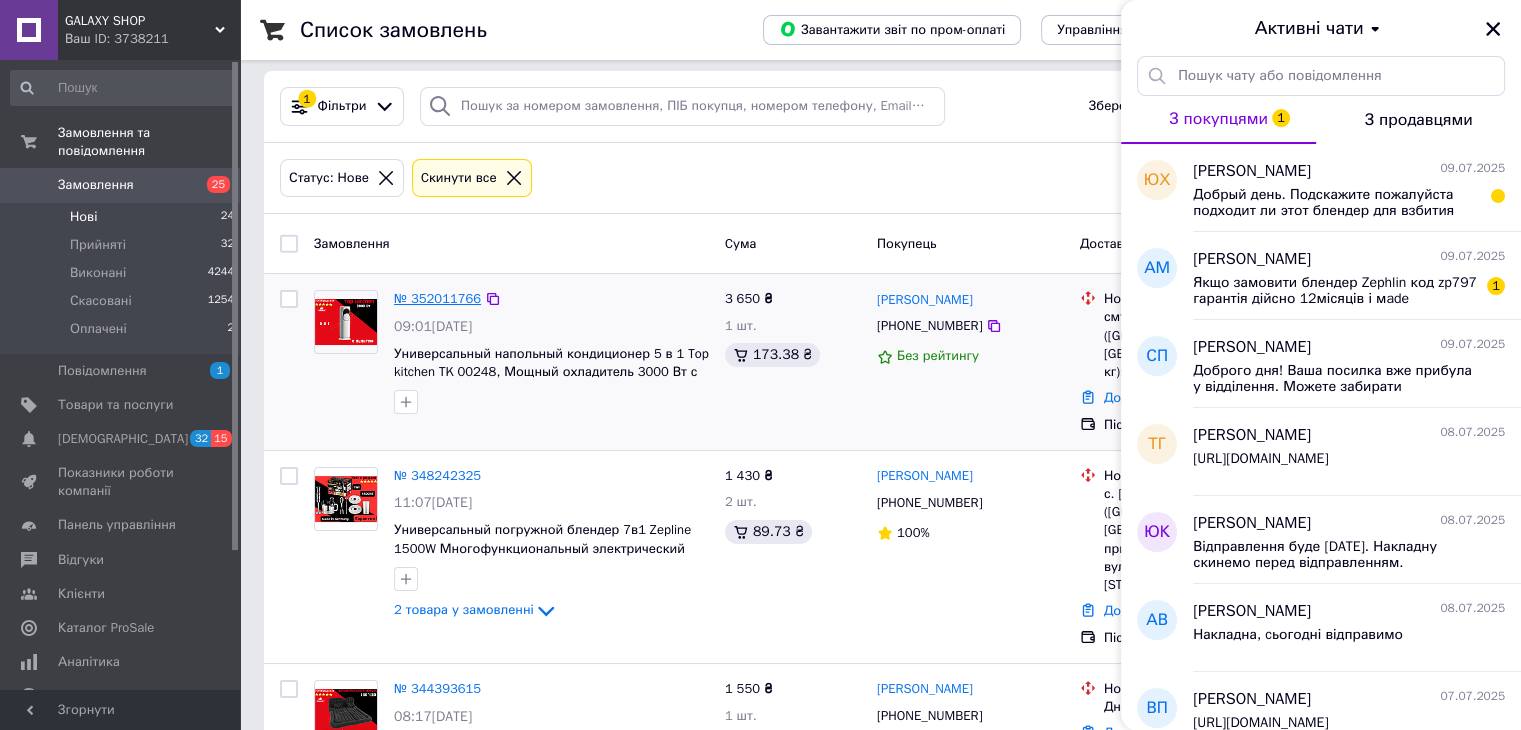 scroll, scrollTop: 0, scrollLeft: 0, axis: both 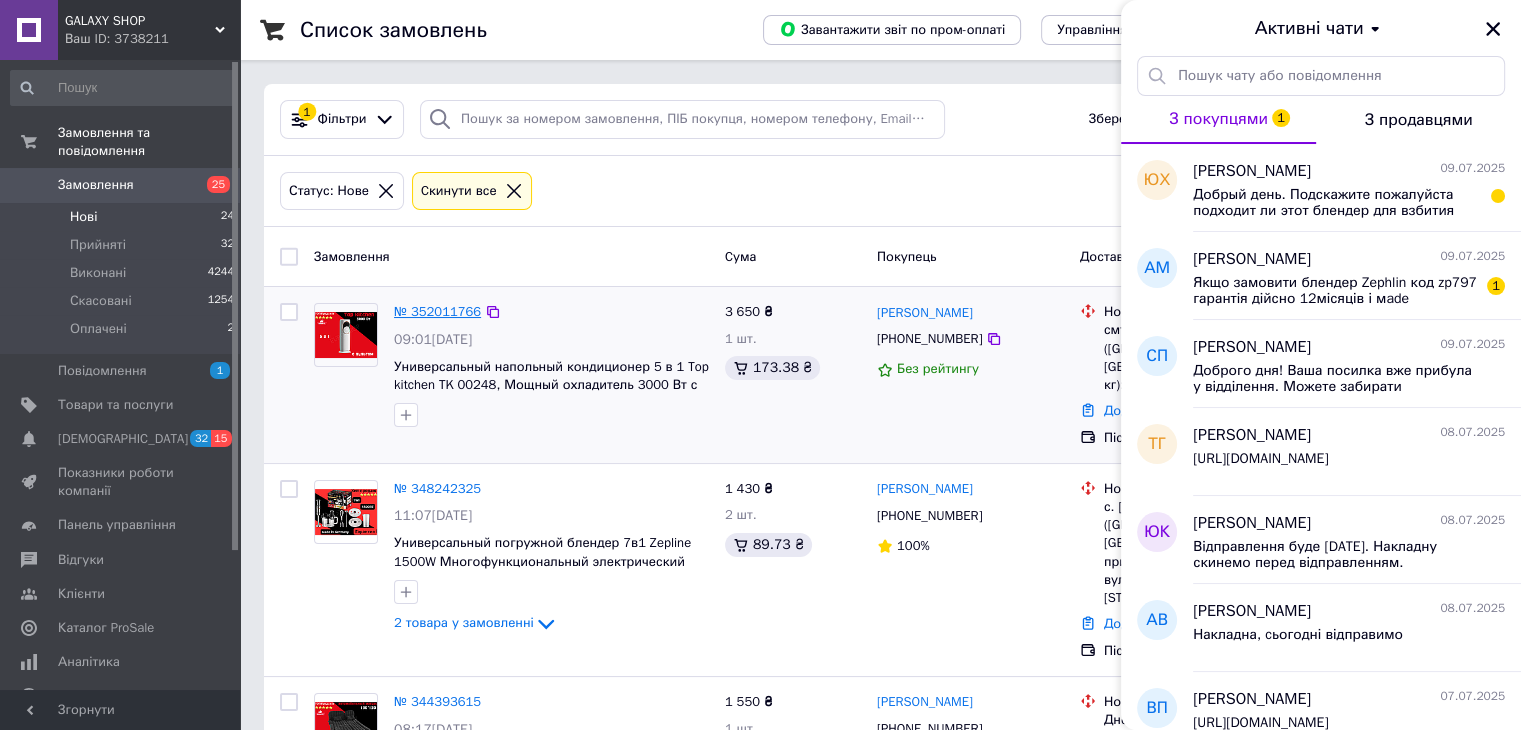 click on "№ 352011766" at bounding box center (437, 311) 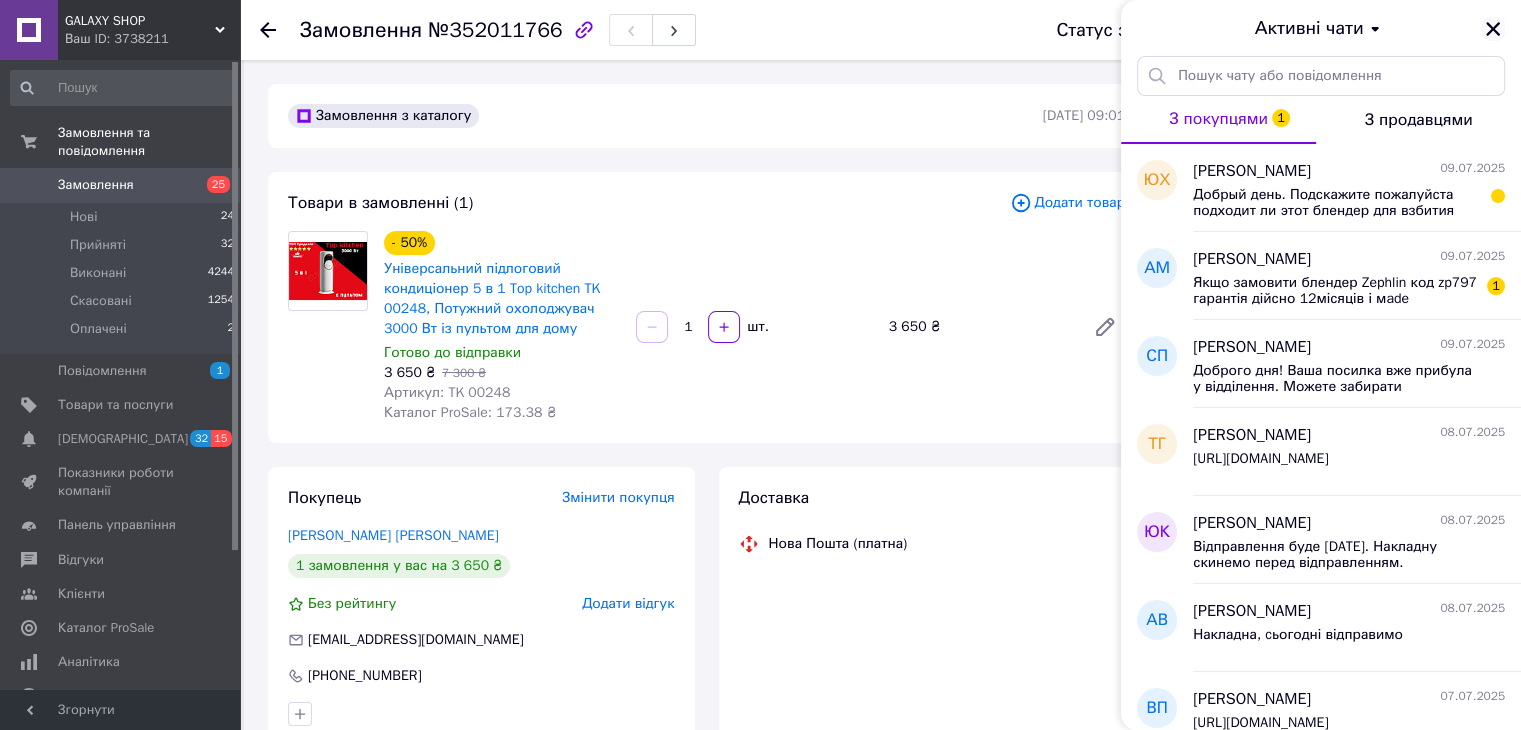 click 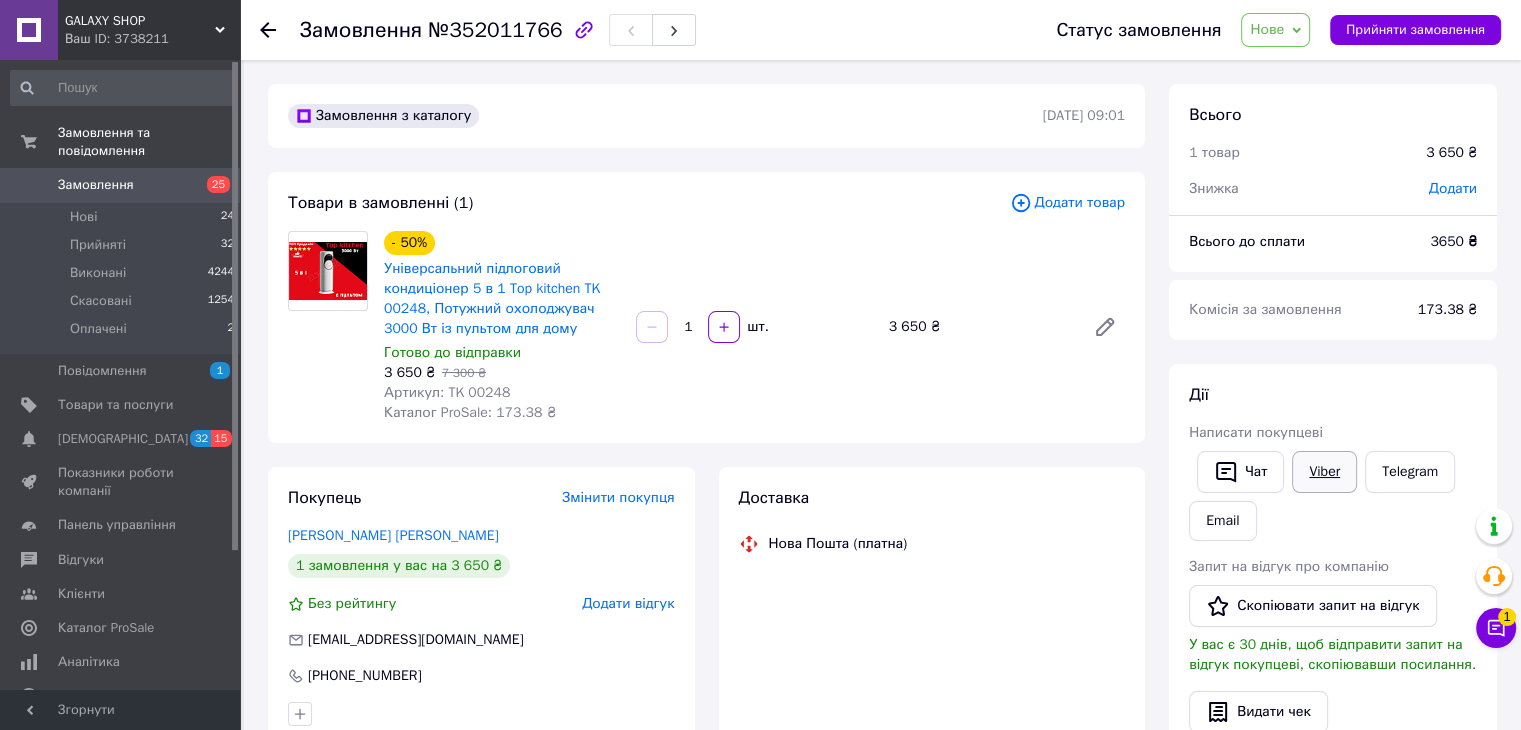 click on "Viber" at bounding box center (1324, 472) 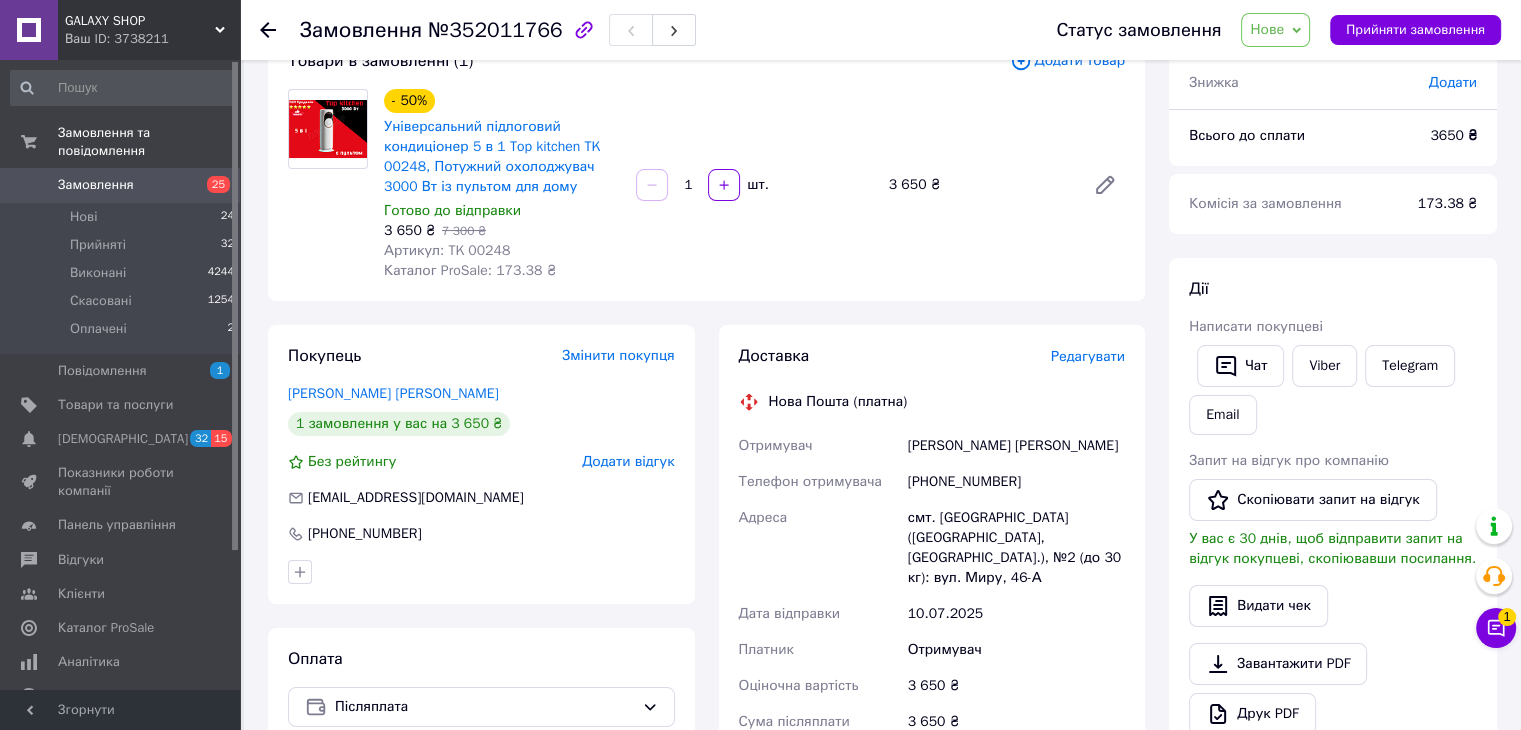 scroll, scrollTop: 0, scrollLeft: 0, axis: both 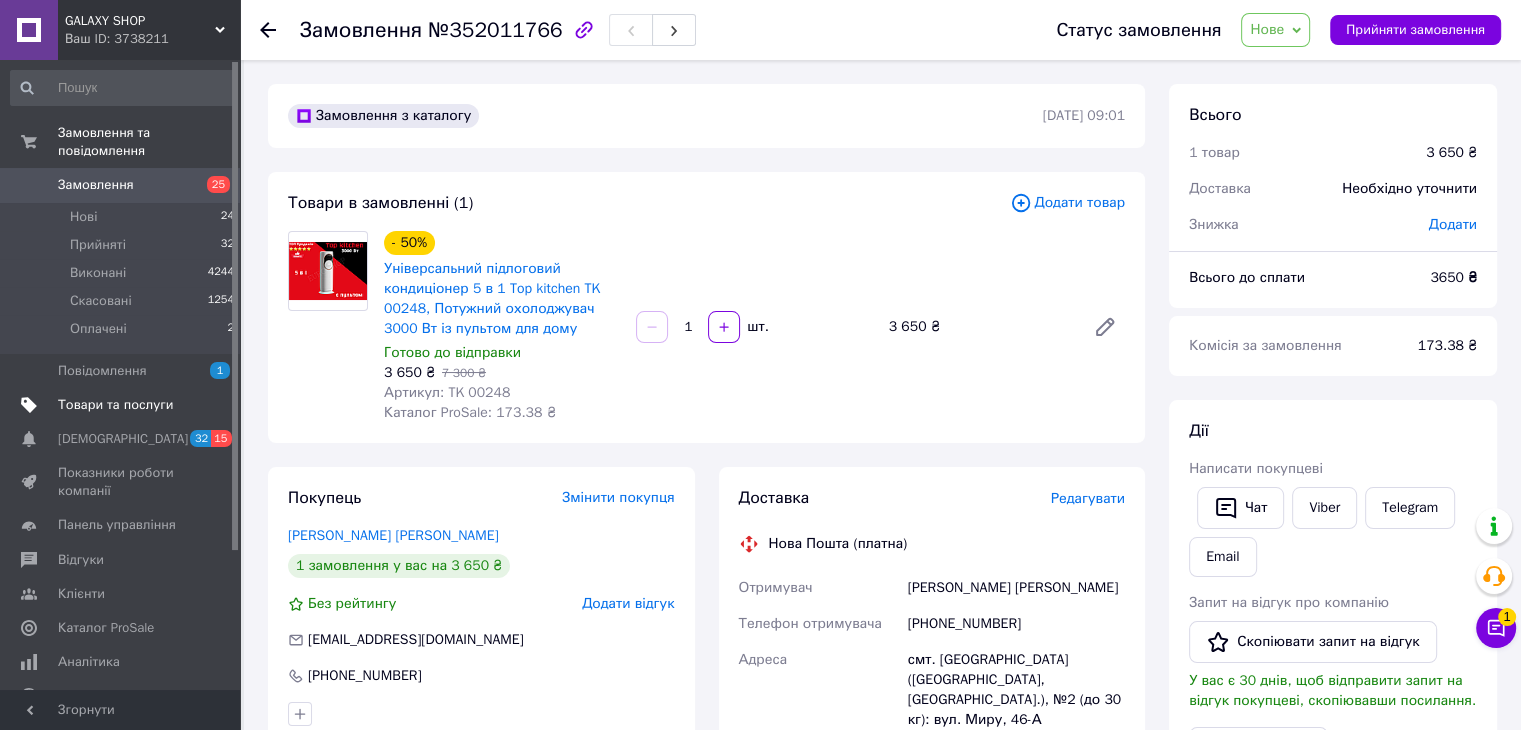 click on "Товари та послуги" at bounding box center (115, 405) 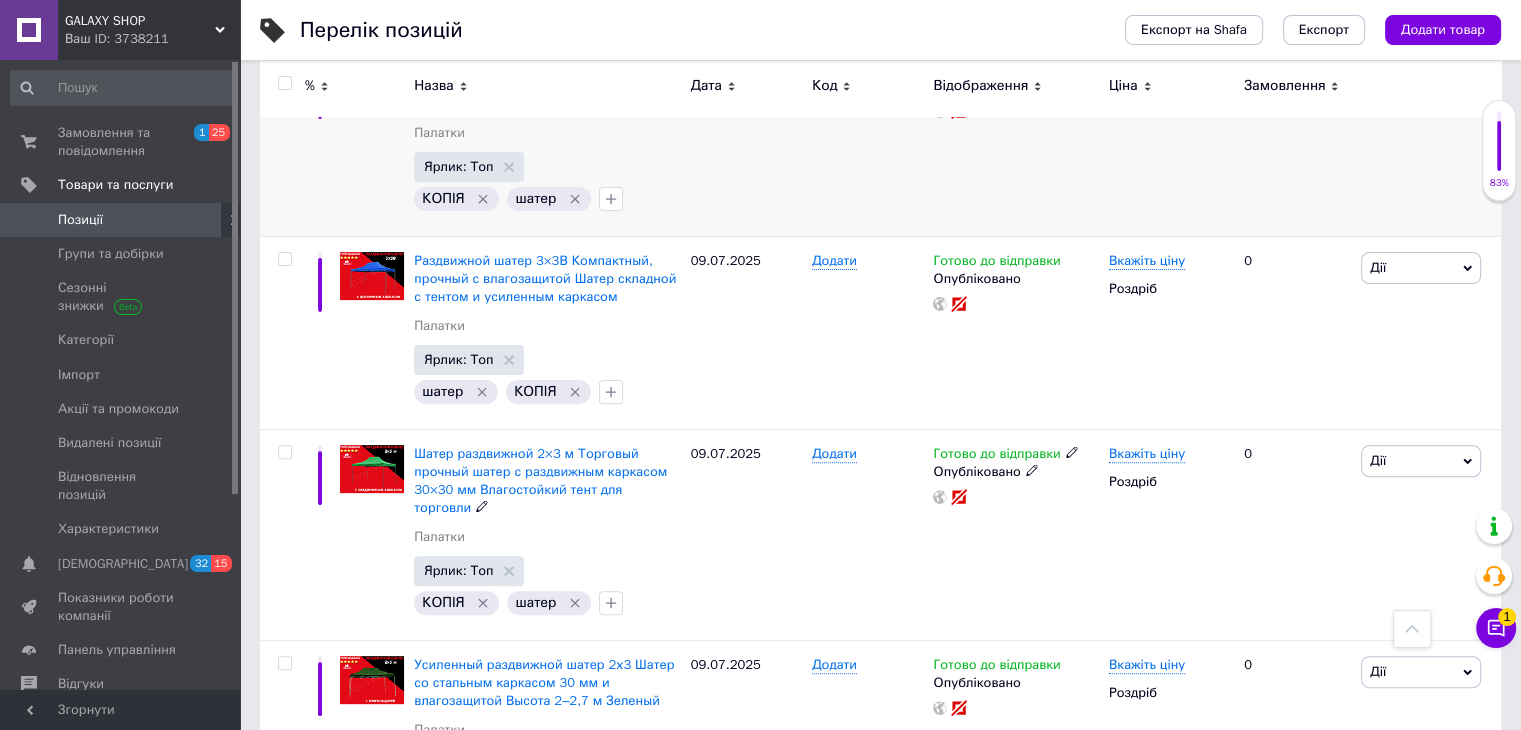 scroll, scrollTop: 600, scrollLeft: 0, axis: vertical 